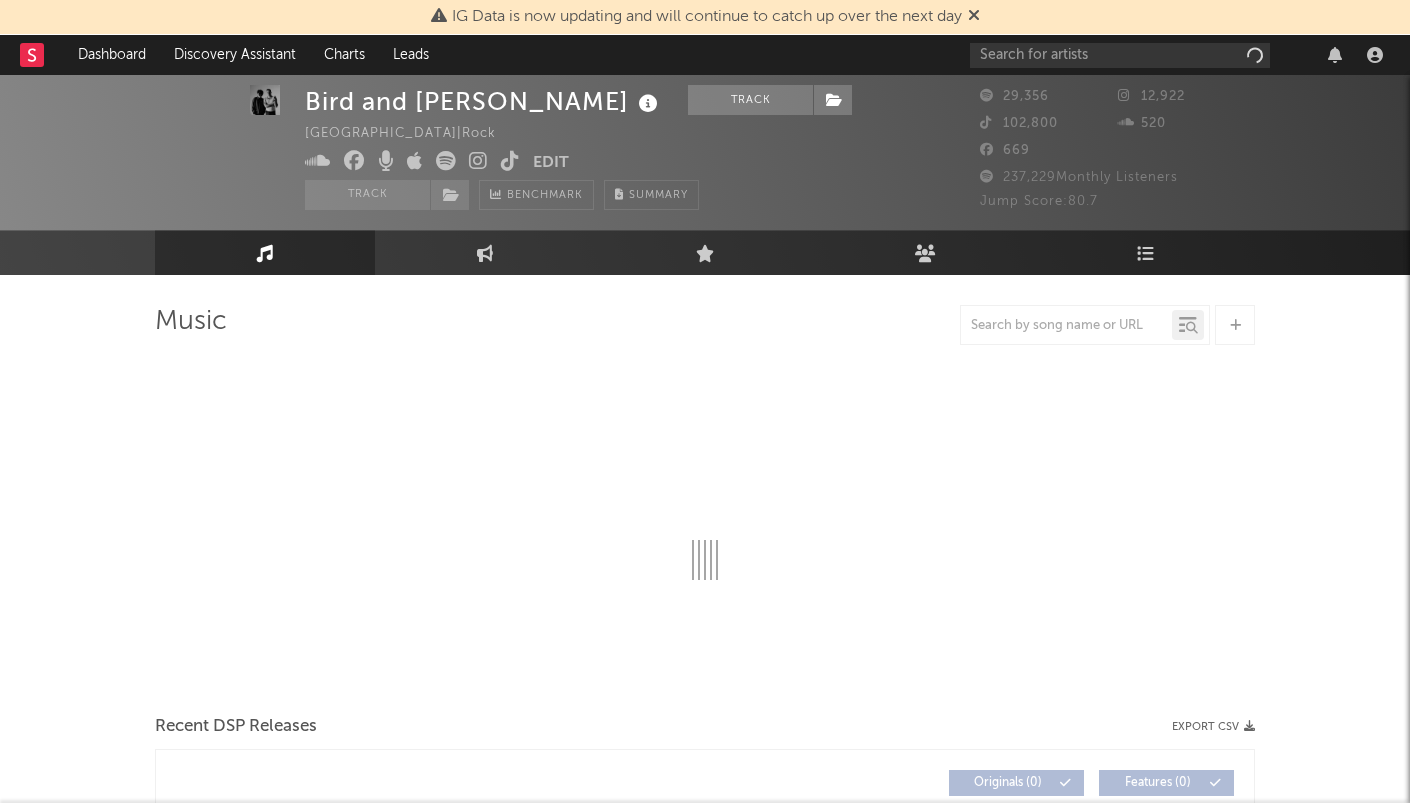 scroll, scrollTop: 34, scrollLeft: 0, axis: vertical 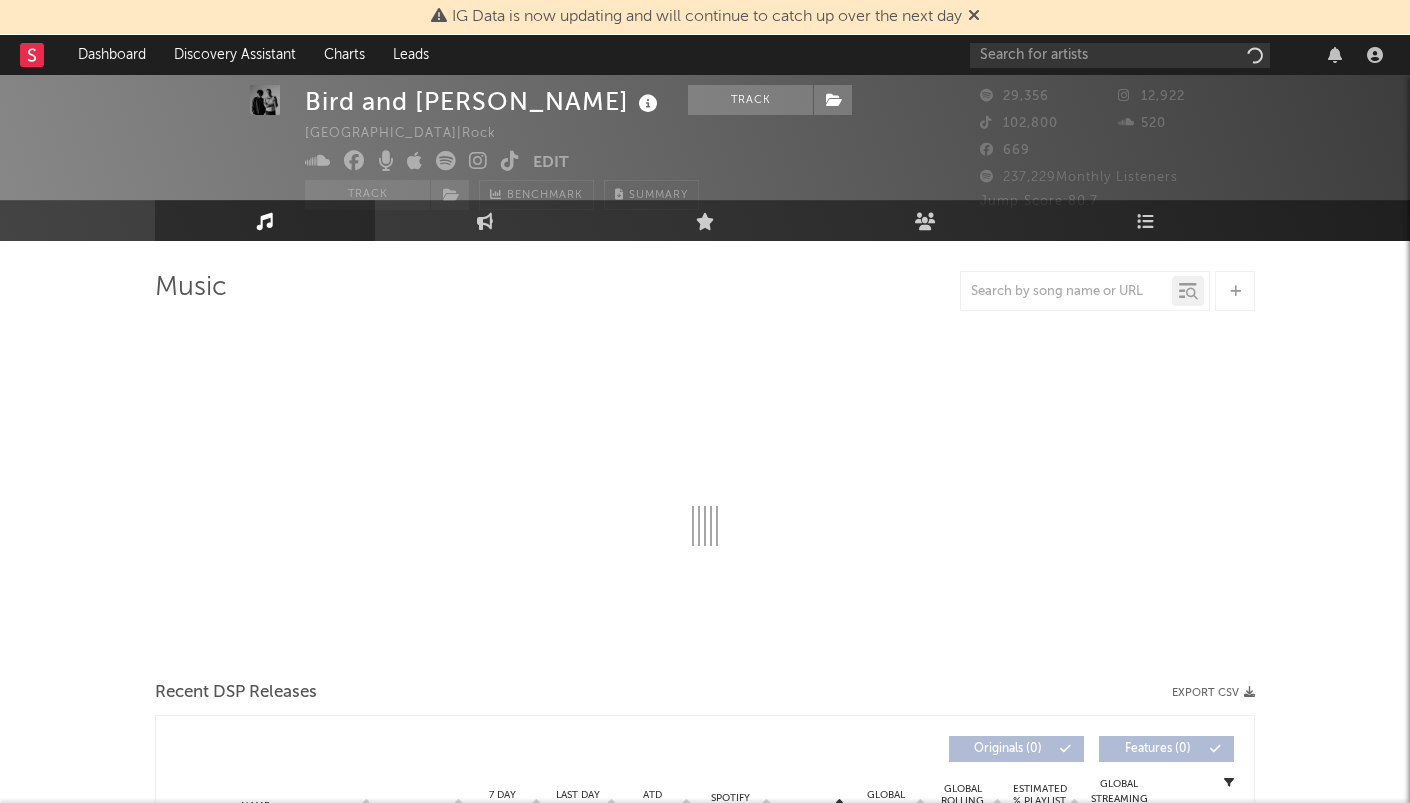 select on "6m" 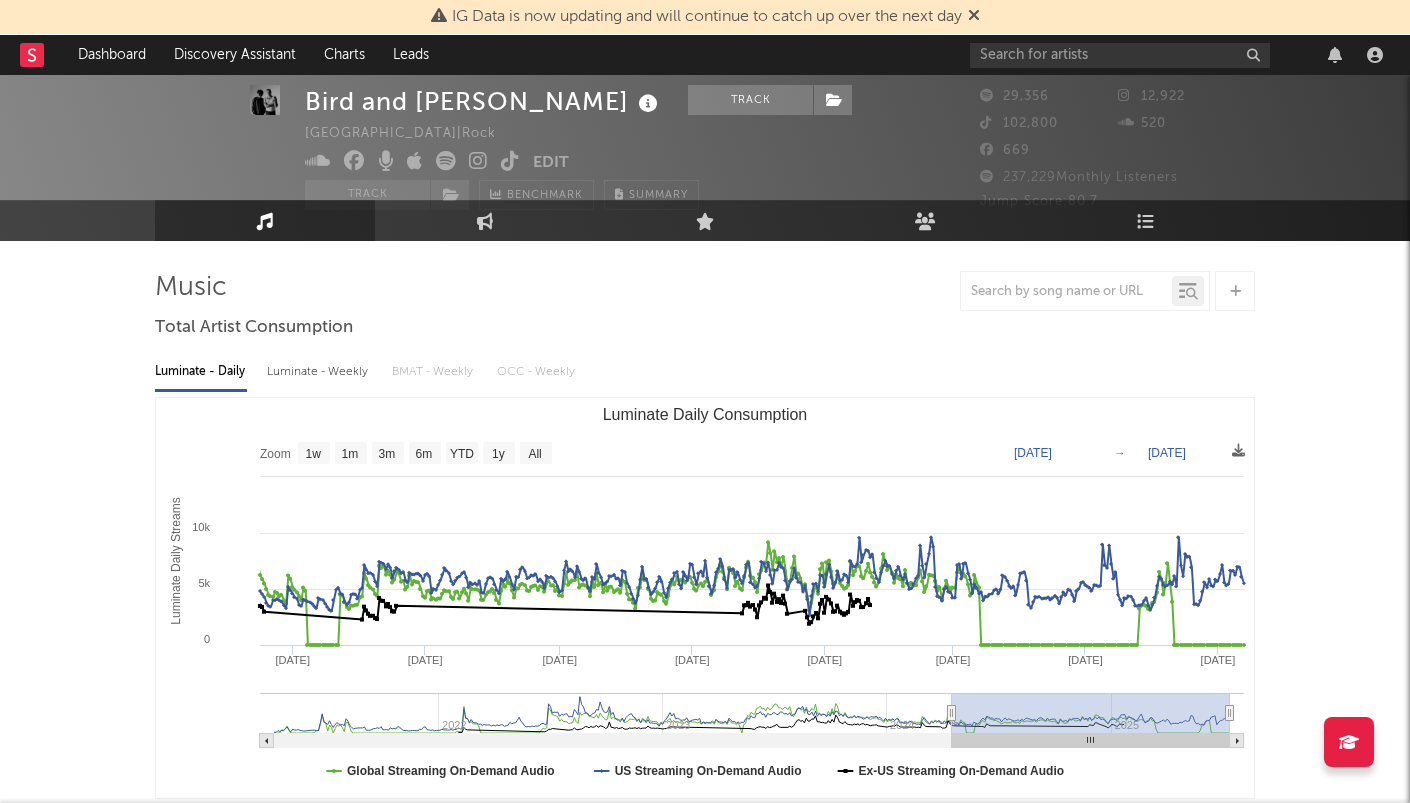 type on "2024-04-14" 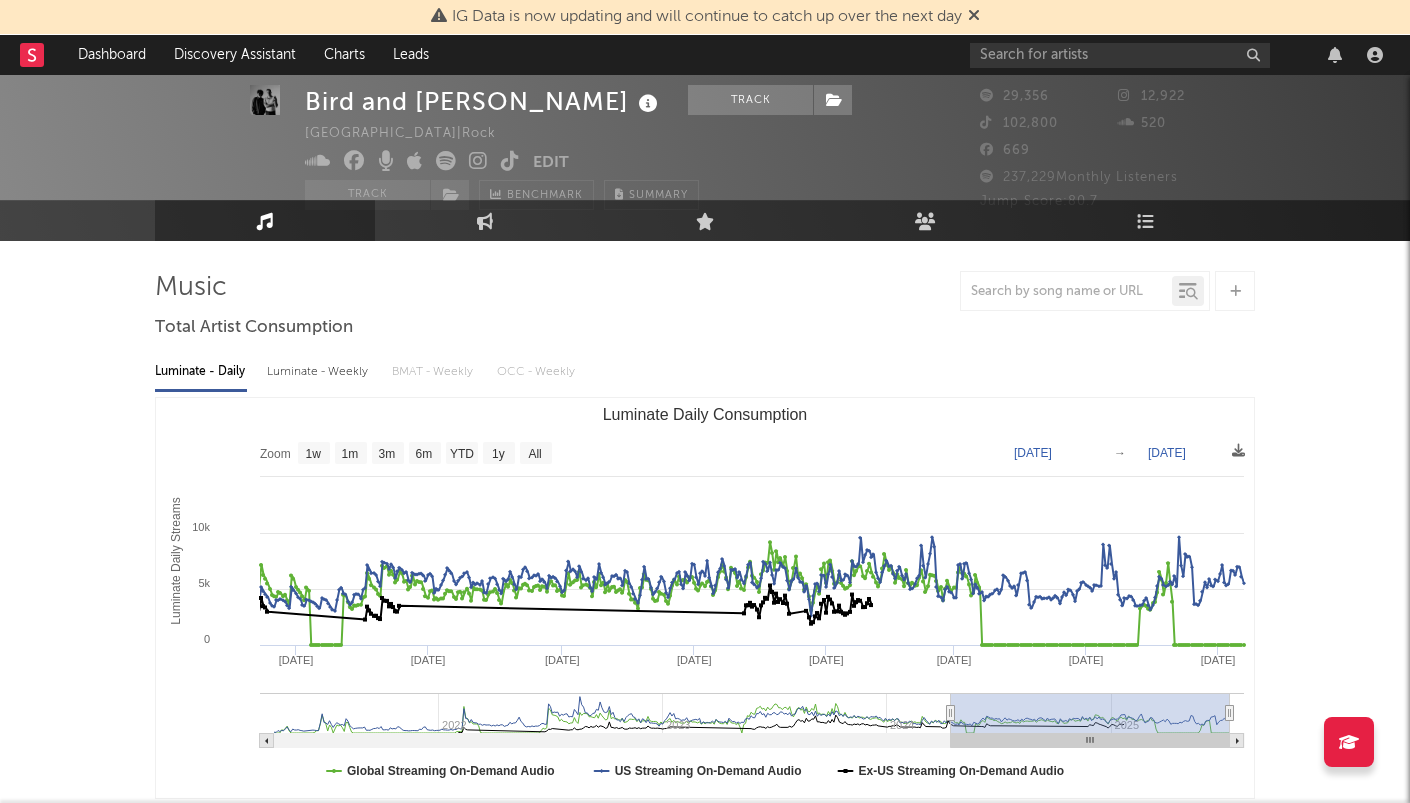 drag, startPoint x: 1116, startPoint y: 720, endPoint x: 951, endPoint y: 728, distance: 165.19383 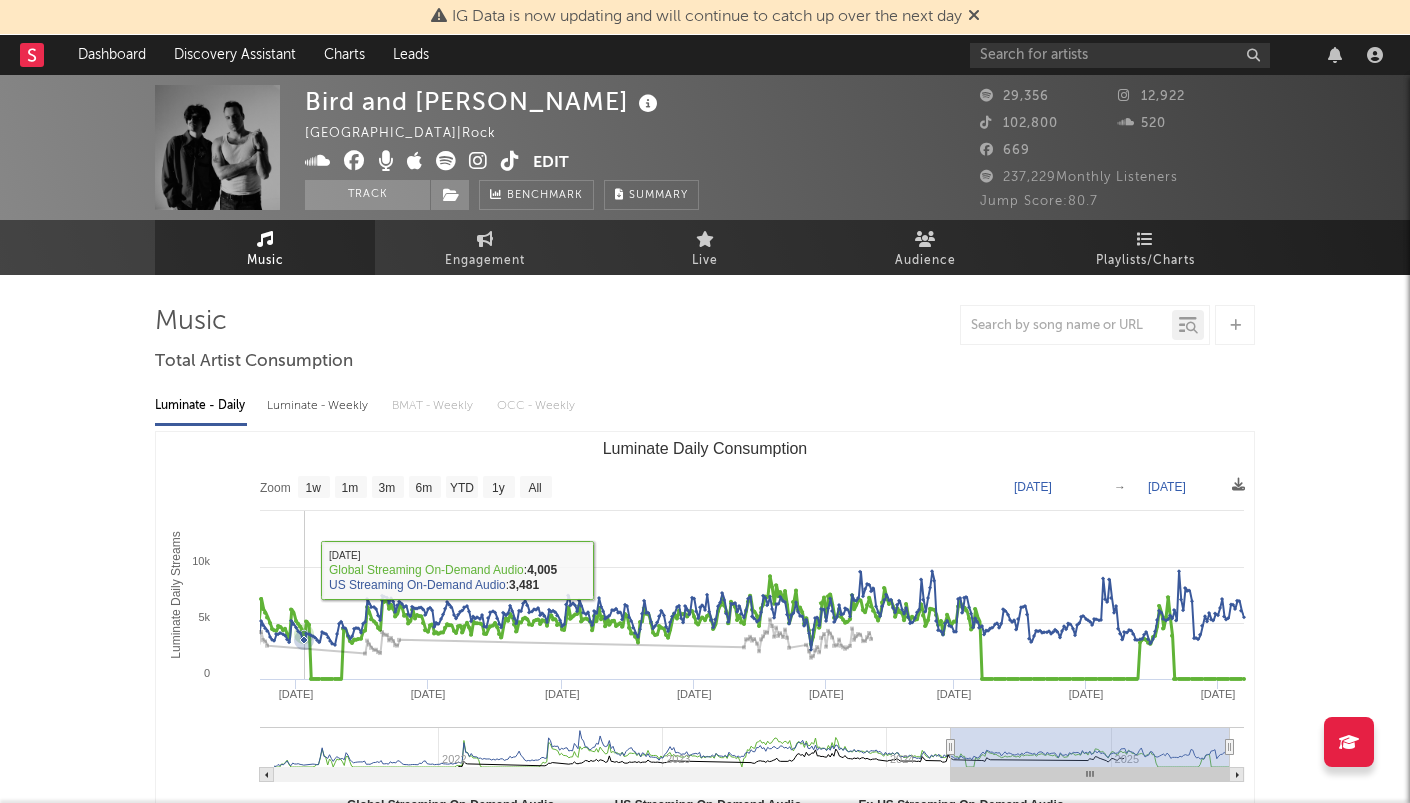 scroll, scrollTop: 0, scrollLeft: 0, axis: both 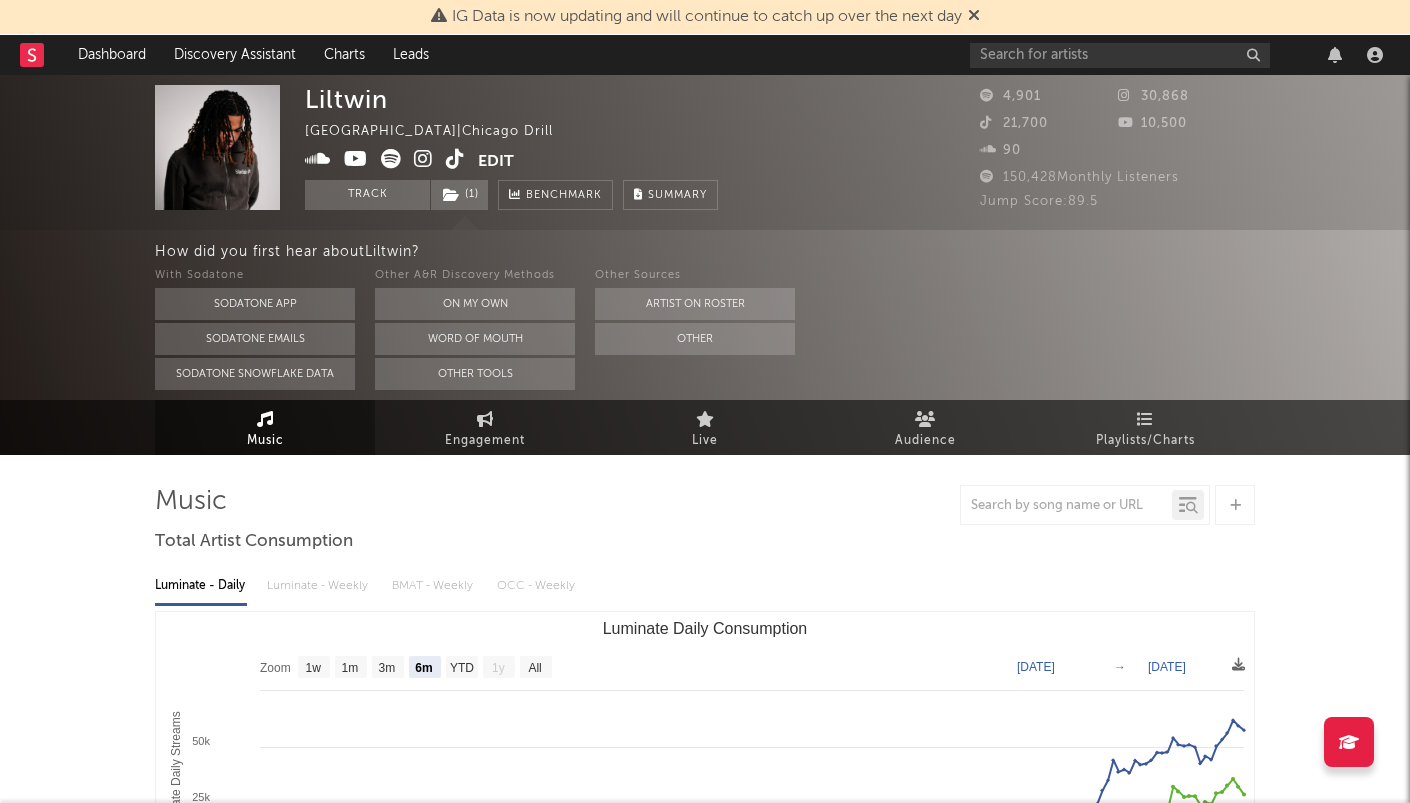 select on "6m" 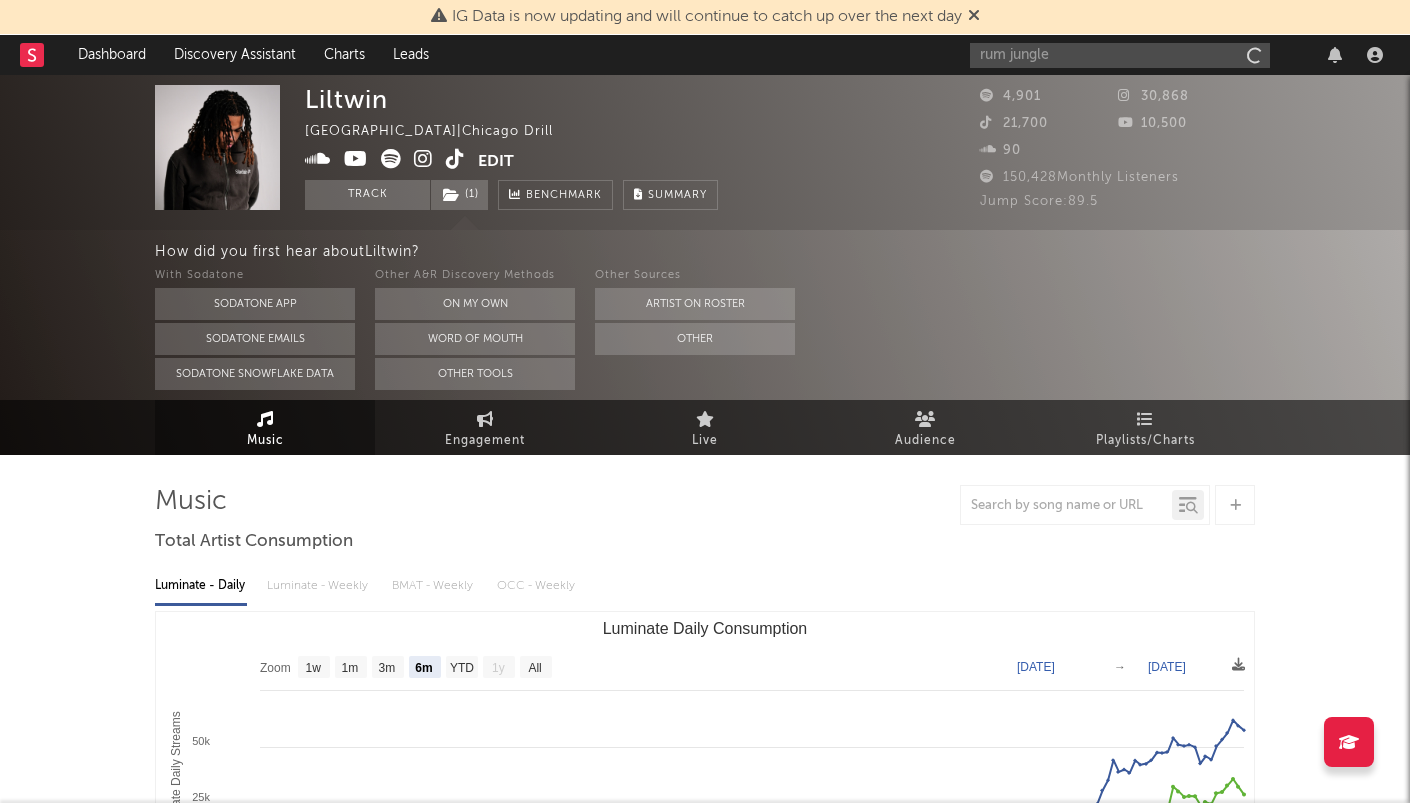 type on "rum jungle" 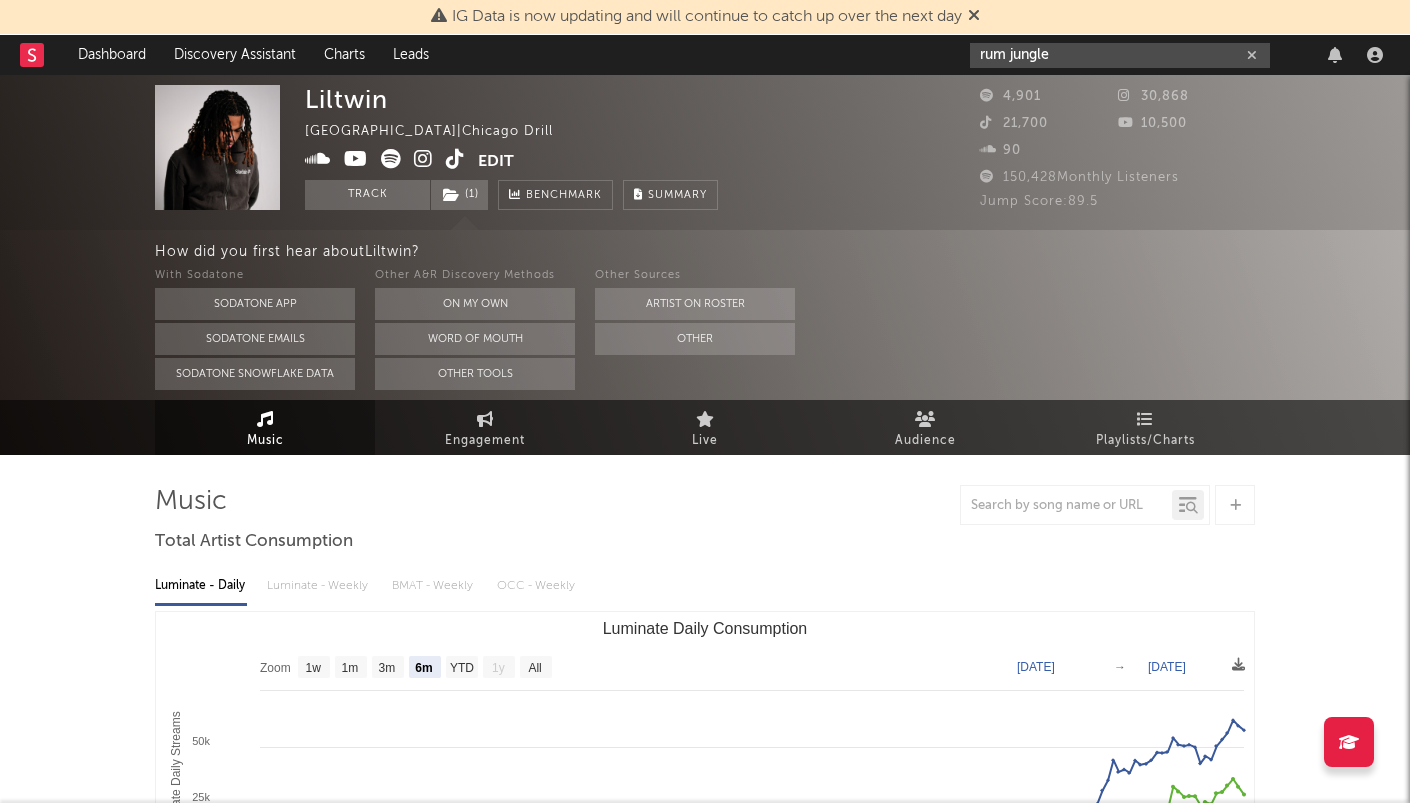click on "rum jungle" at bounding box center (1120, 55) 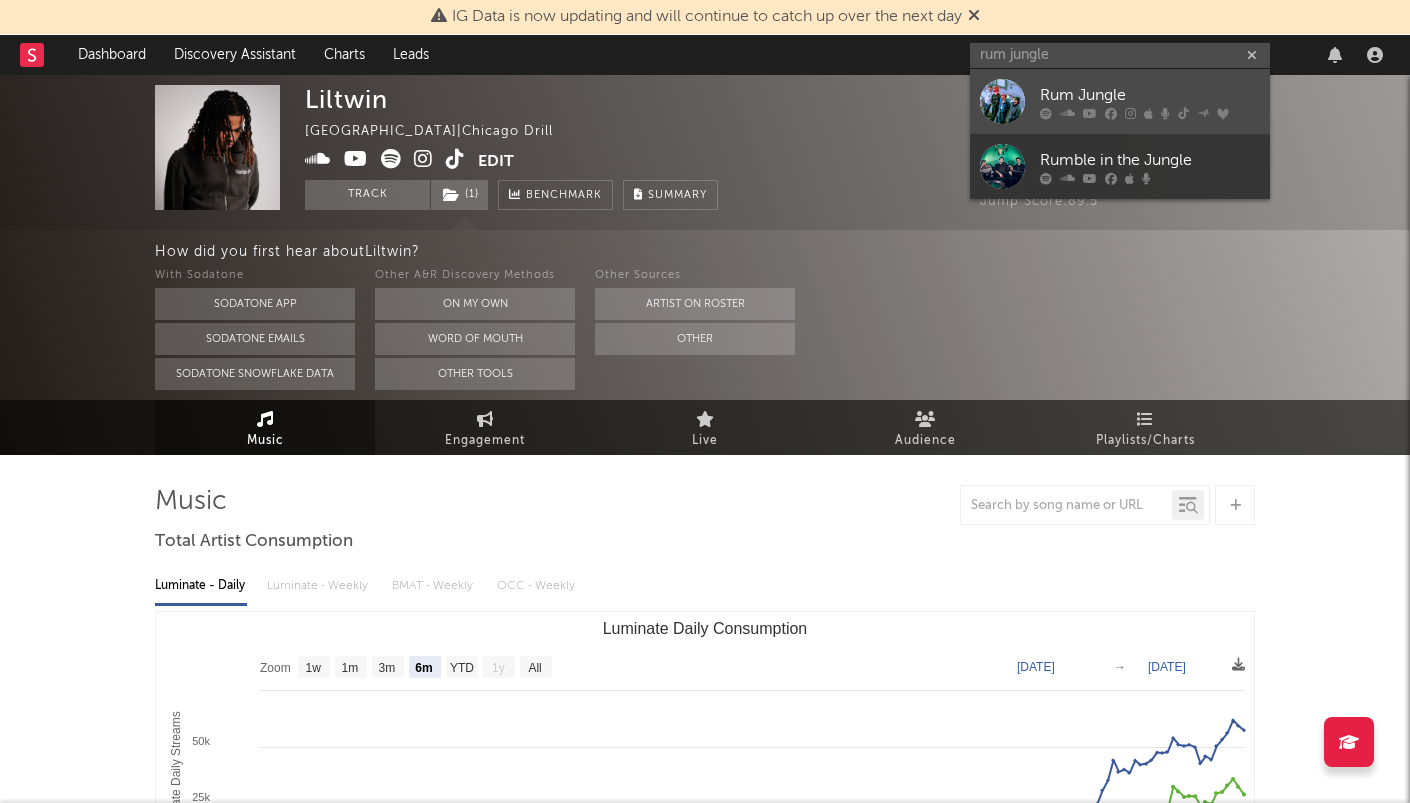 click on "Rum Jungle" at bounding box center (1150, 95) 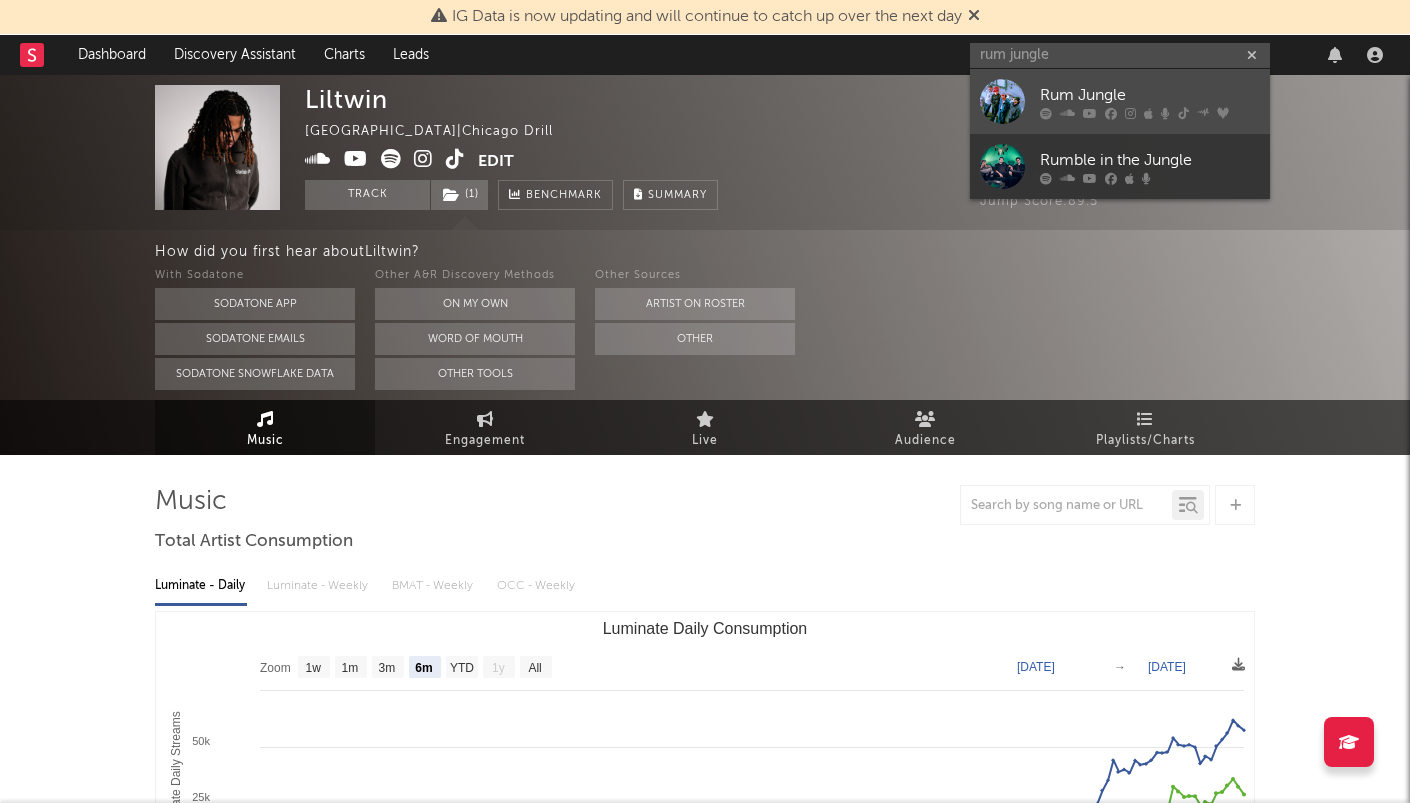 type 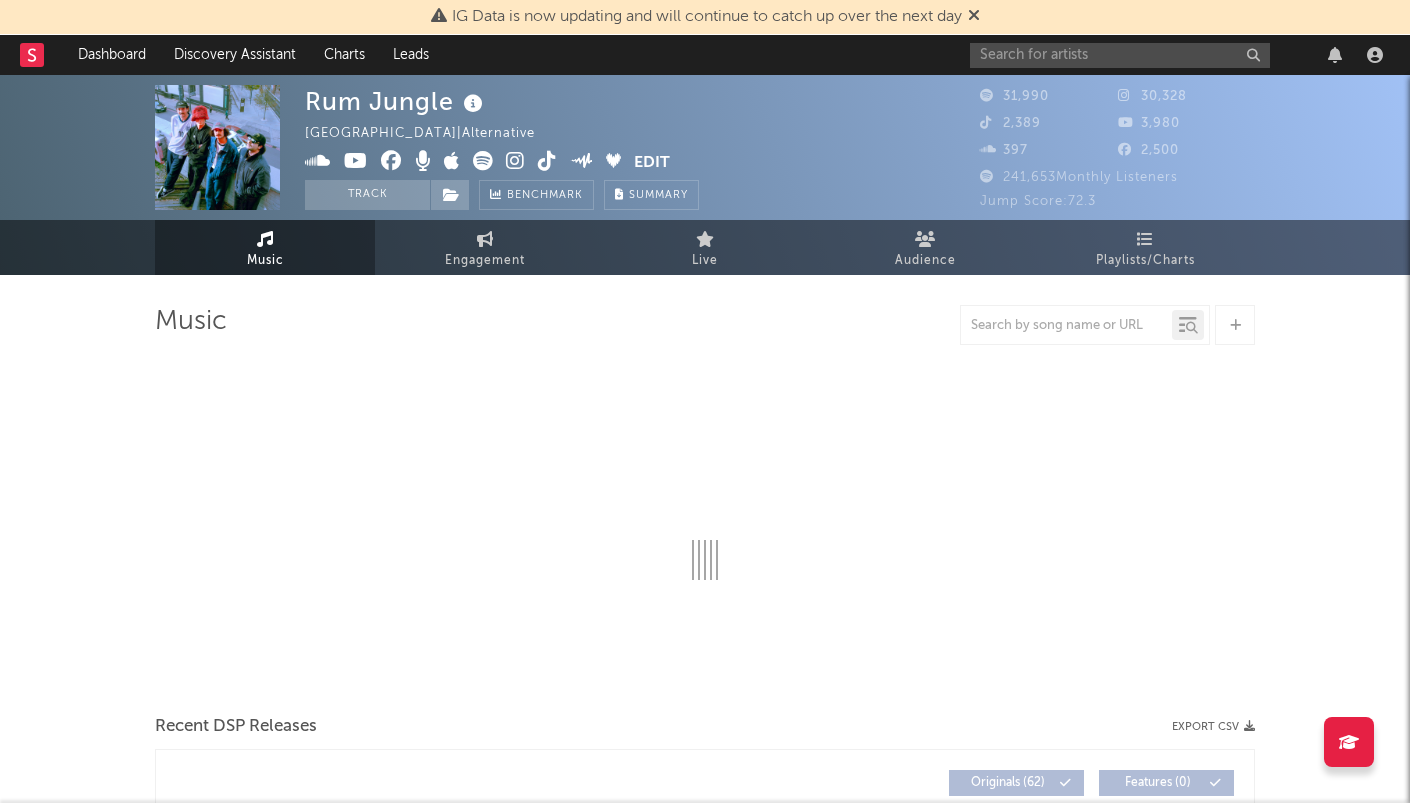 select on "6m" 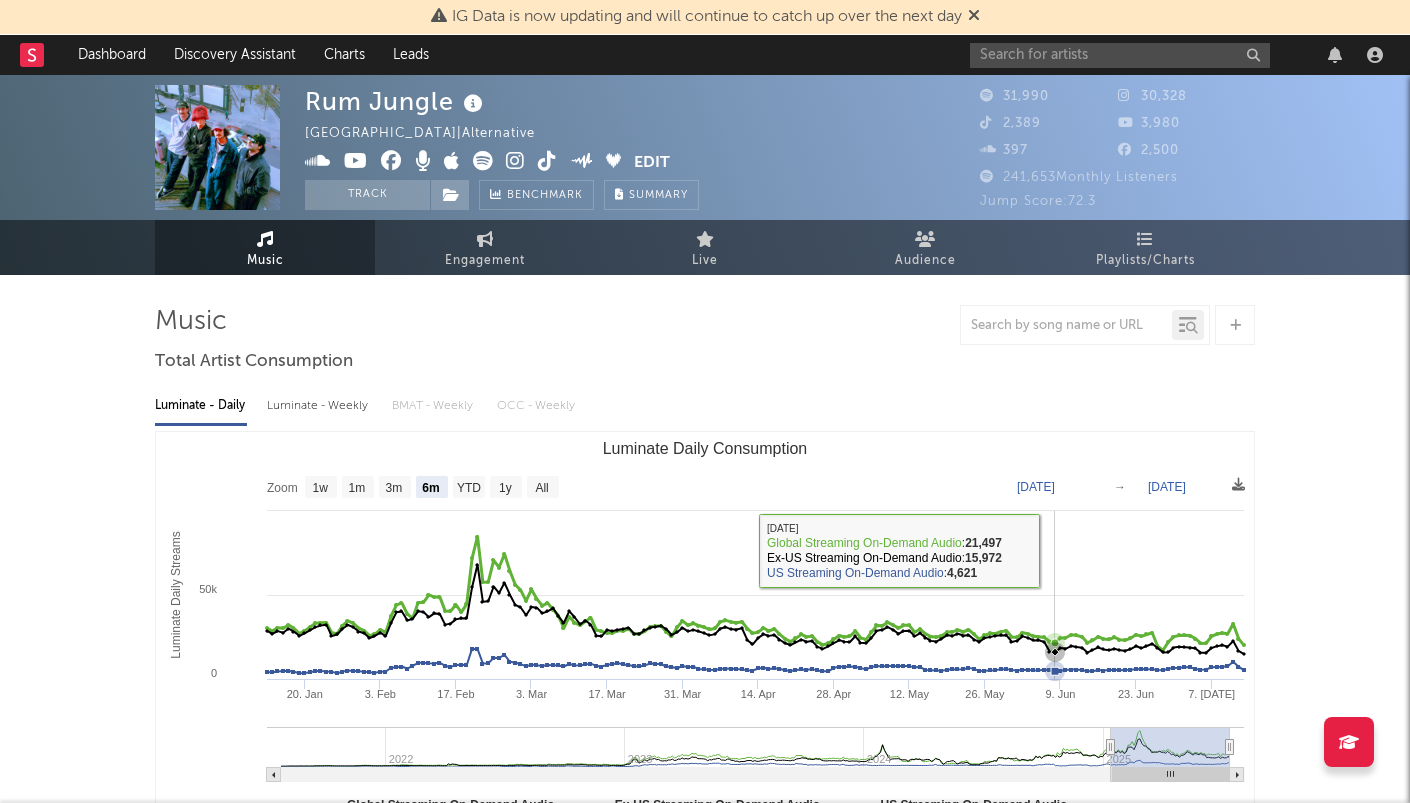 click 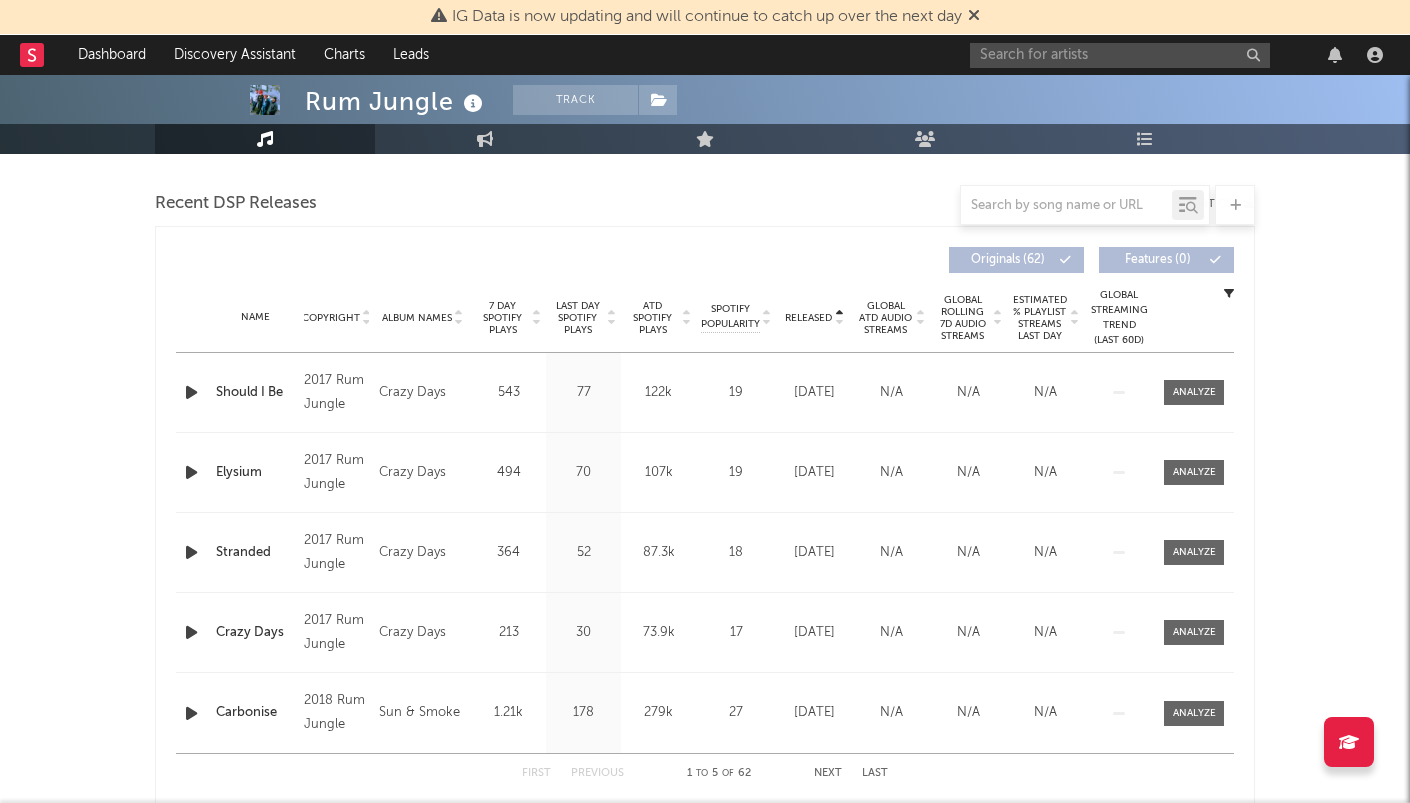 scroll, scrollTop: 694, scrollLeft: 0, axis: vertical 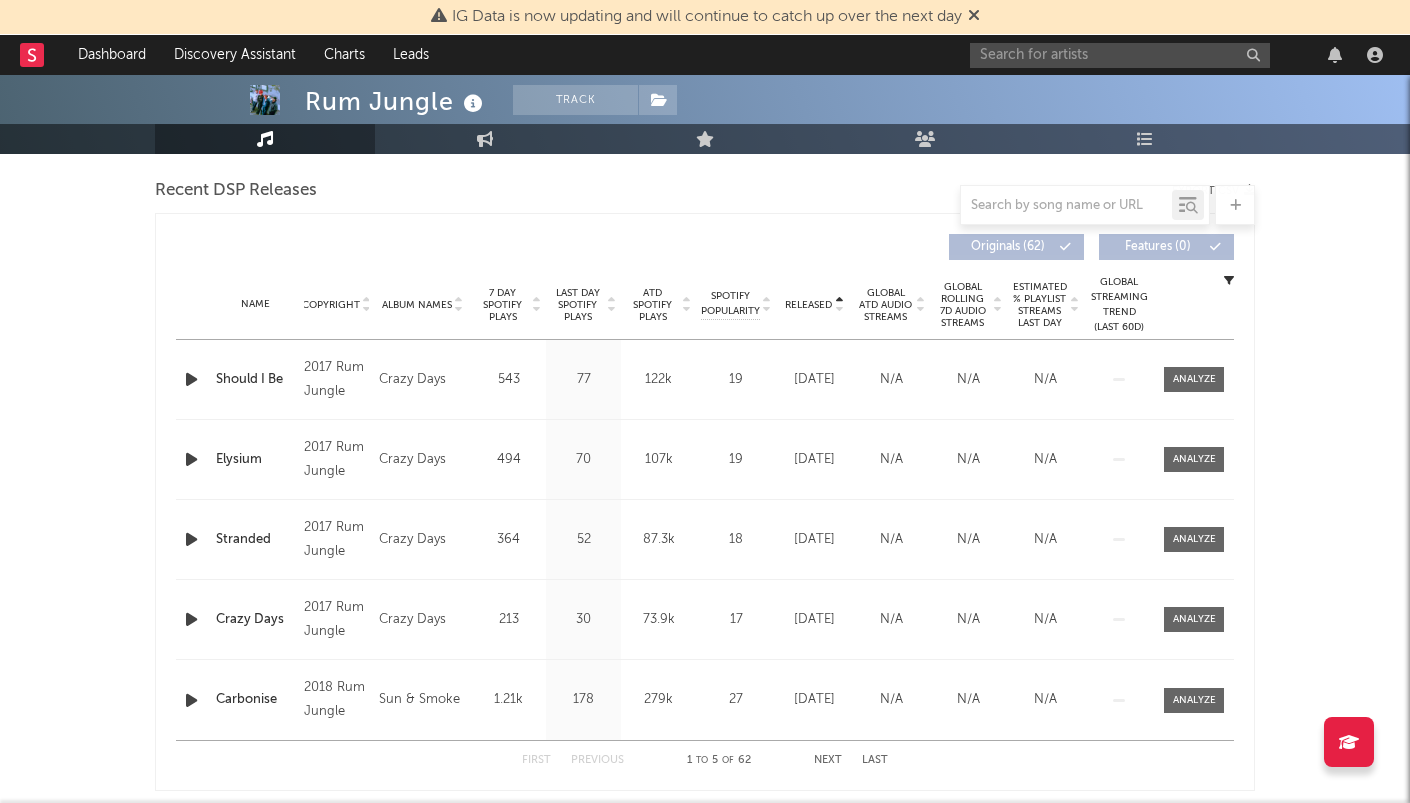 click on "Last Day Spotify Plays" at bounding box center (577, 305) 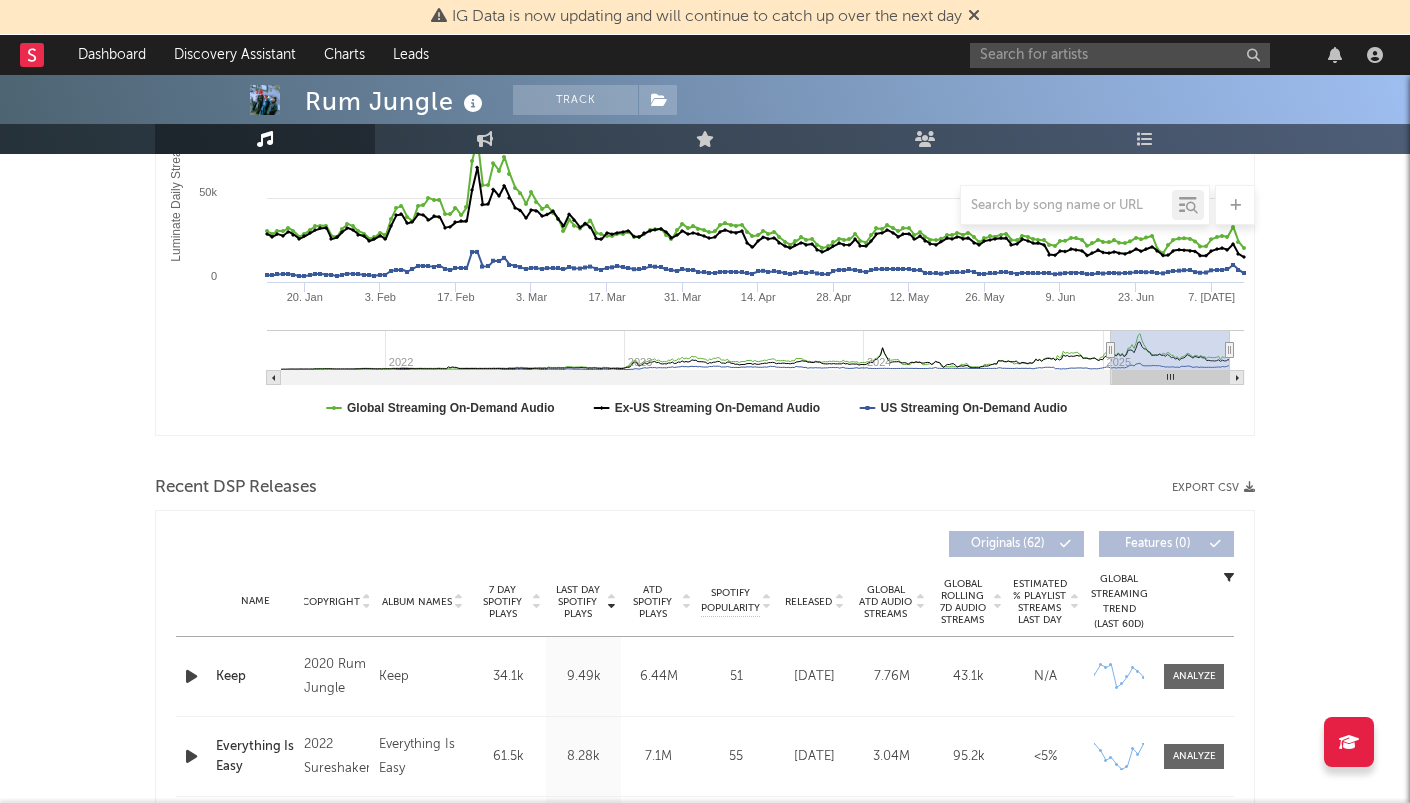 scroll, scrollTop: 145, scrollLeft: 0, axis: vertical 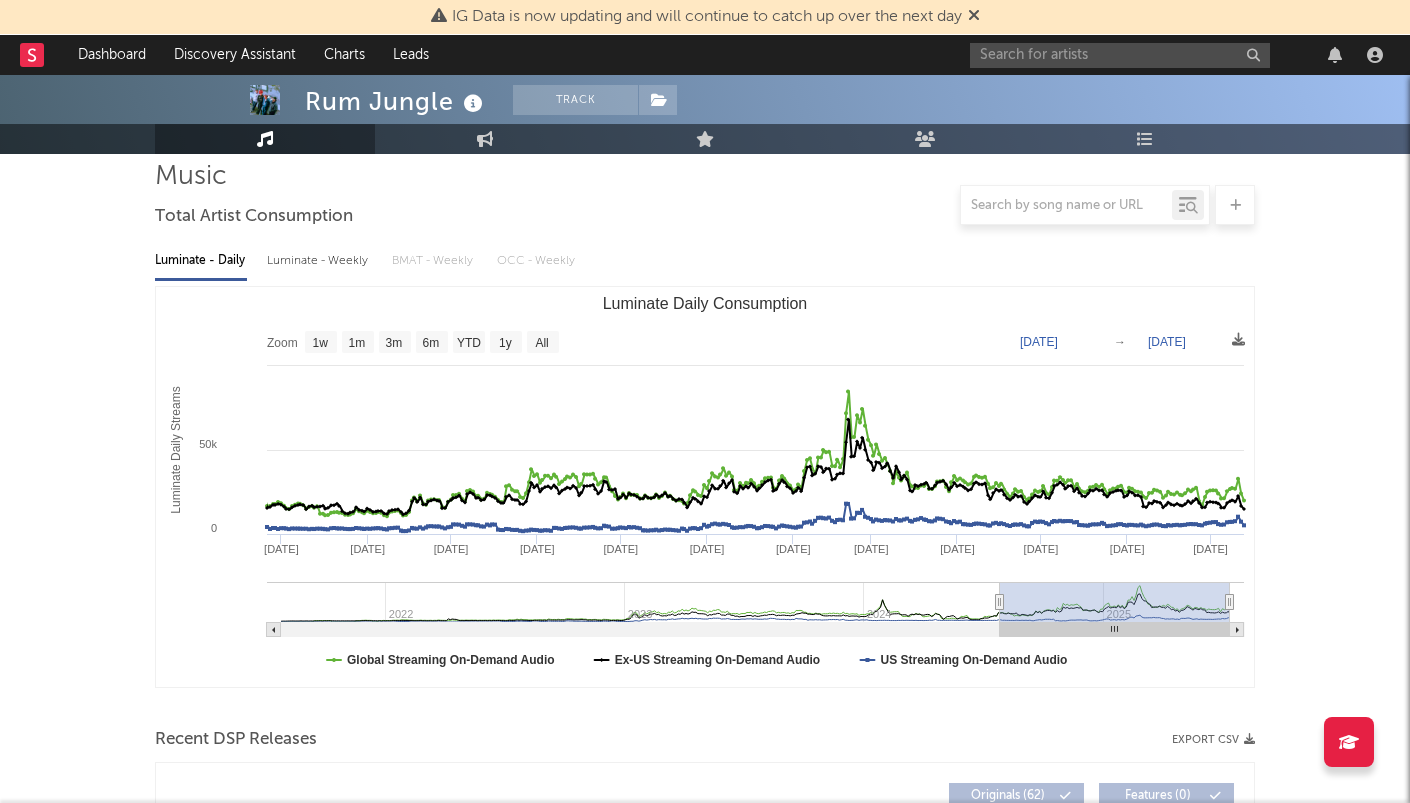 type on "2024-07-19" 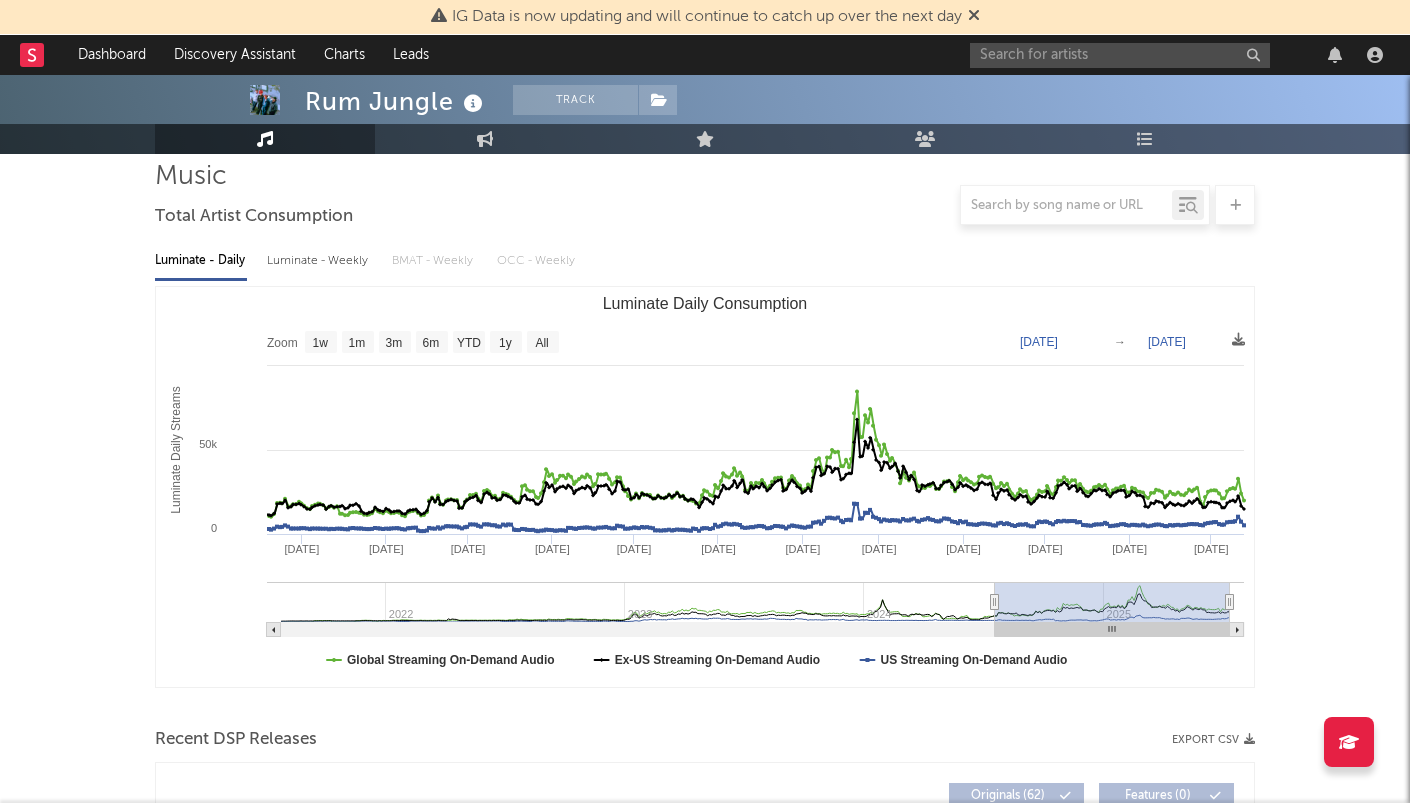 drag, startPoint x: 1111, startPoint y: 598, endPoint x: 995, endPoint y: 604, distance: 116.15507 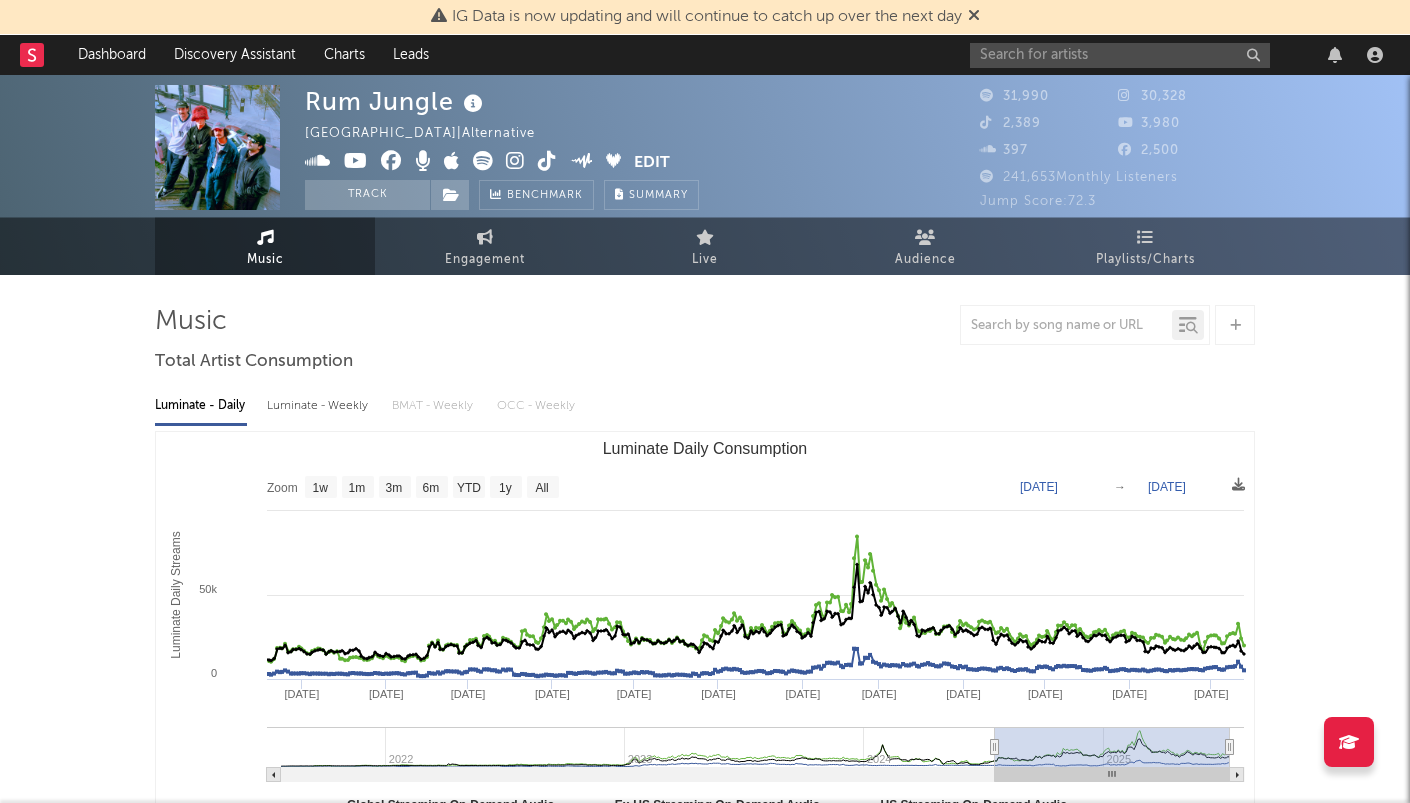scroll, scrollTop: 0, scrollLeft: 0, axis: both 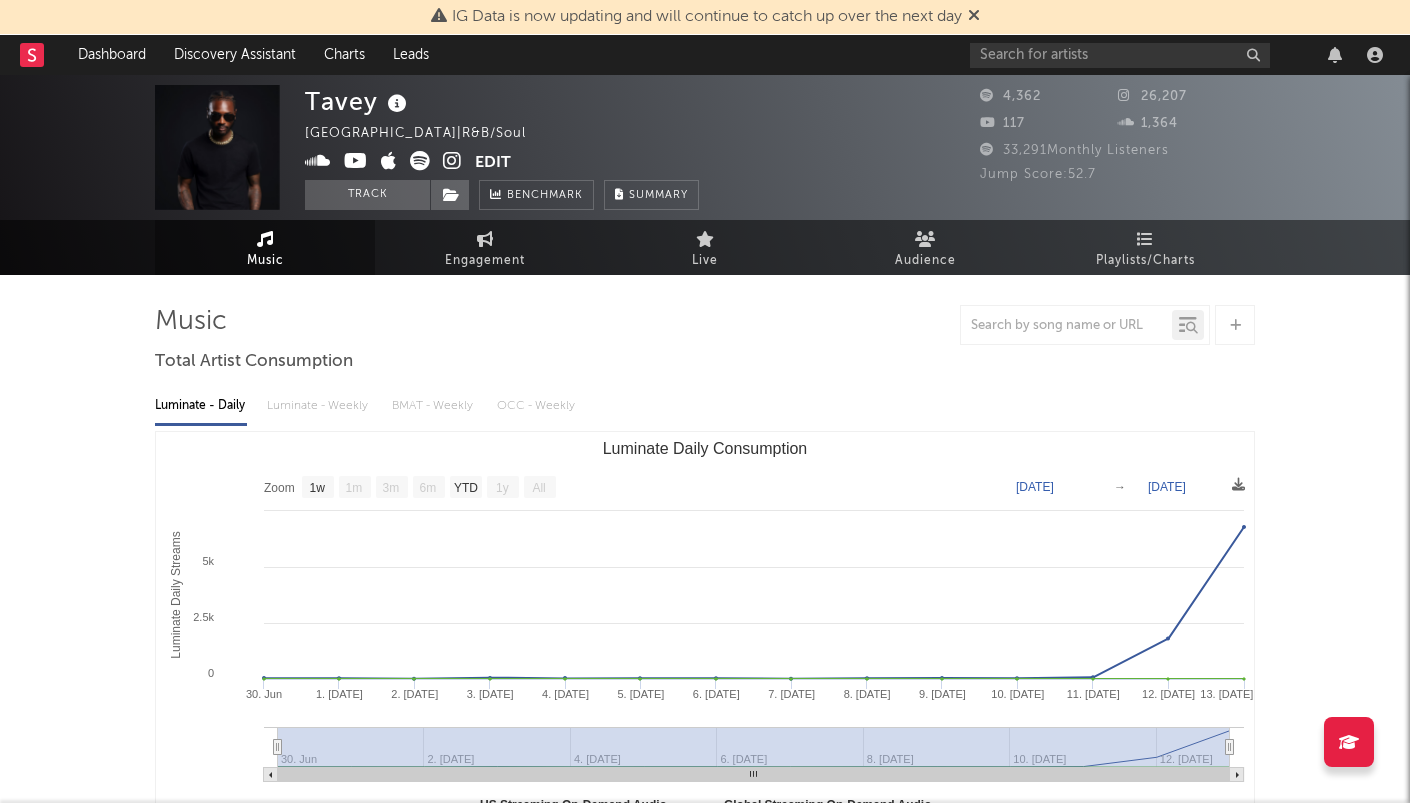 select on "1w" 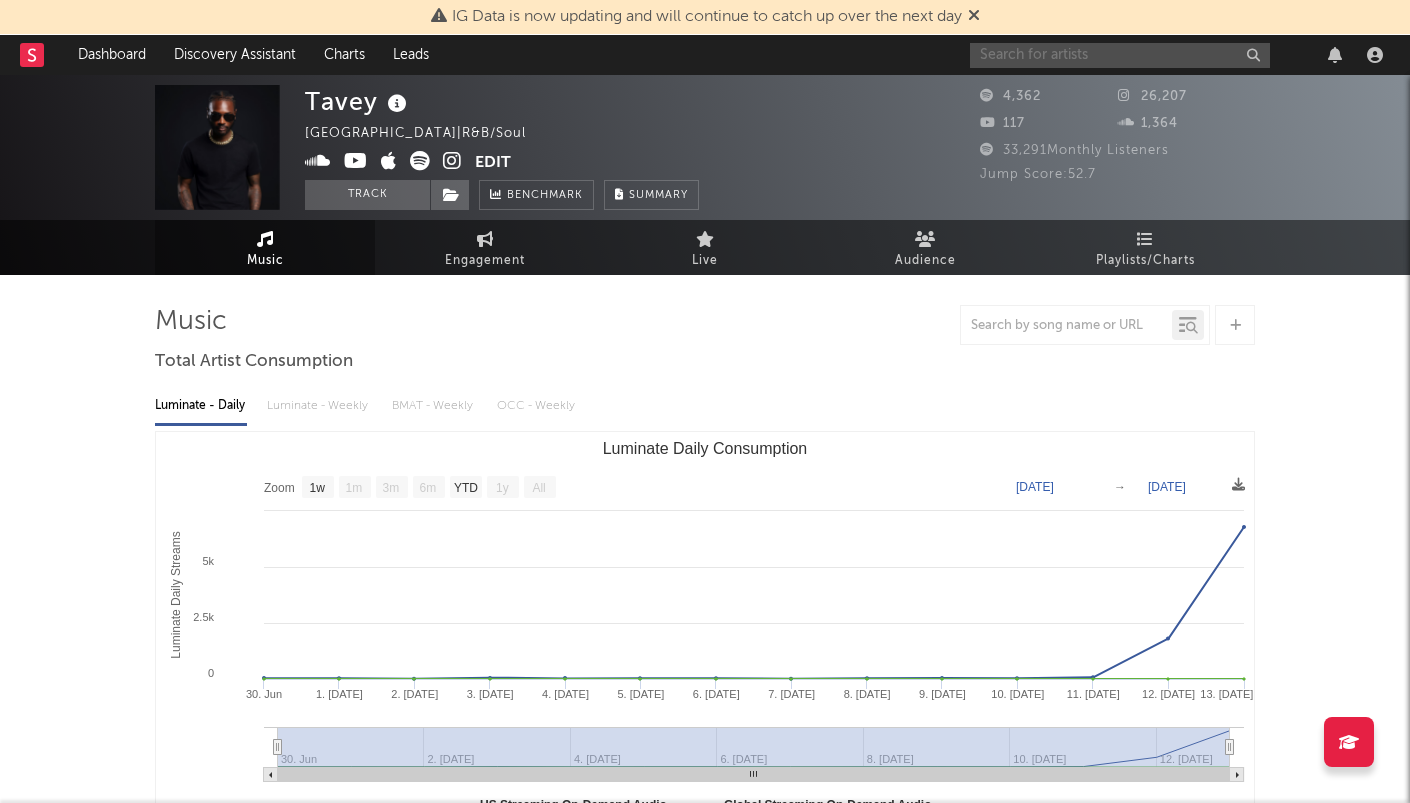 click at bounding box center [1120, 55] 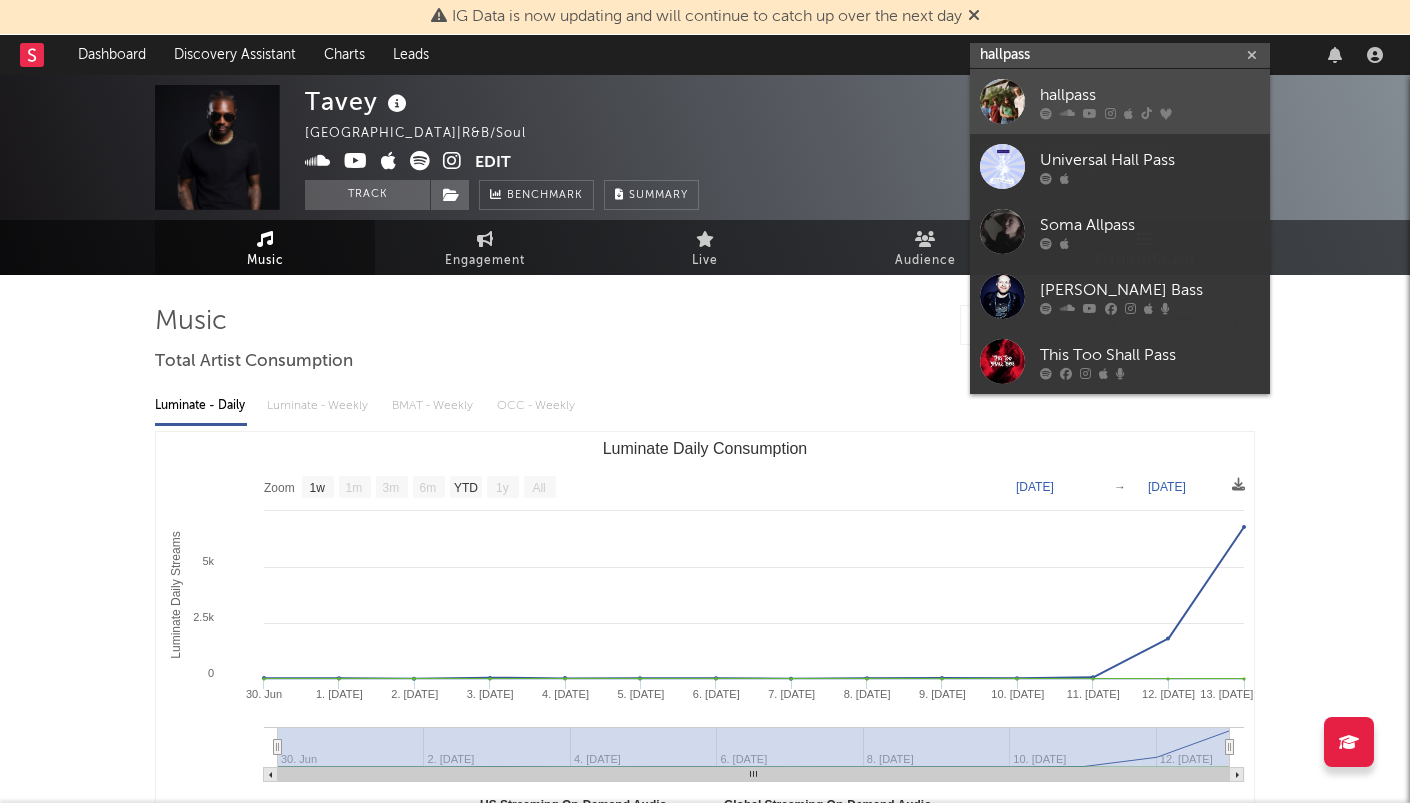 type on "hallpass" 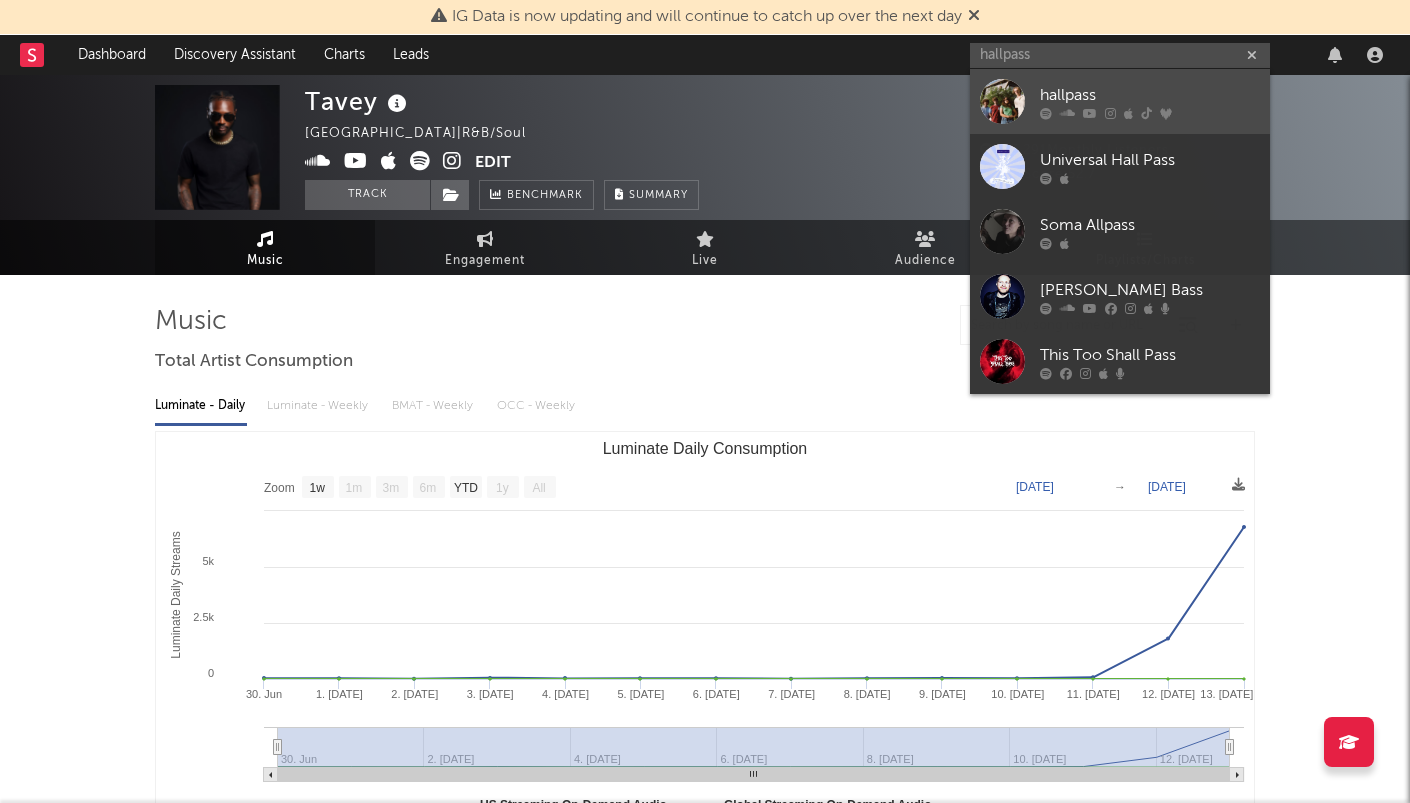 click on "hallpass" at bounding box center (1150, 95) 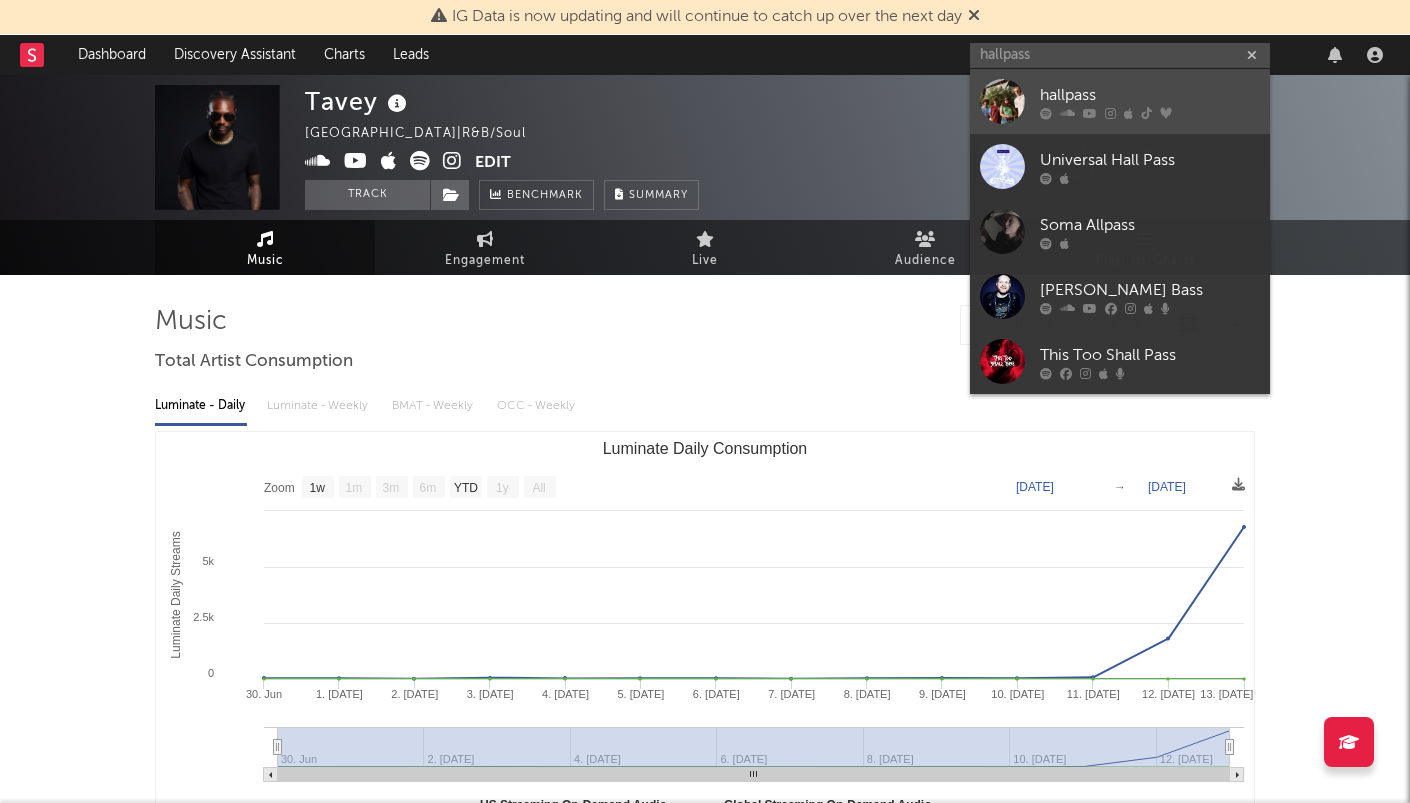 type 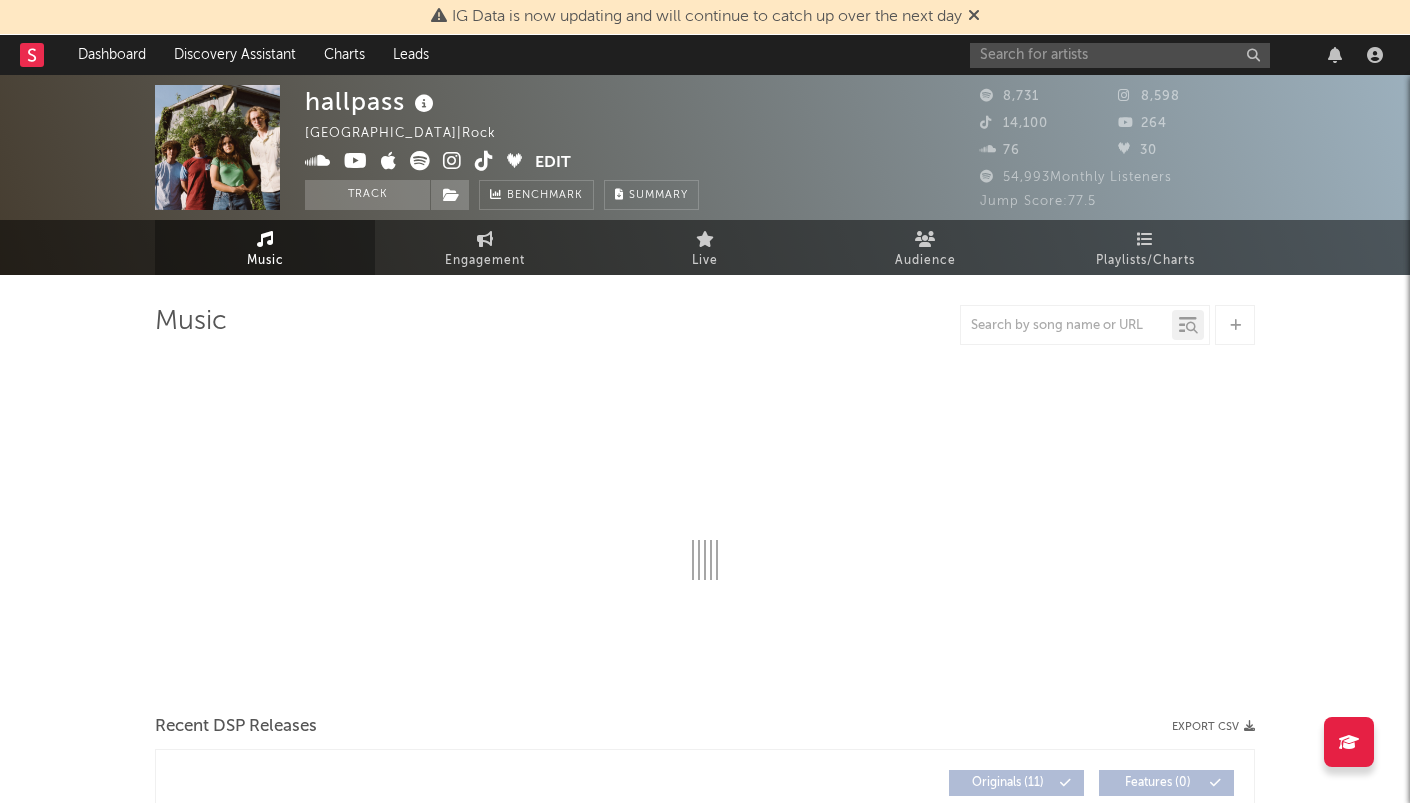 select on "6m" 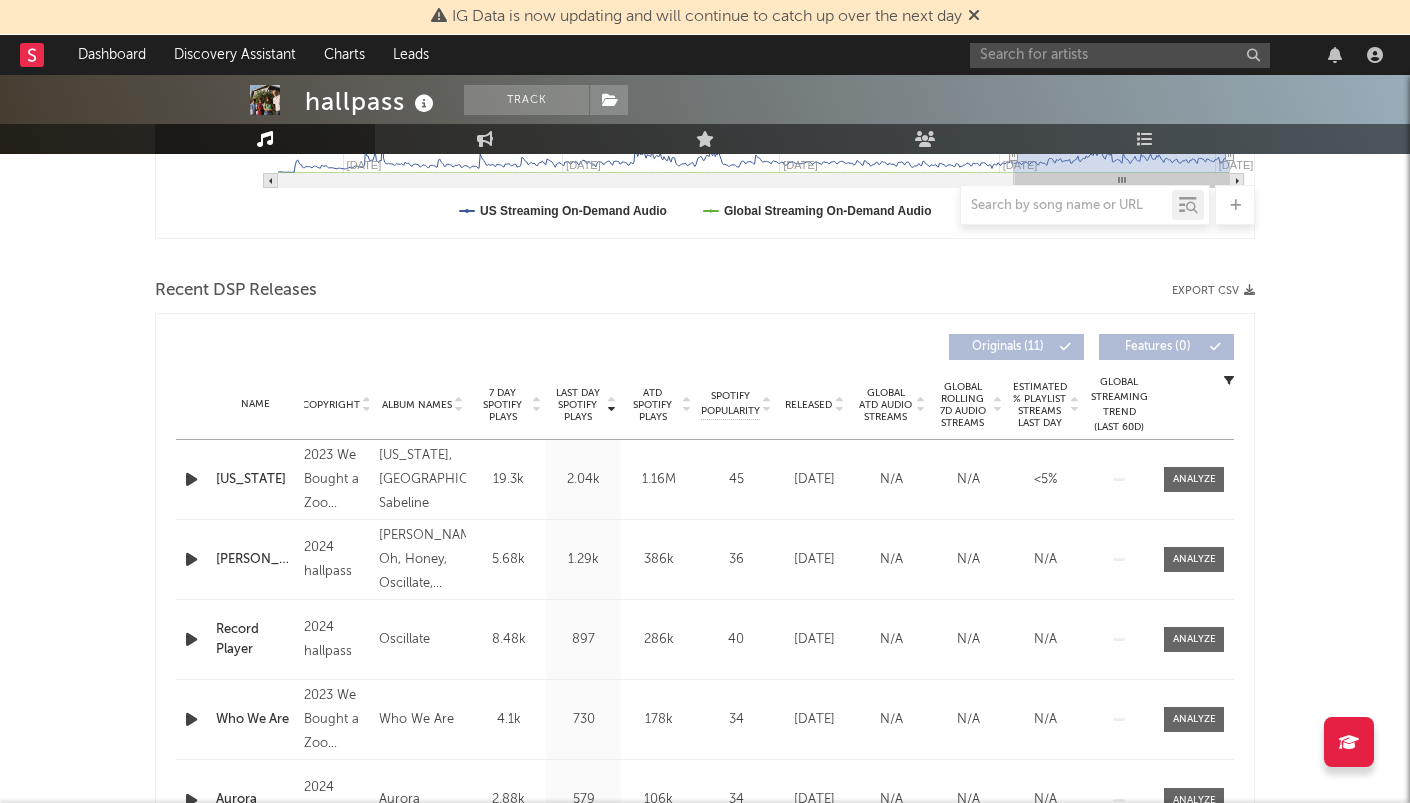 scroll, scrollTop: 604, scrollLeft: 0, axis: vertical 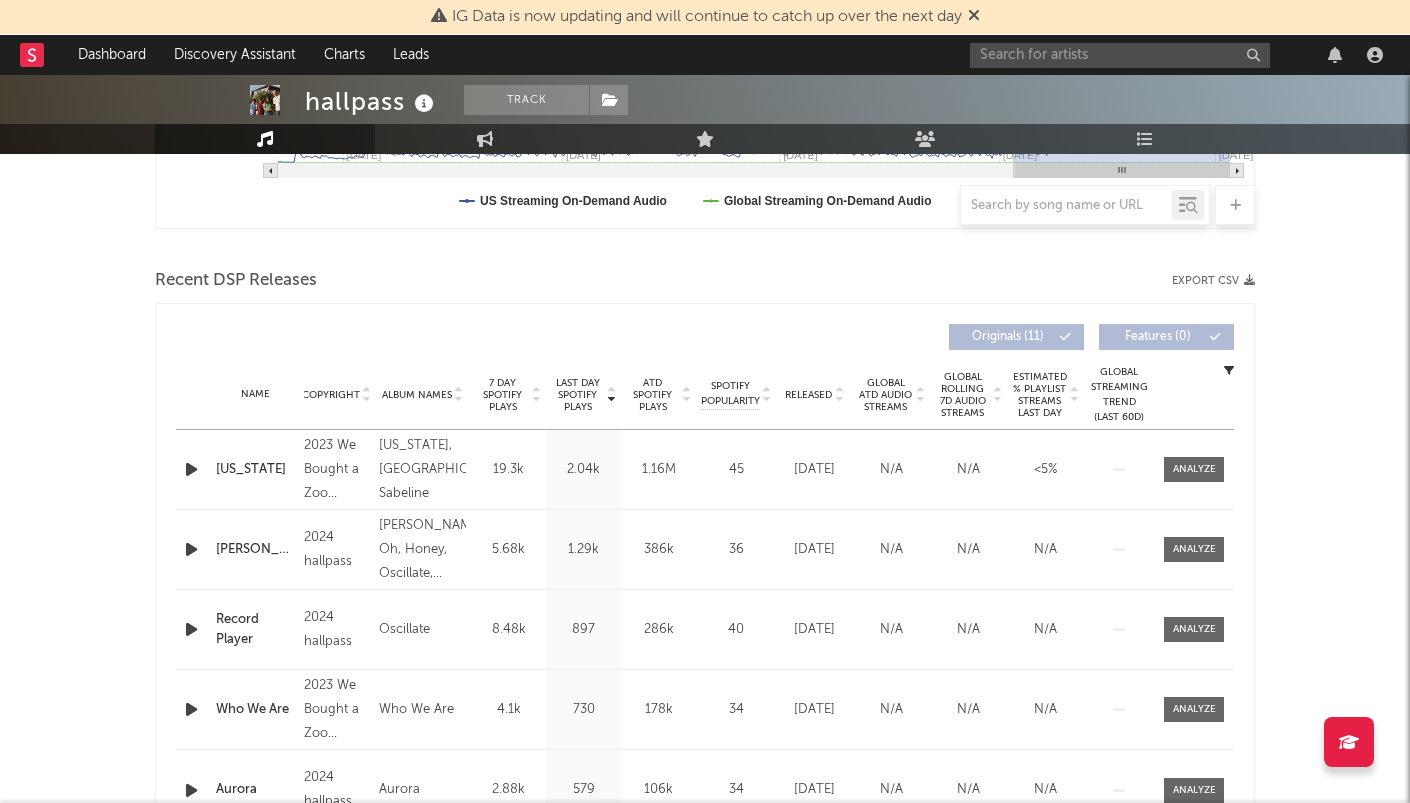click on "Last Day Spotify Plays" at bounding box center [577, 395] 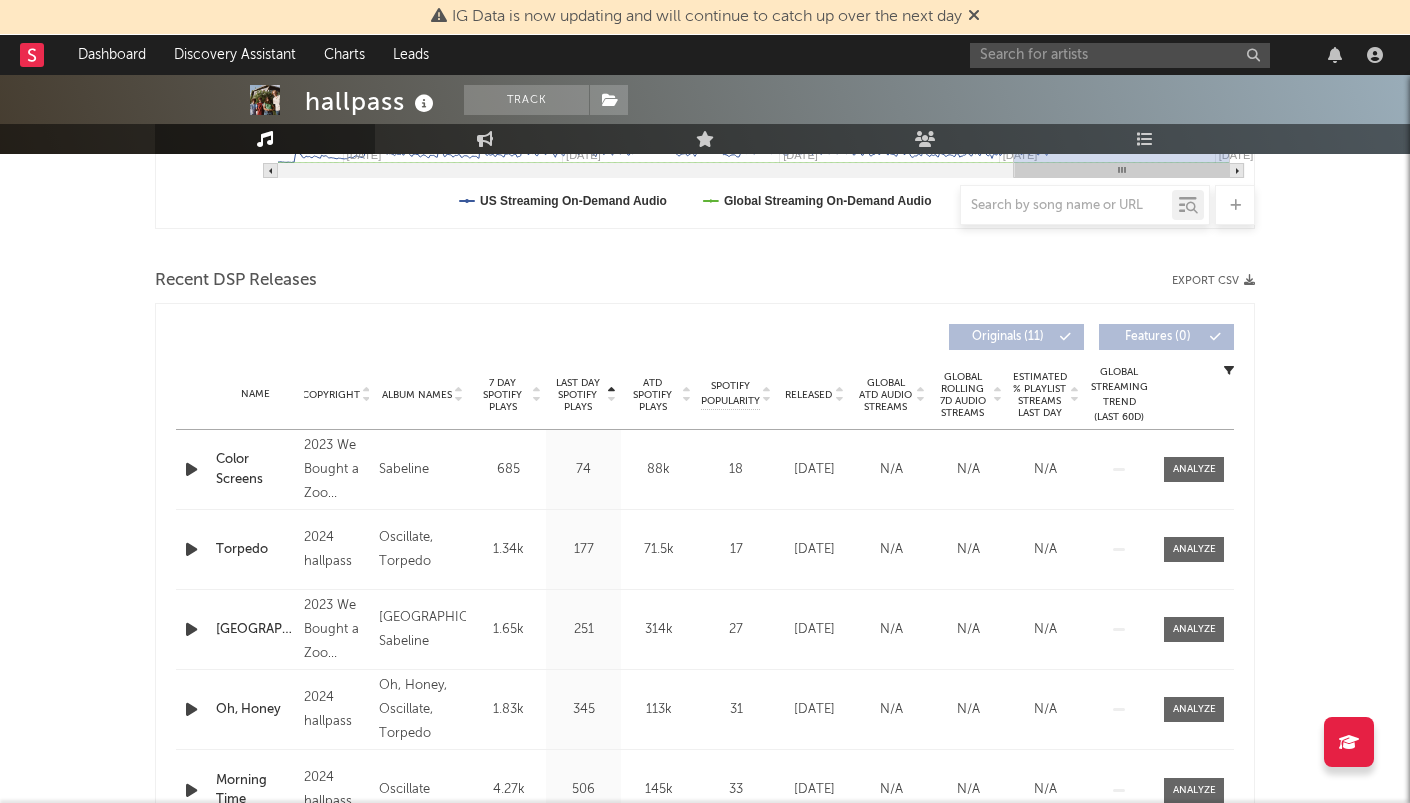 click on "Last Day Spotify Plays" at bounding box center (577, 395) 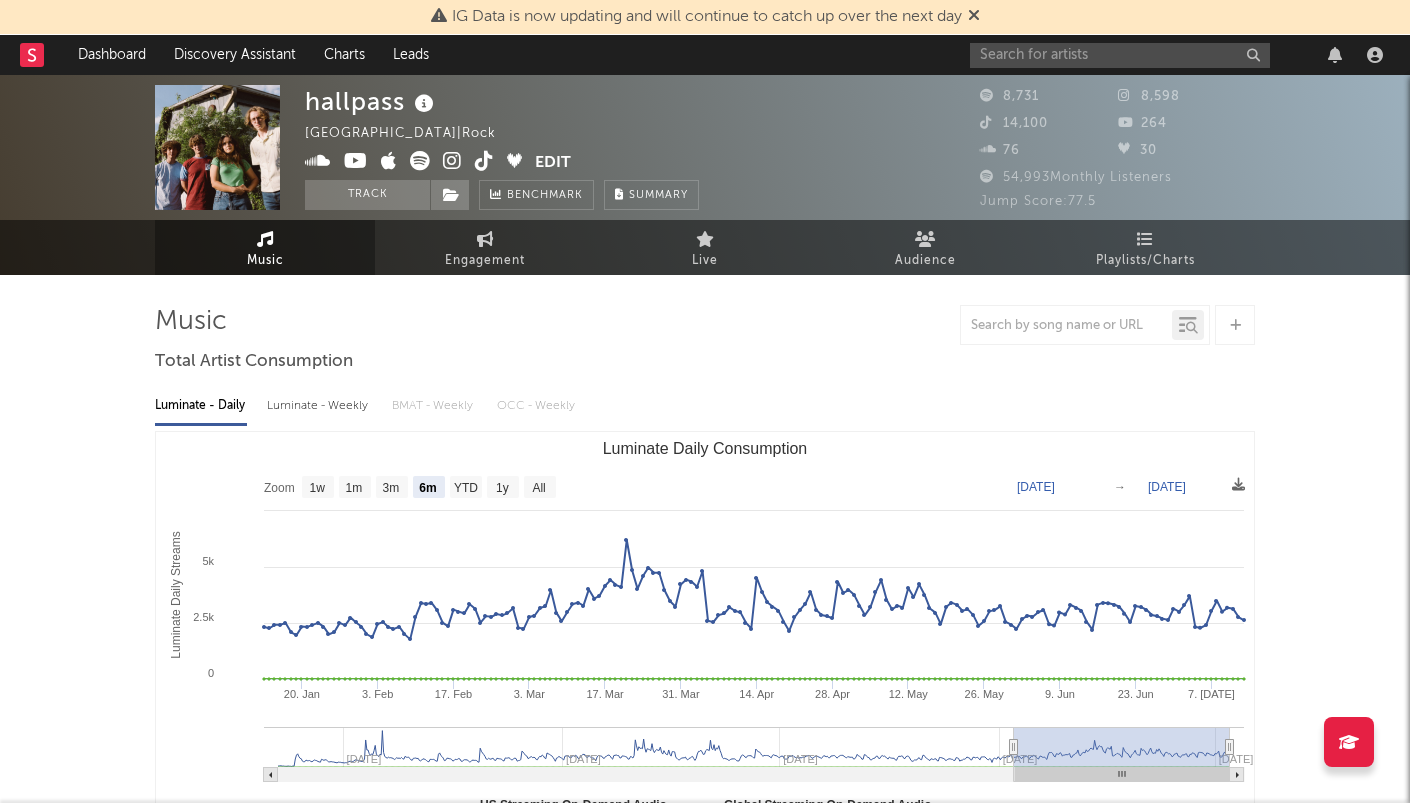 scroll, scrollTop: 0, scrollLeft: 0, axis: both 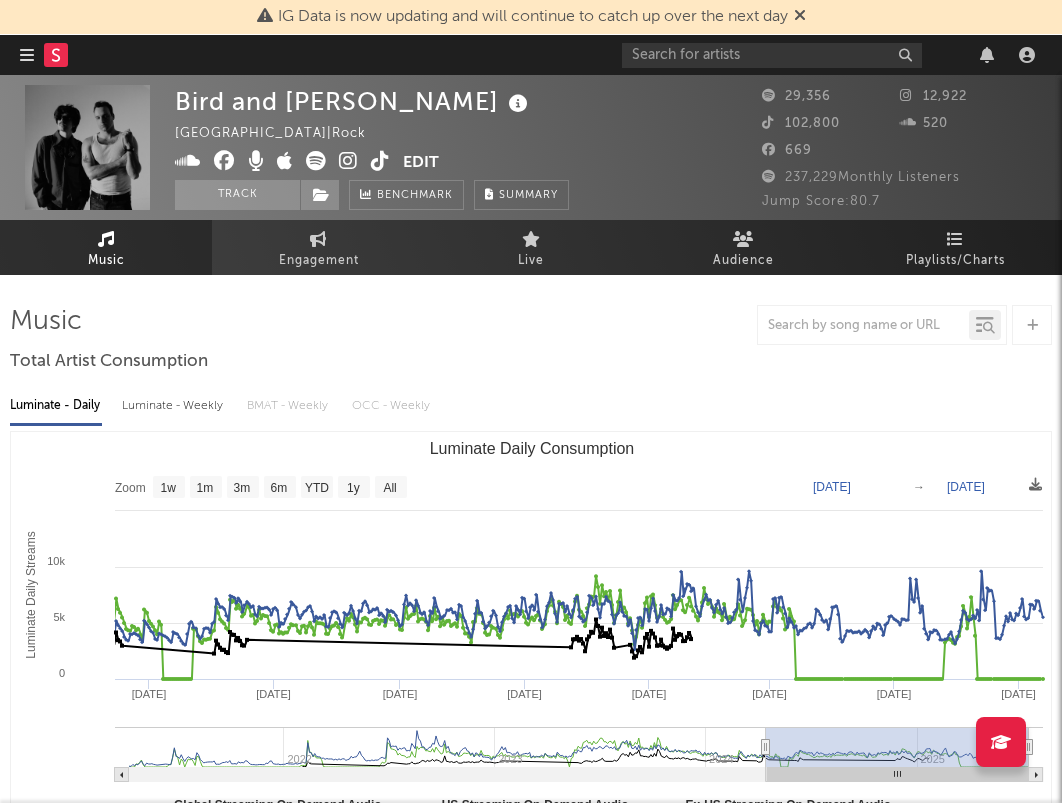 select on "6m" 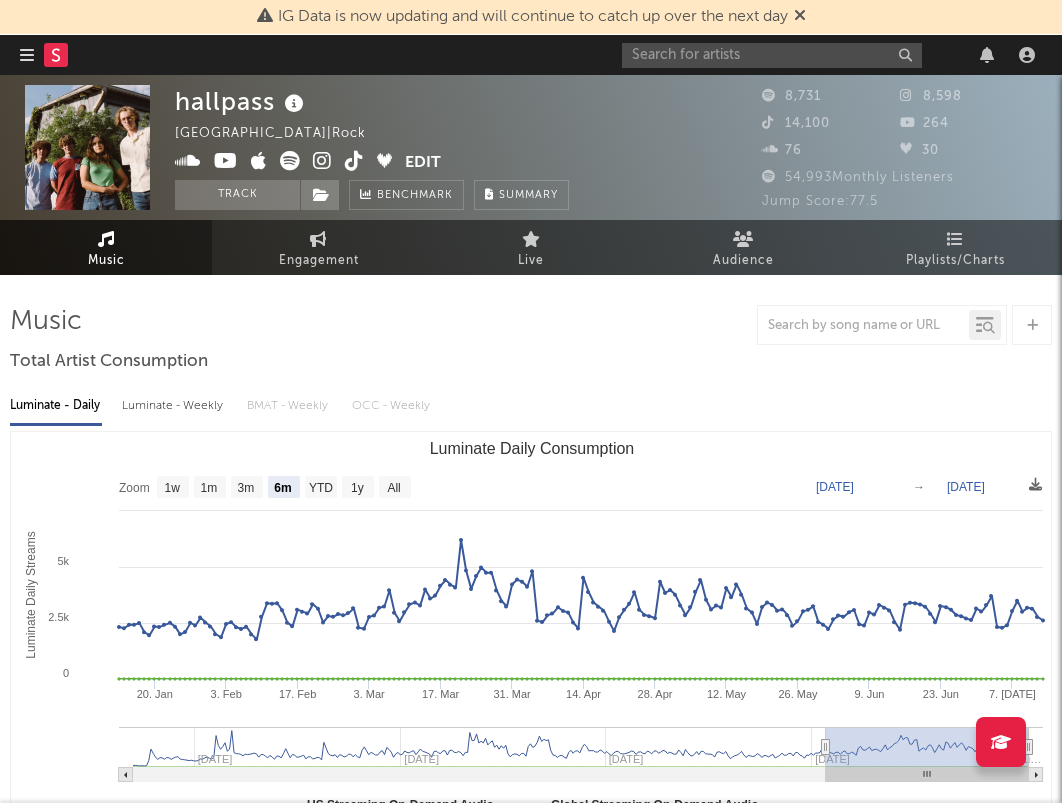 select on "6m" 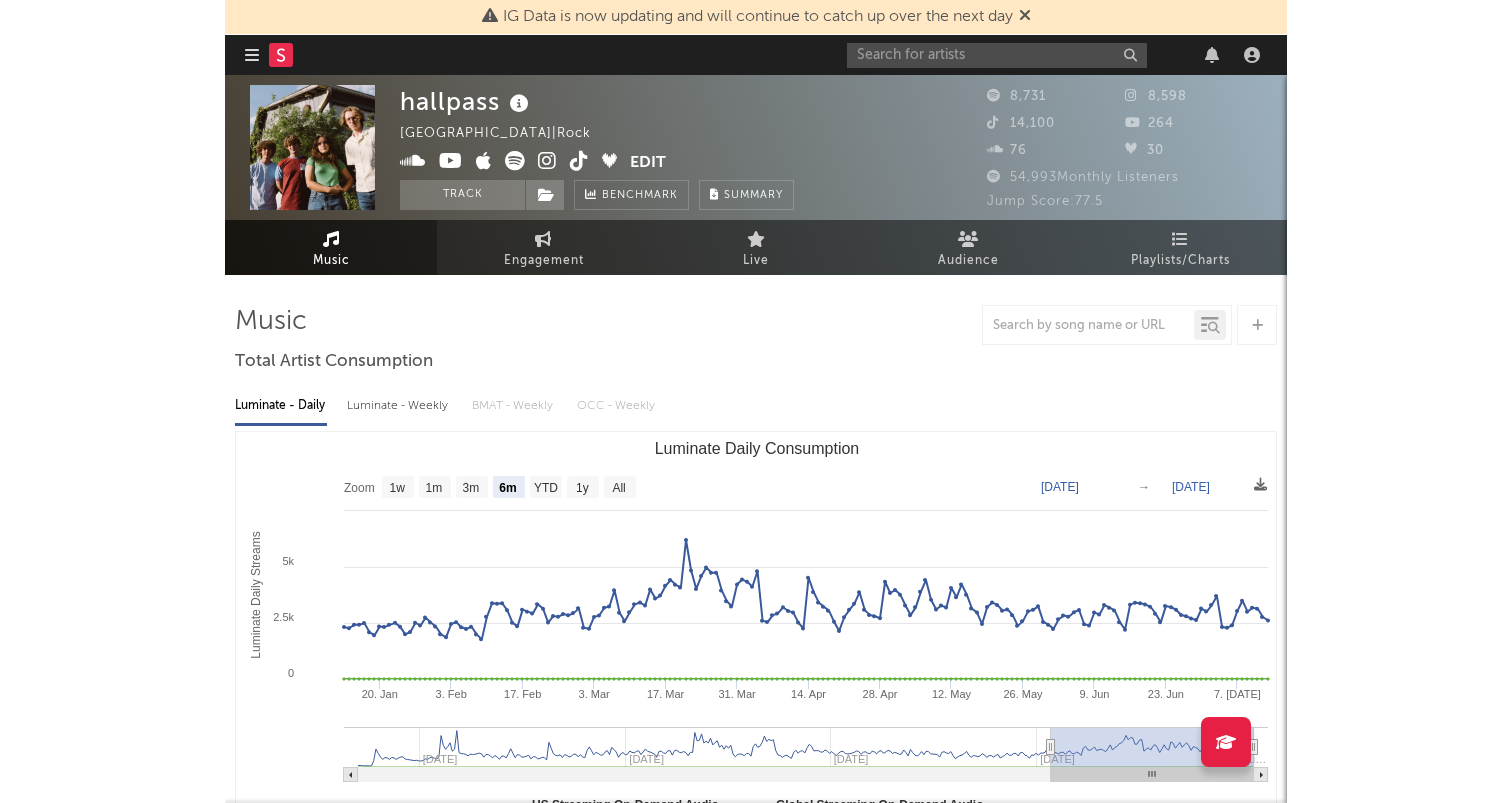 scroll, scrollTop: 0, scrollLeft: 0, axis: both 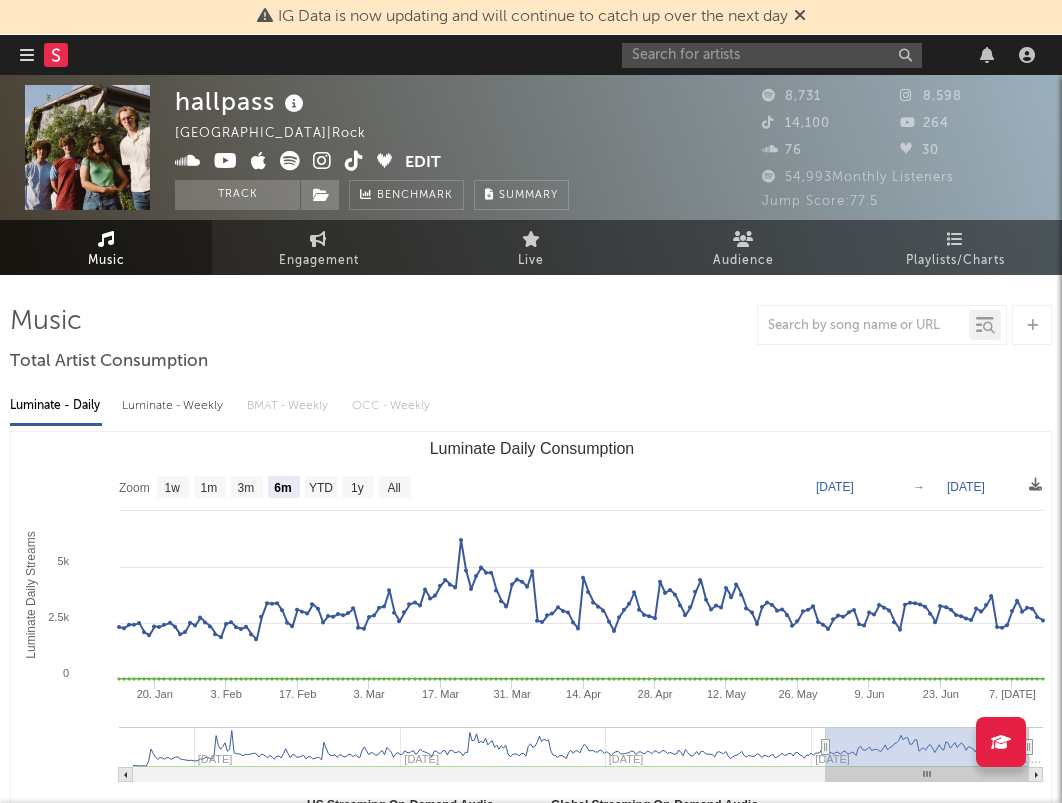 click at bounding box center (27, 55) 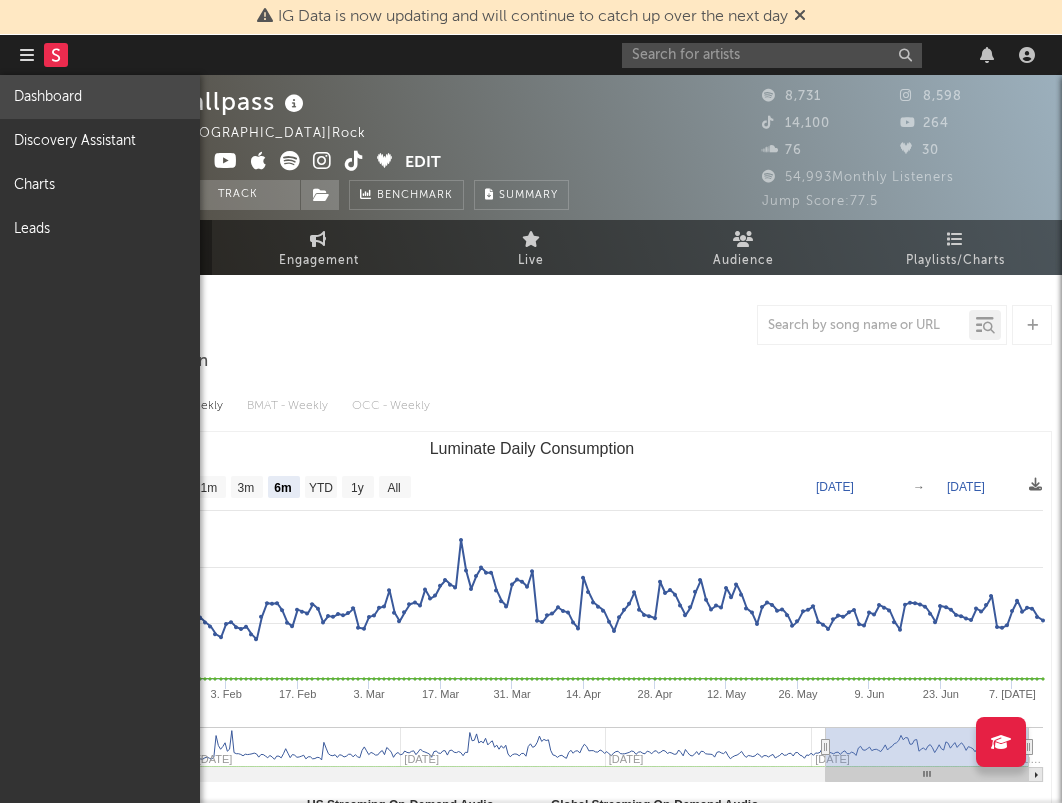 click on "Dashboard" at bounding box center [100, 97] 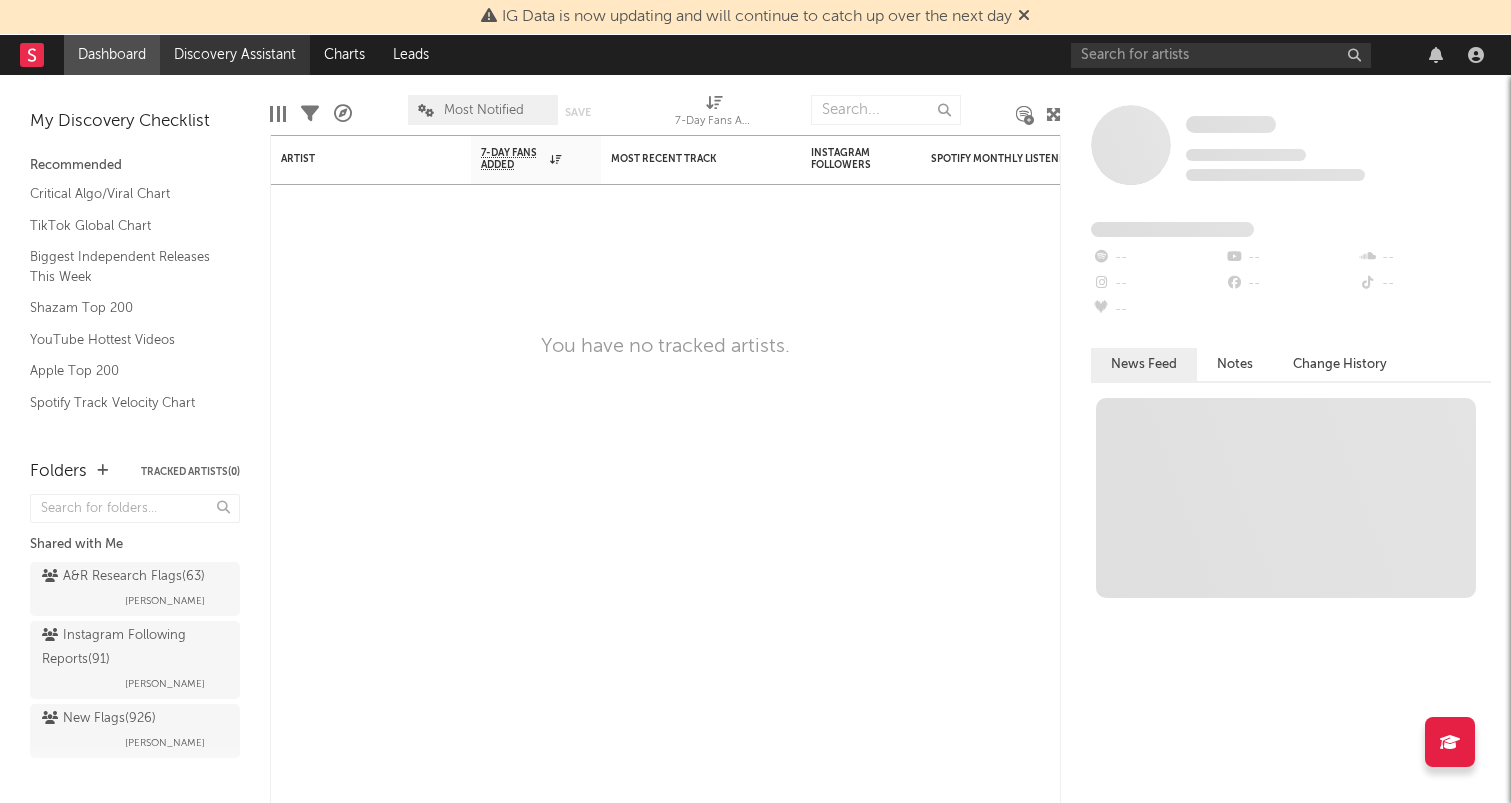 click on "Discovery Assistant" at bounding box center (235, 55) 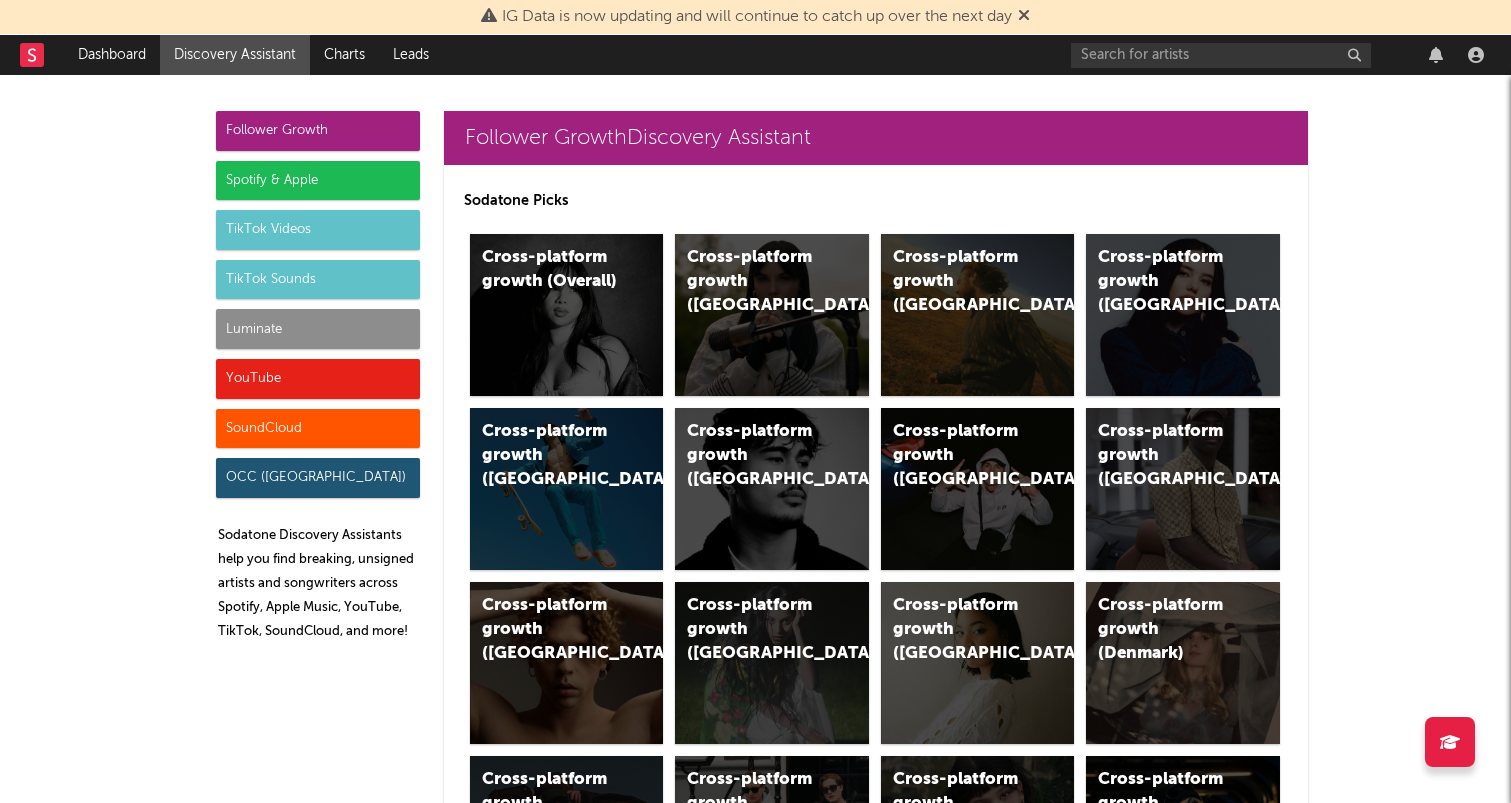 click on "Luminate" at bounding box center (318, 329) 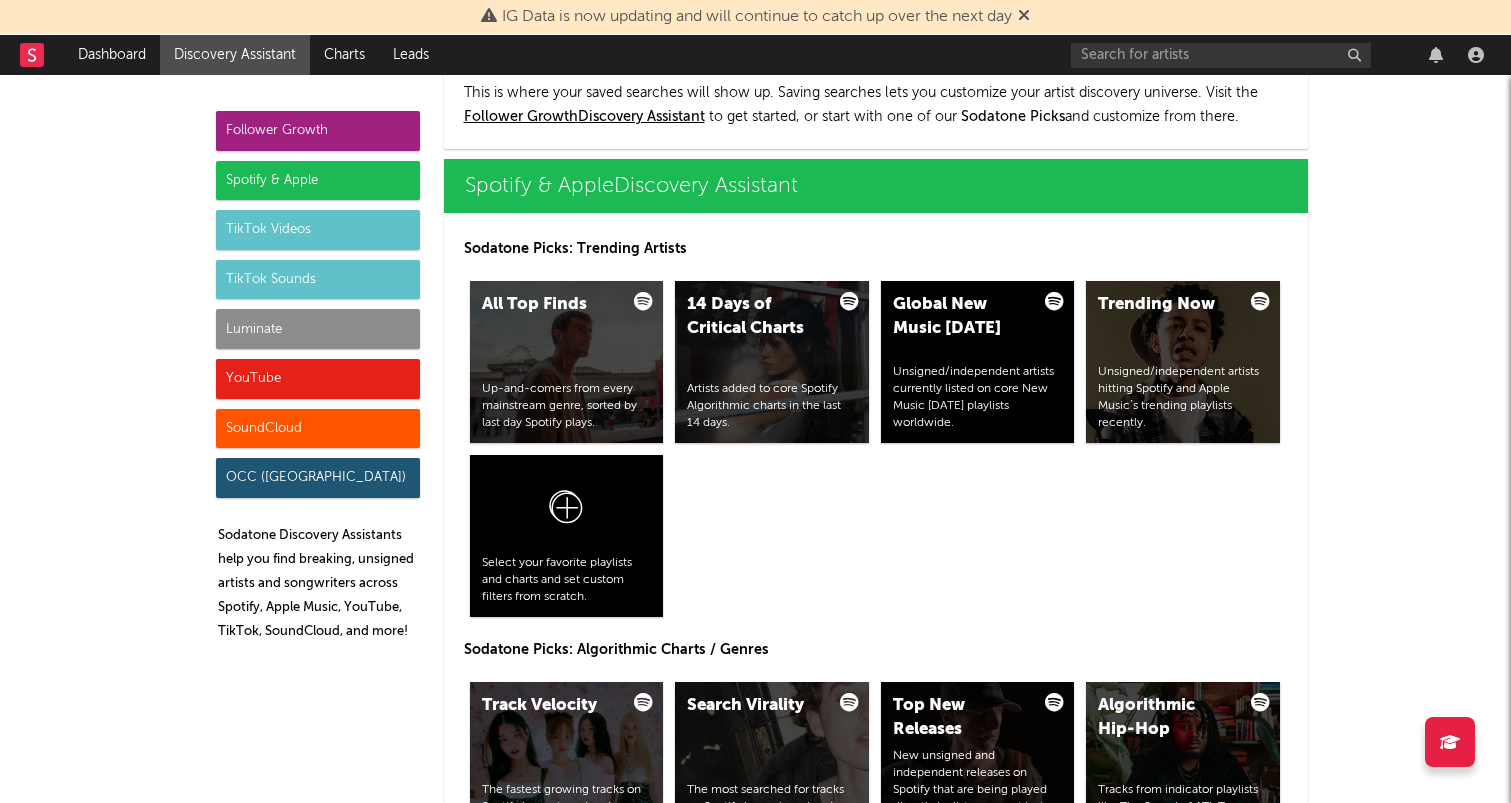 scroll, scrollTop: 8708, scrollLeft: 0, axis: vertical 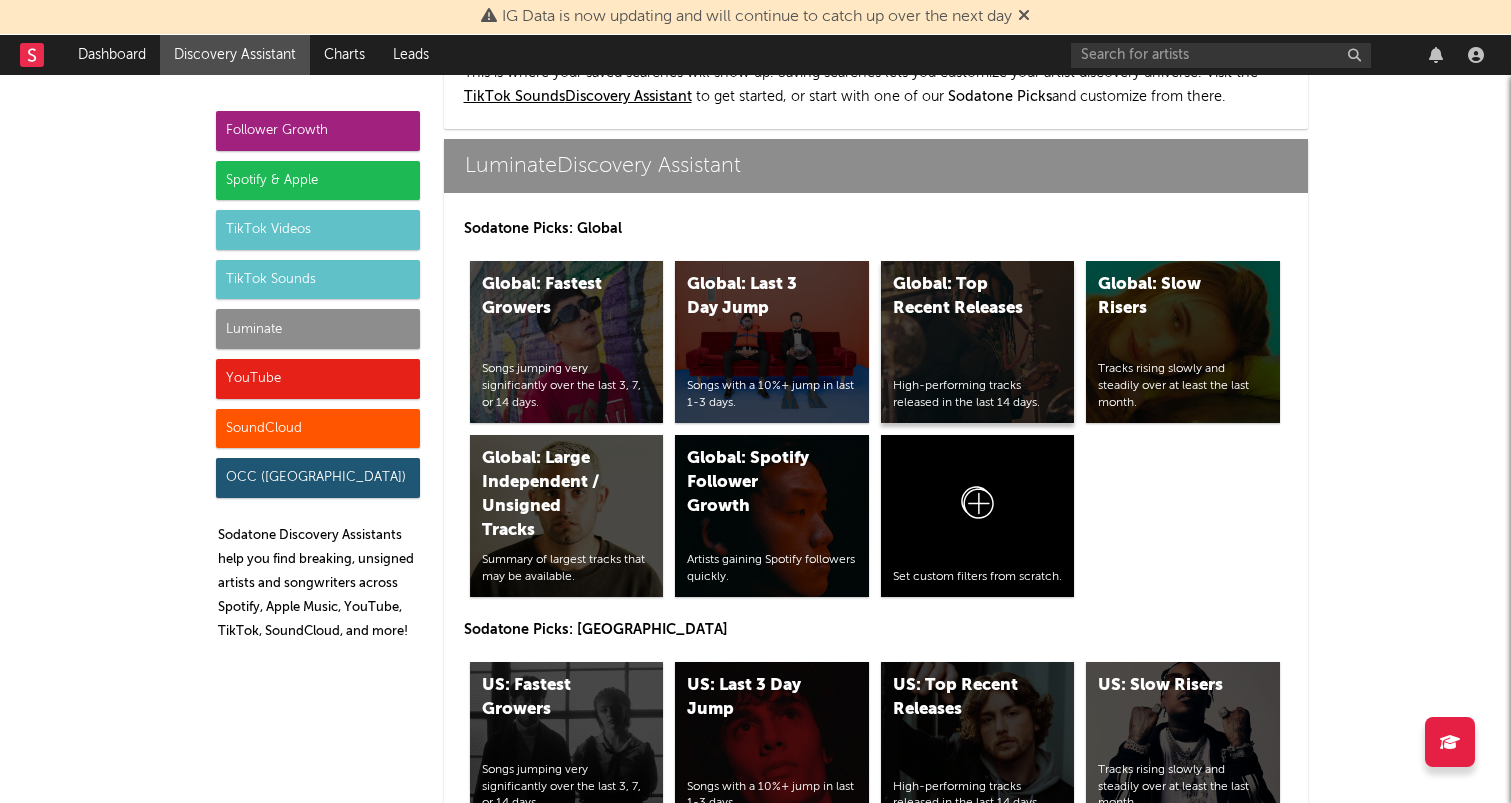 click on "Global: Top Recent Releases High-performing tracks released in the last 14 days." at bounding box center [978, 342] 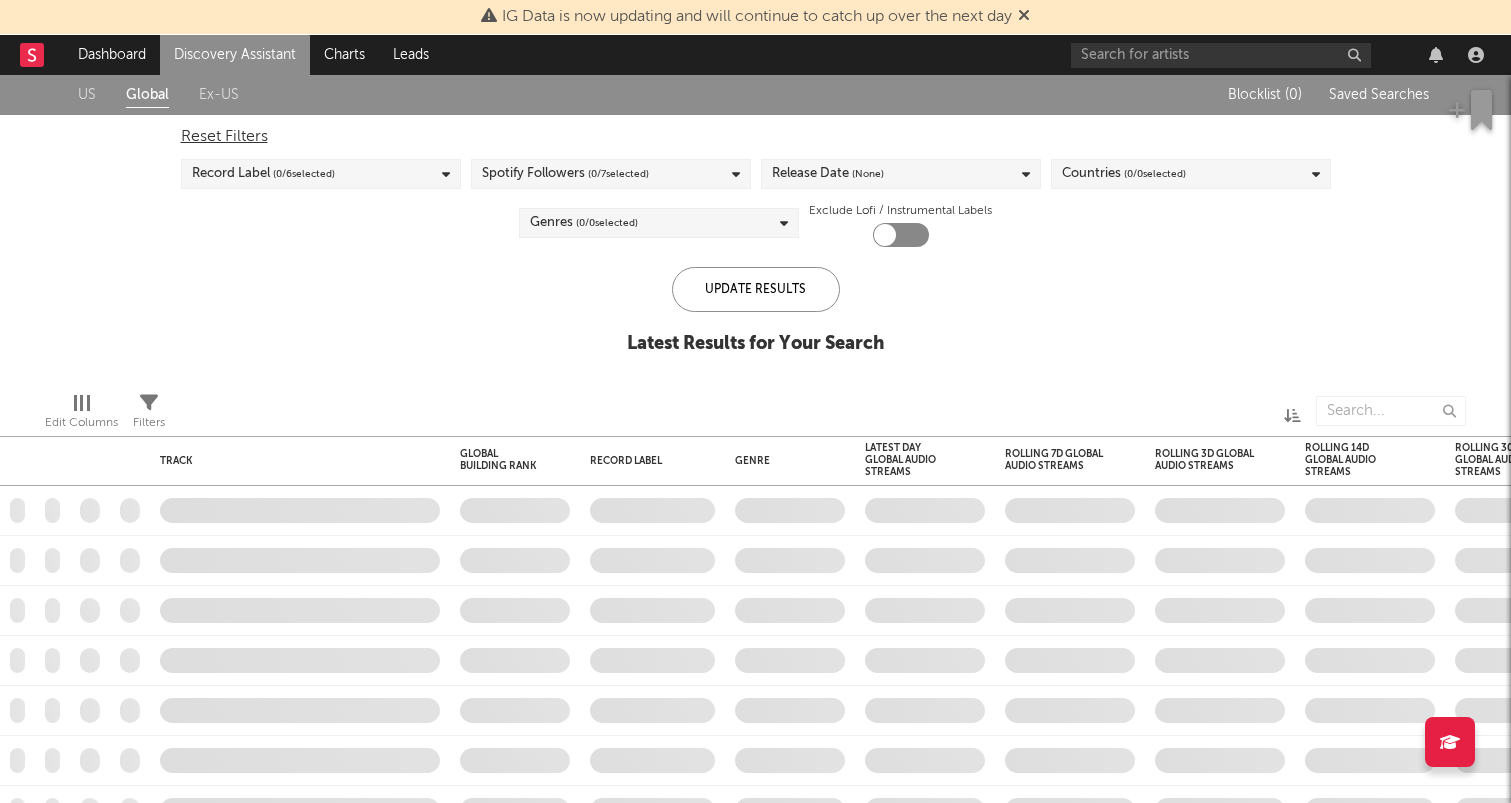 checkbox on "true" 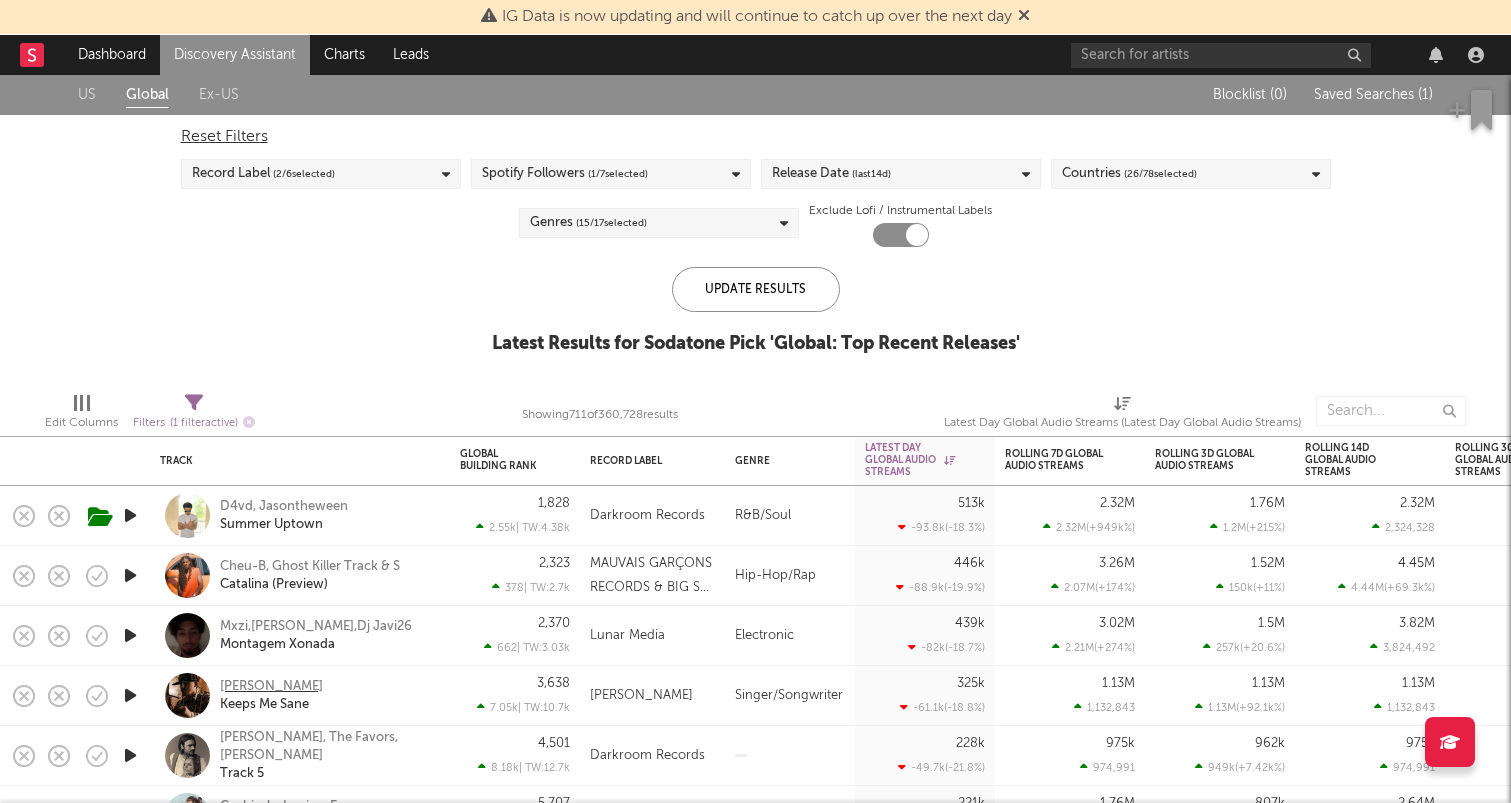 click on "Tyler Nance" at bounding box center [271, 687] 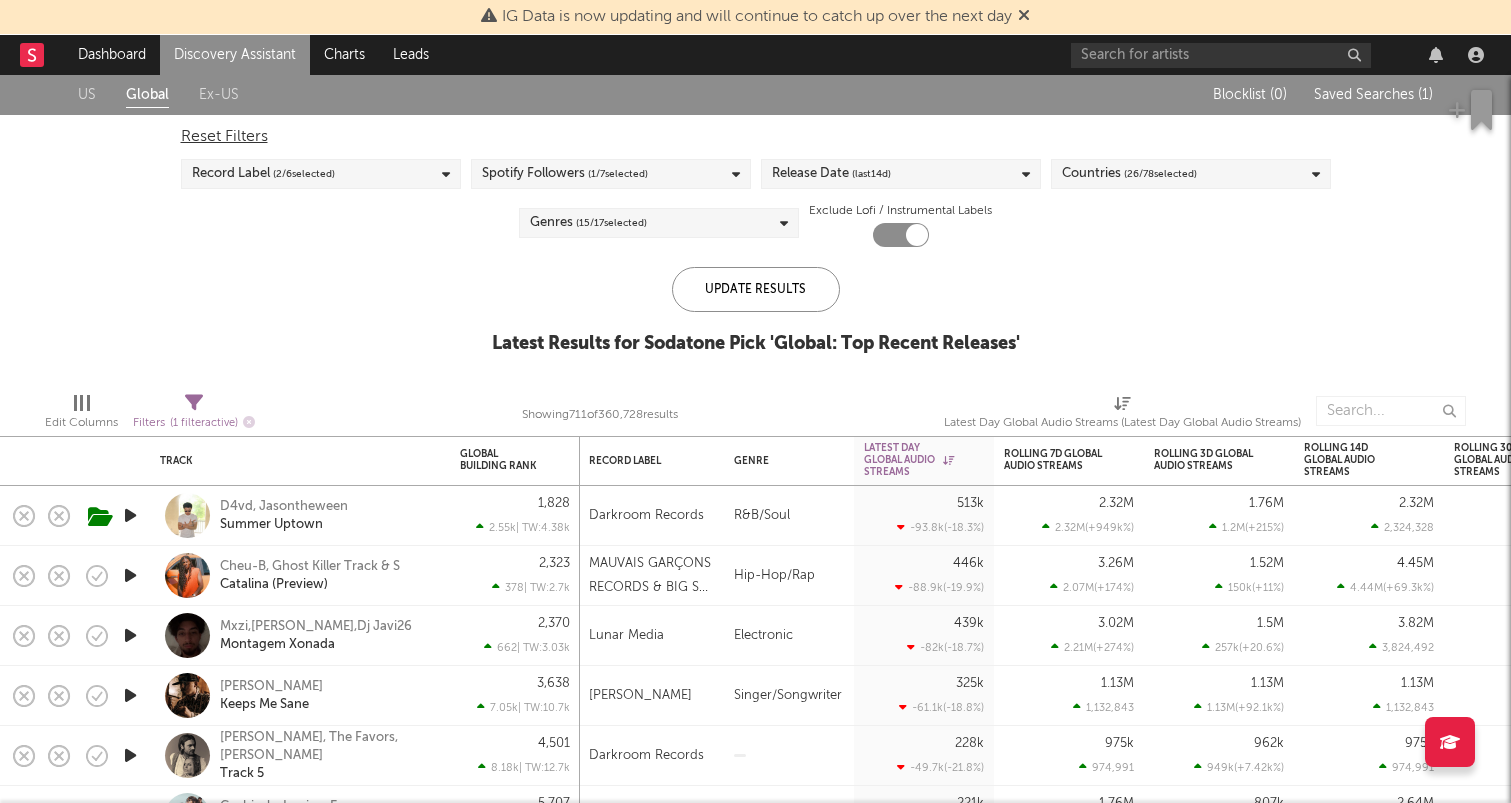 click on "Spotify Followers ( 1 / 7  selected)" at bounding box center (611, 174) 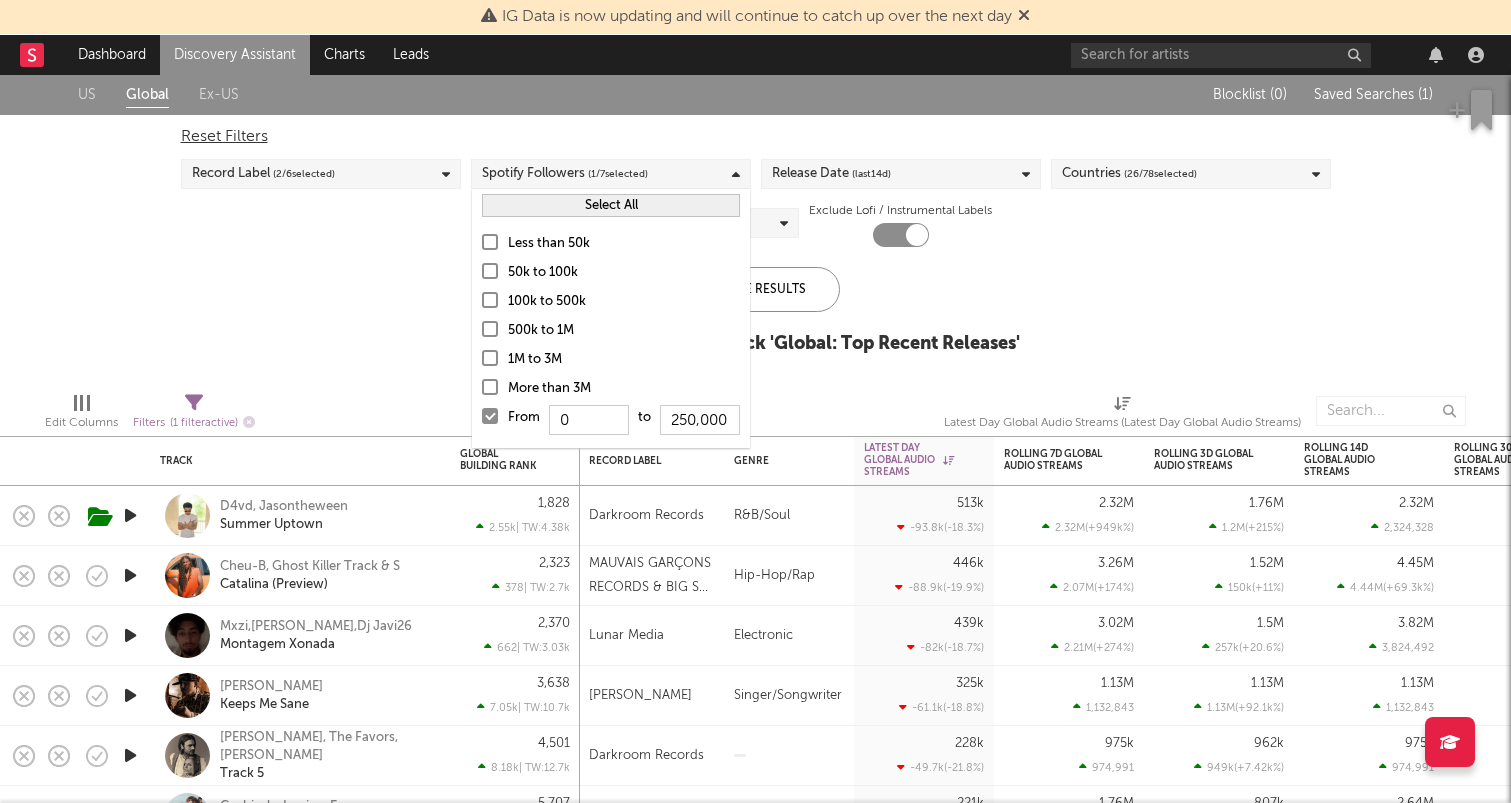 click on "Less than 50k" at bounding box center (624, 244) 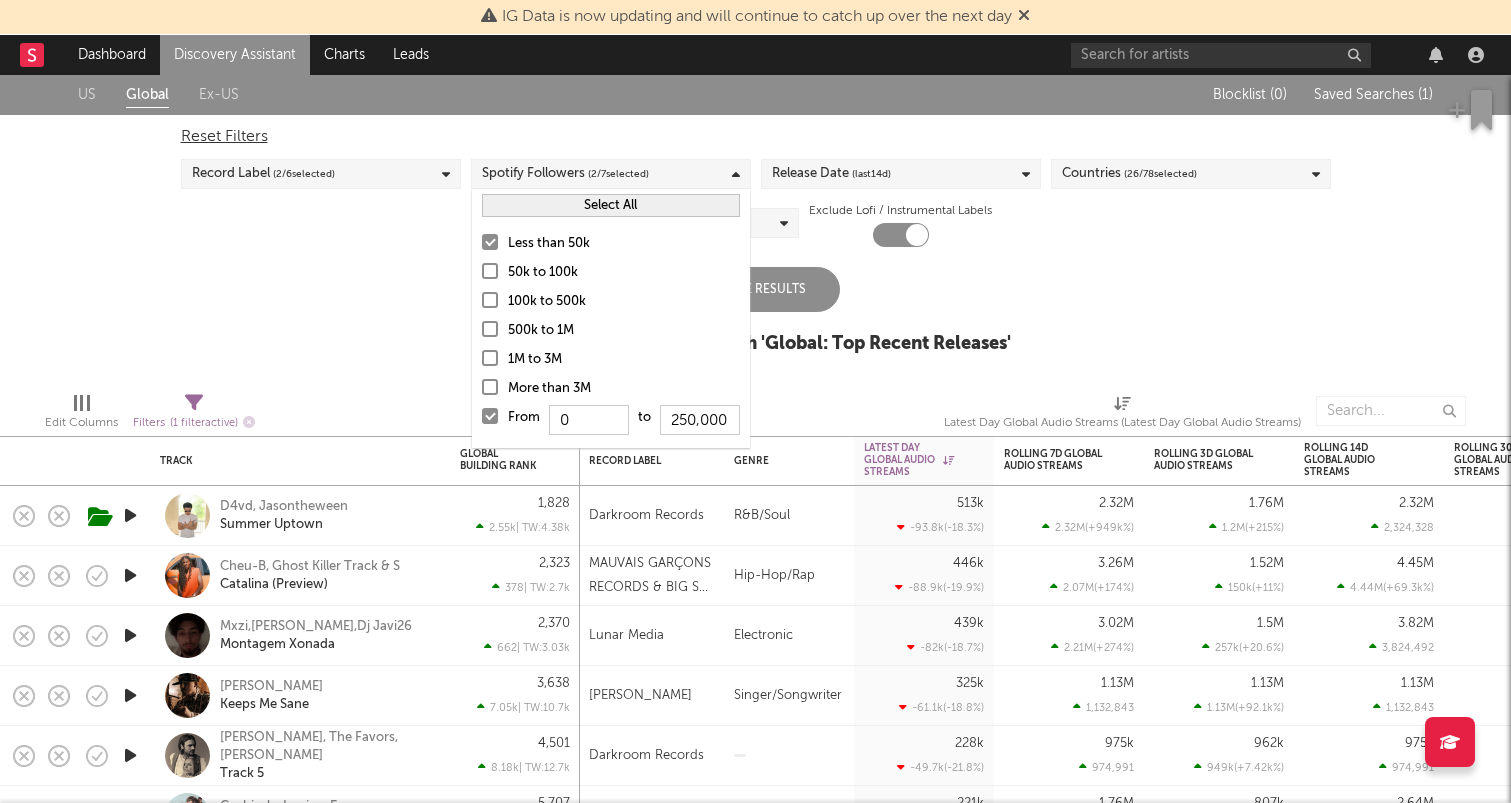 click at bounding box center (490, 416) 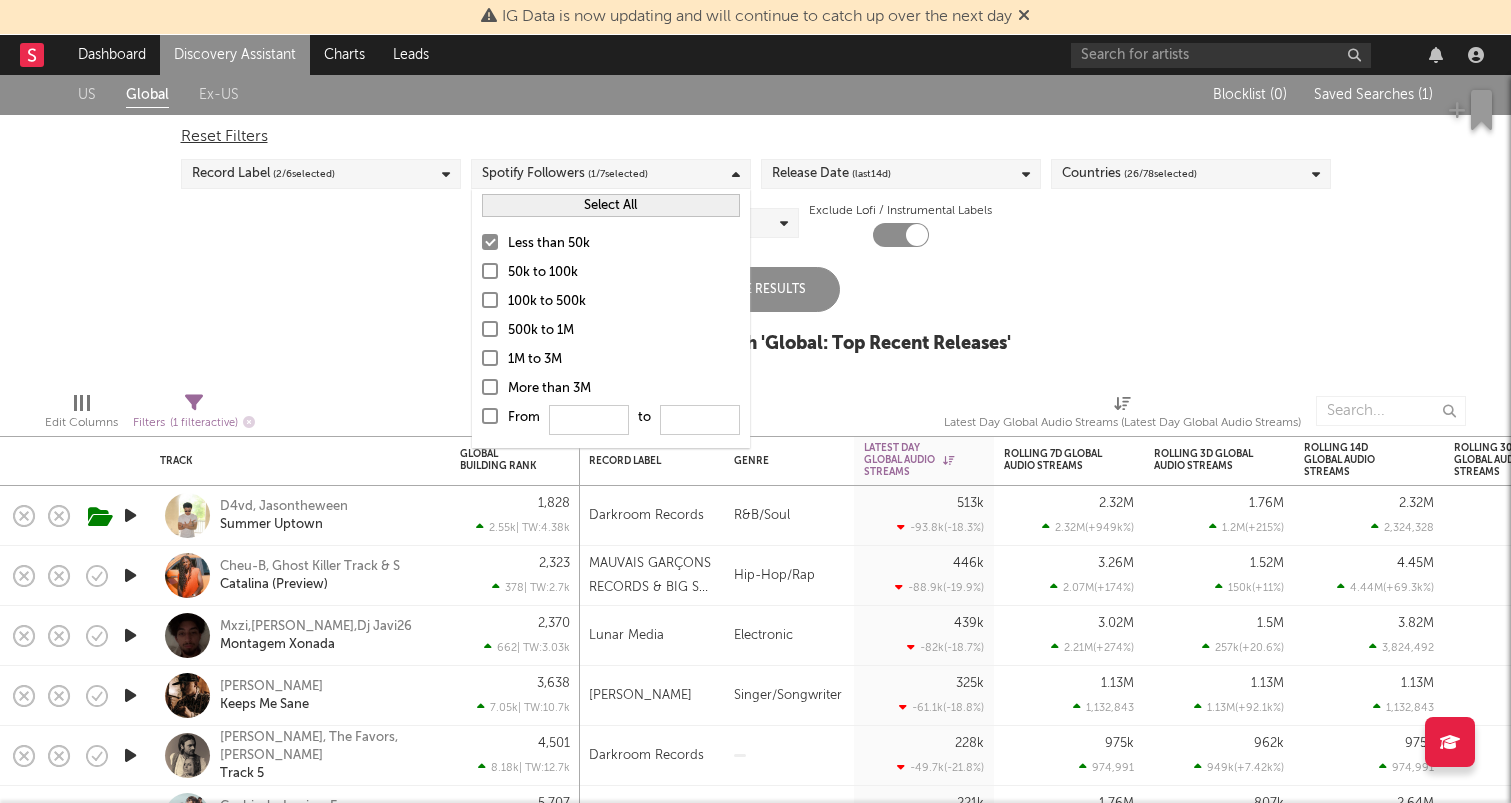 type 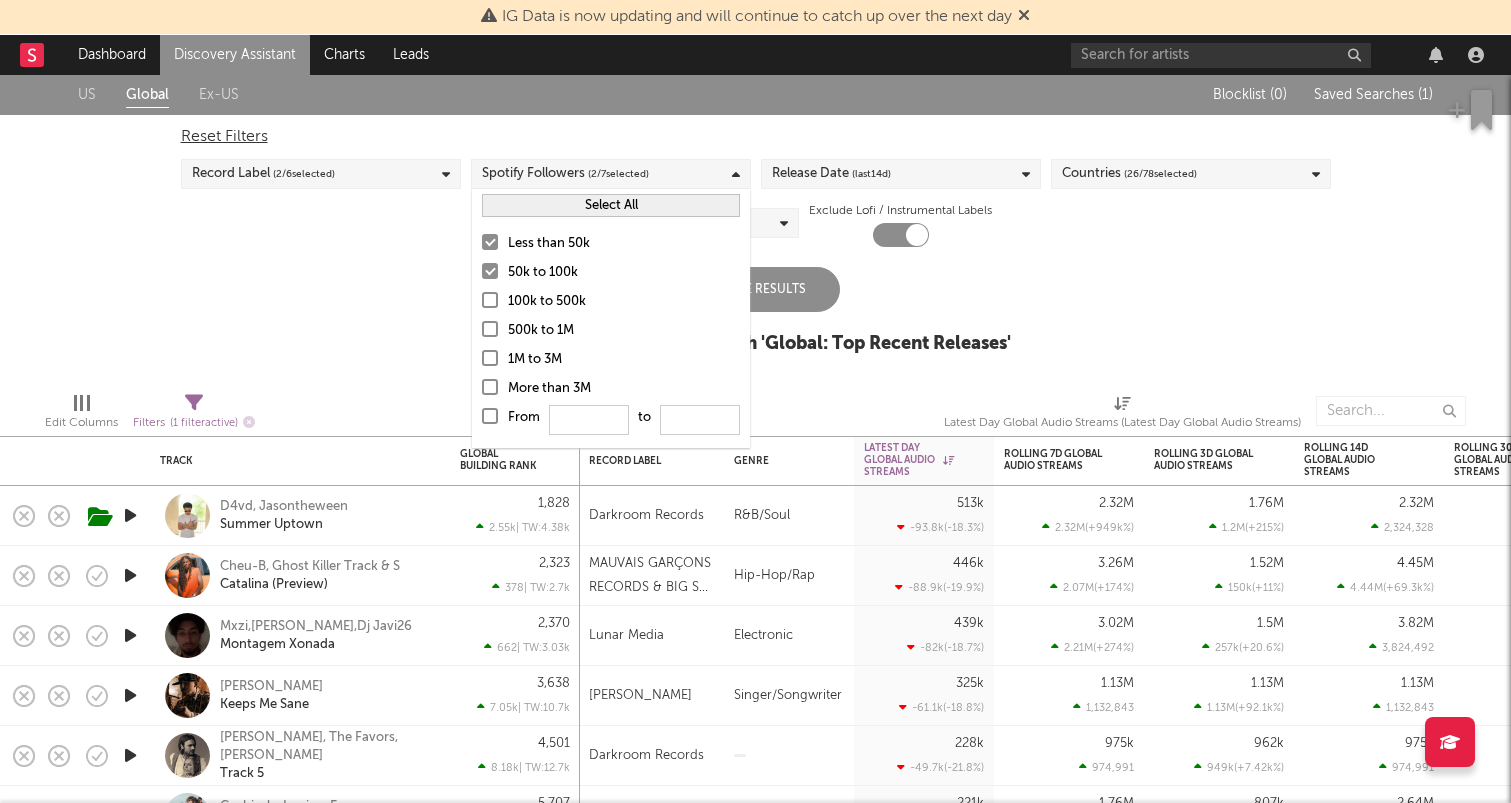 click on "Update Results" at bounding box center (756, 289) 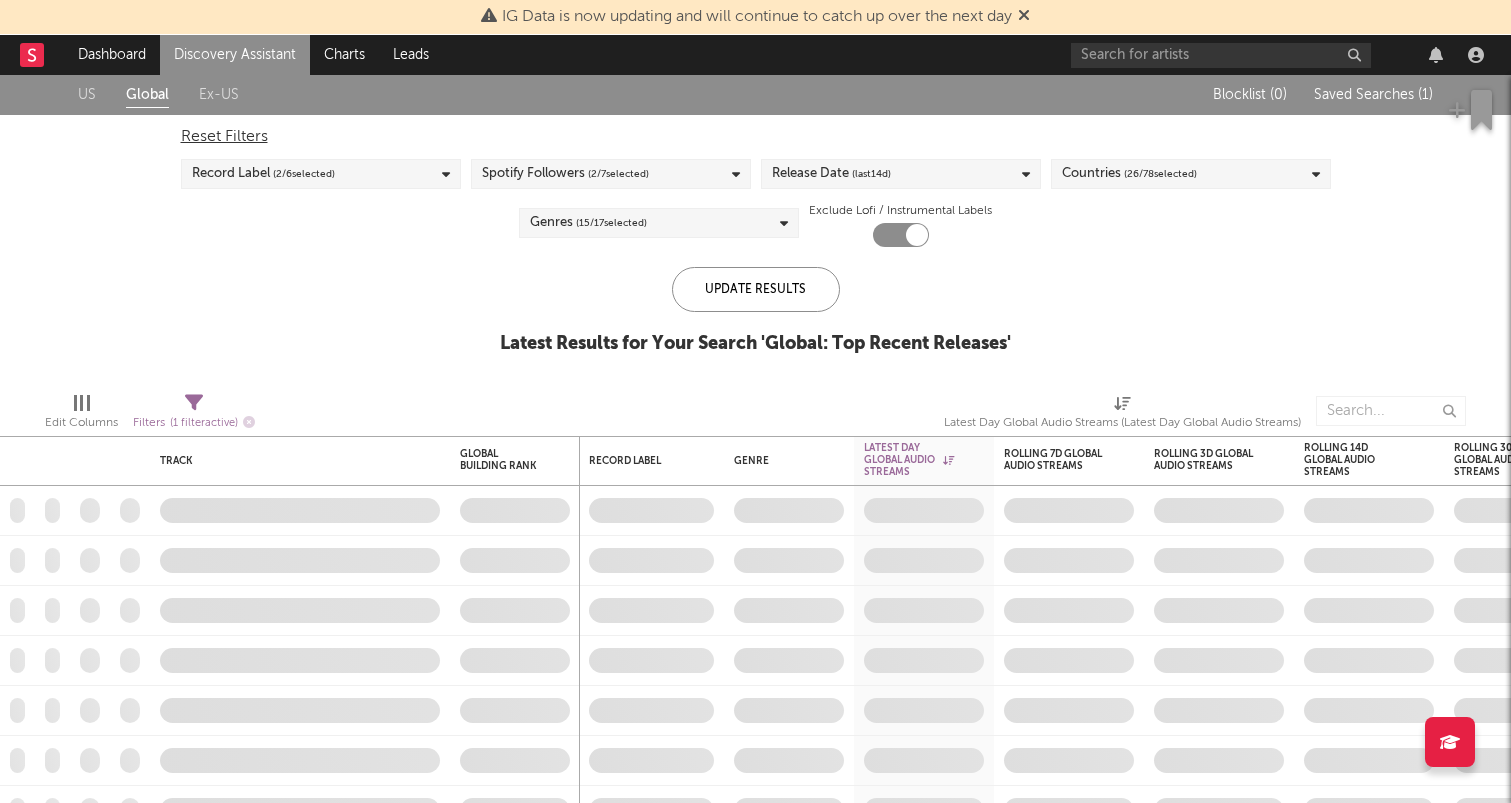 click on "Genres ( 15 / 17  selected)" at bounding box center [659, 223] 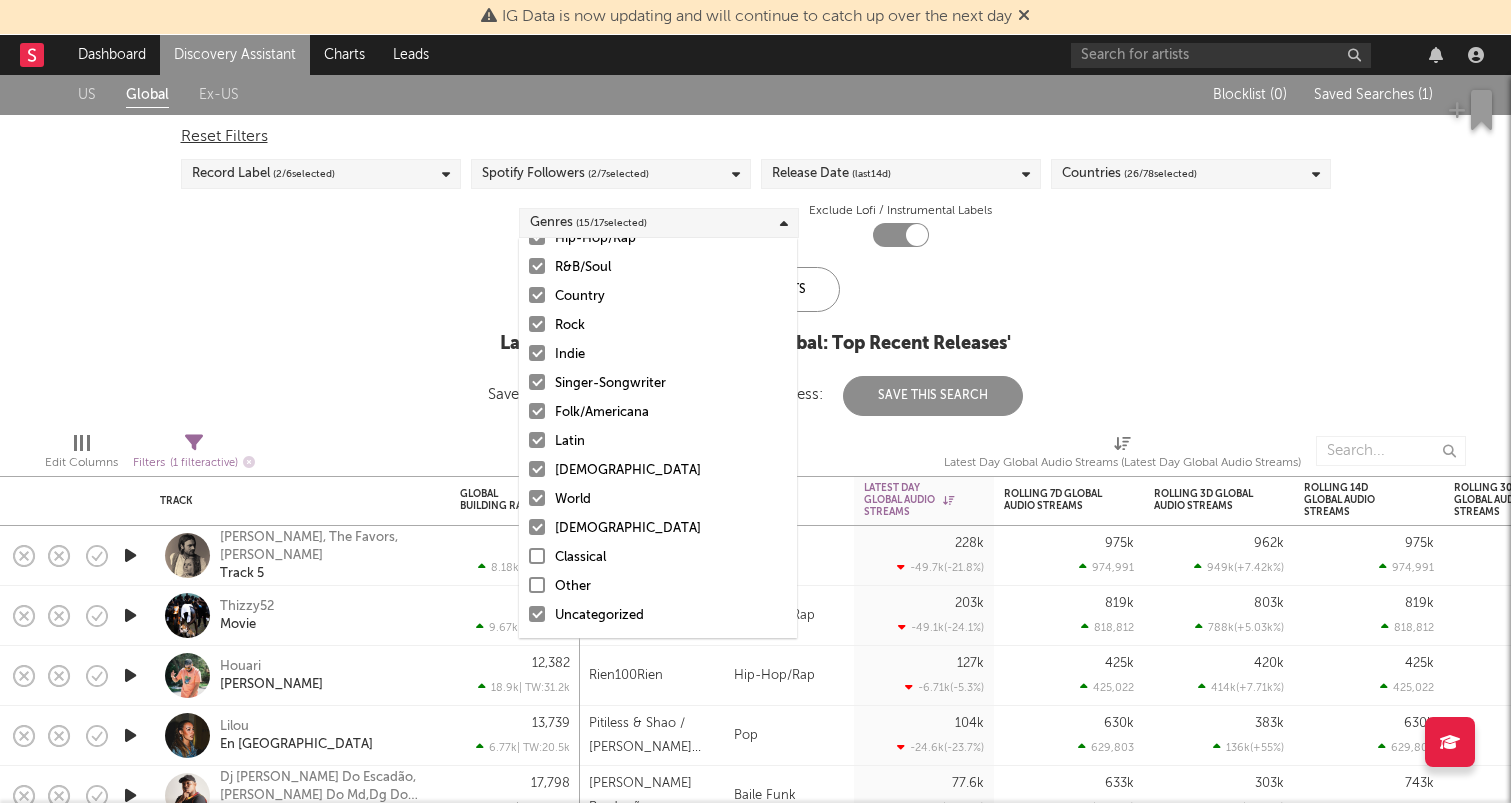 scroll, scrollTop: 141, scrollLeft: 0, axis: vertical 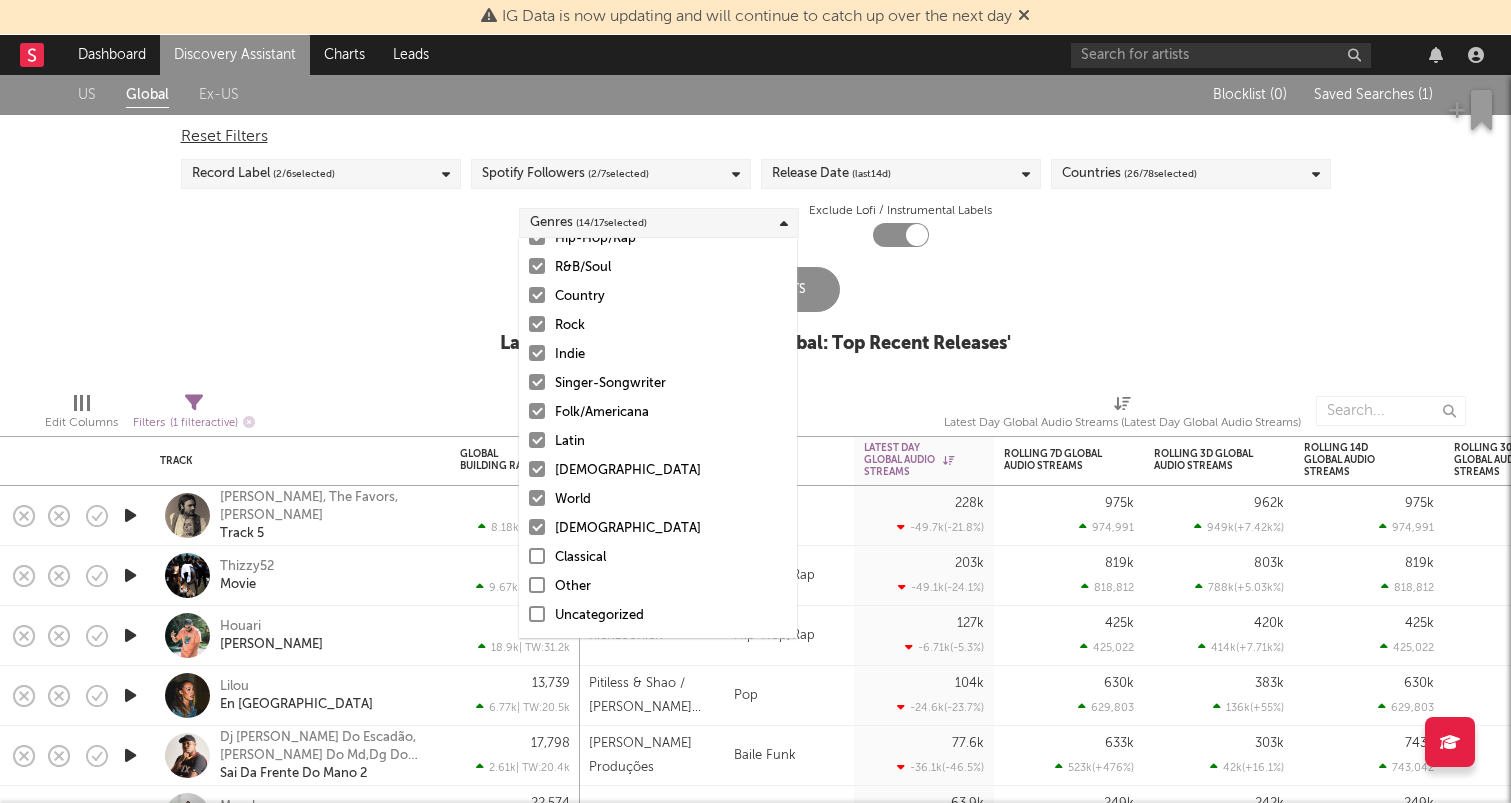 click on "Christian" at bounding box center [671, 529] 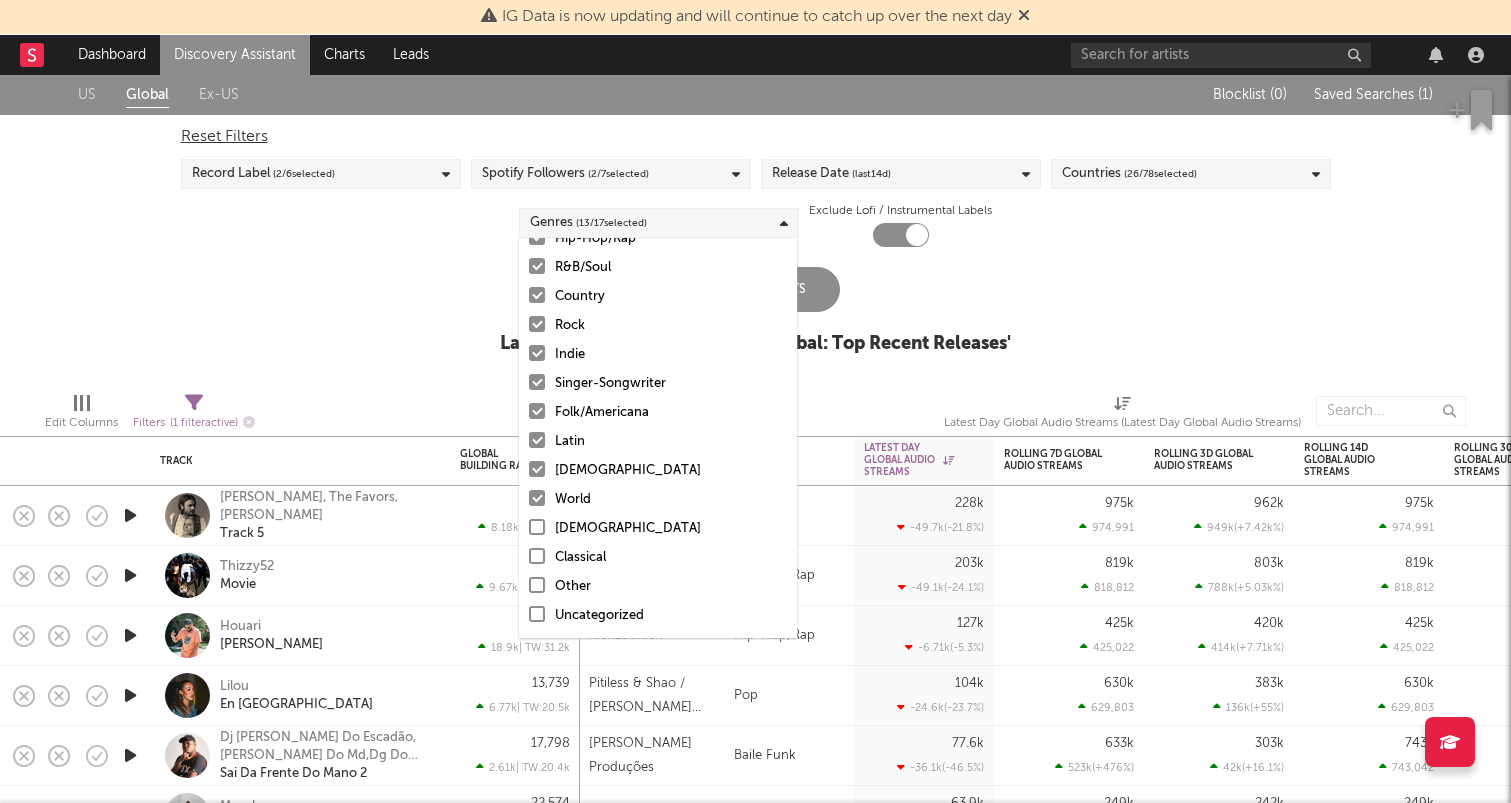 click on "World" at bounding box center [671, 500] 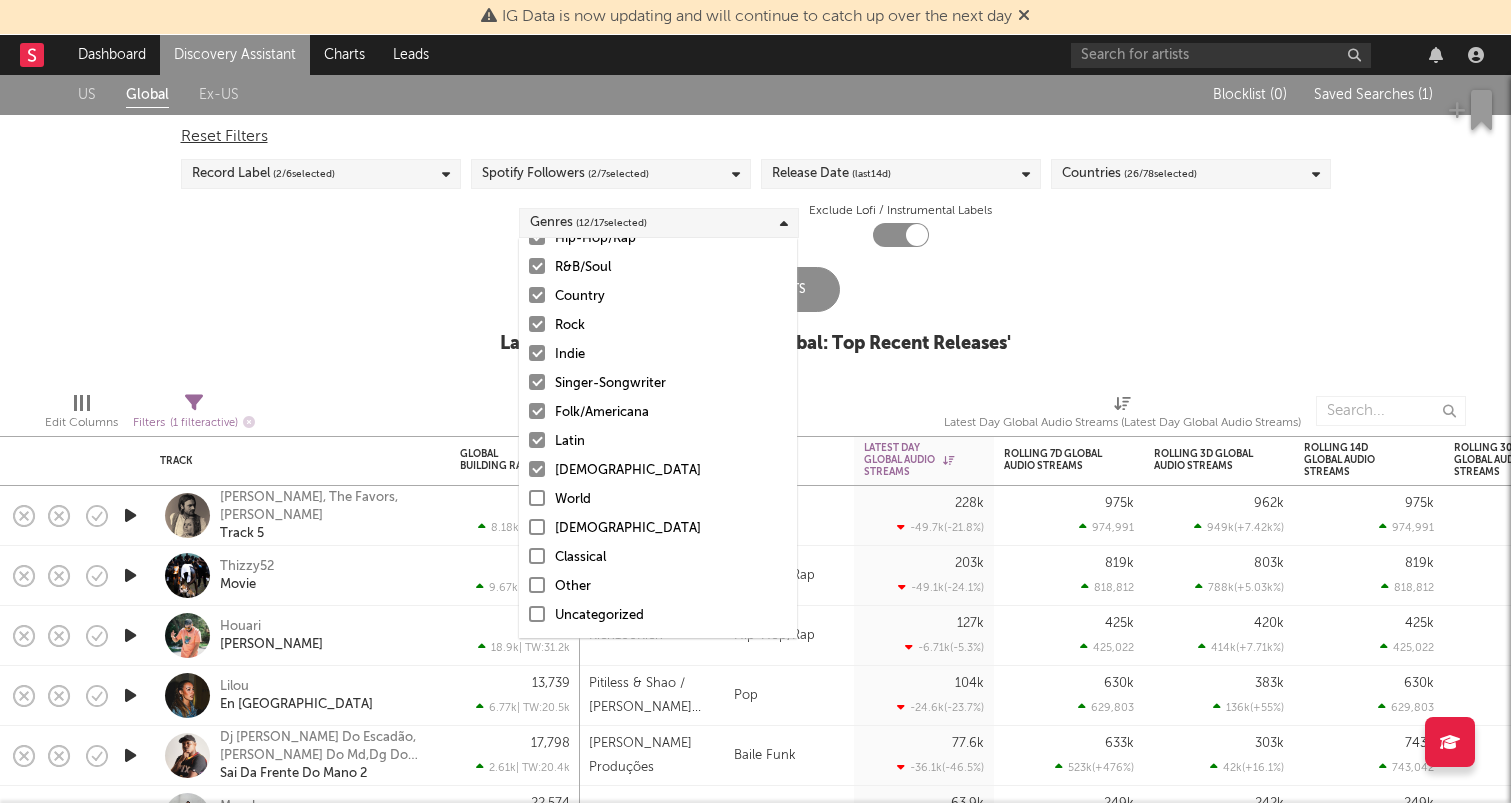 click on "Pop Mainstream Electronic Non-Mainstream Electronic Hip-Hop/Rap R&B/Soul Country Rock Indie Singer-Songwriter Folk/Americana Latin African World Christian Classical Other Uncategorized" at bounding box center [658, 384] 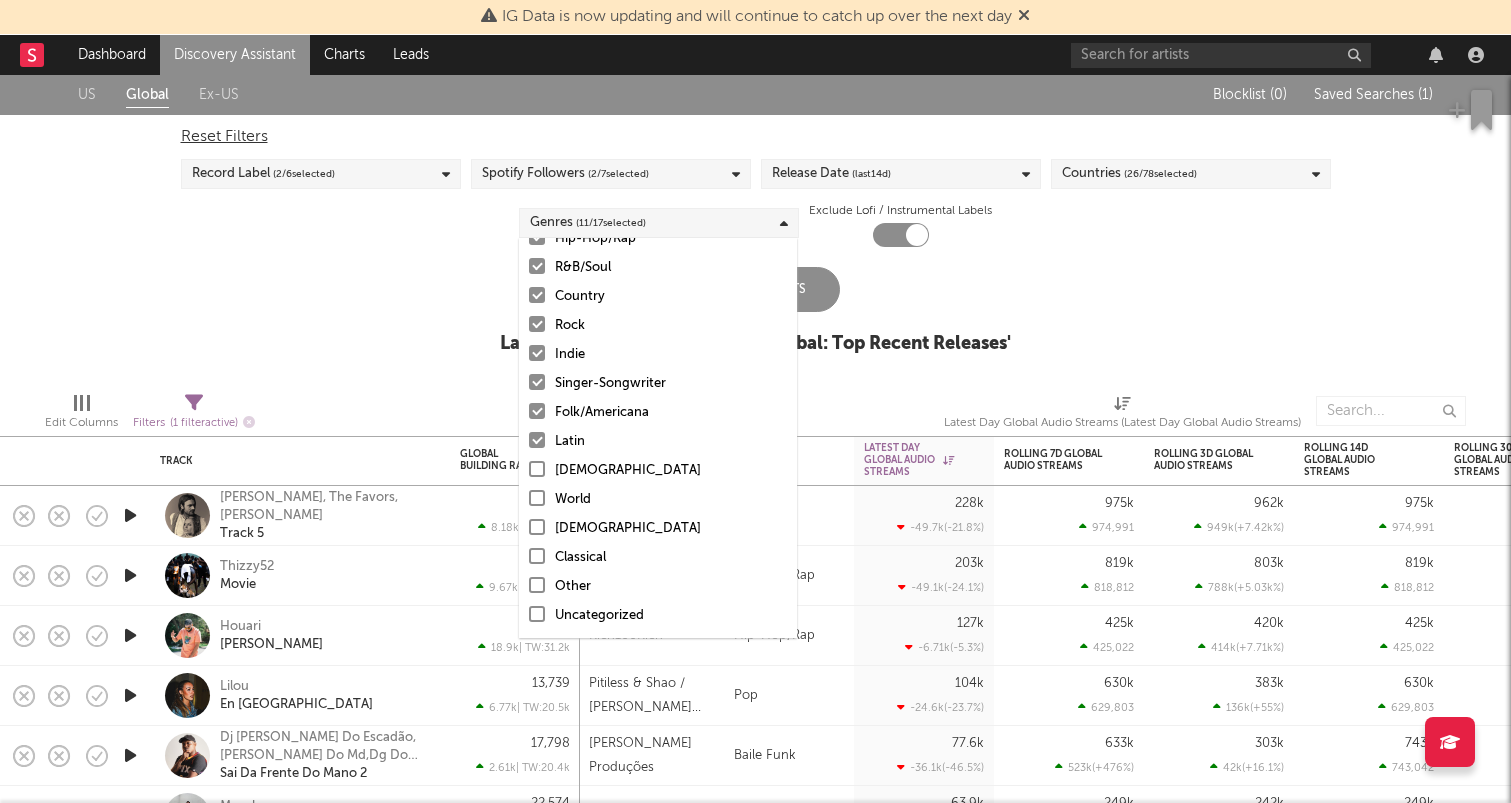 click on "Pop Mainstream Electronic Non-Mainstream Electronic Hip-Hop/Rap R&B/Soul Country Rock Indie Singer-Songwriter Folk/Americana Latin African World Christian Classical Other Uncategorized" at bounding box center (658, 384) 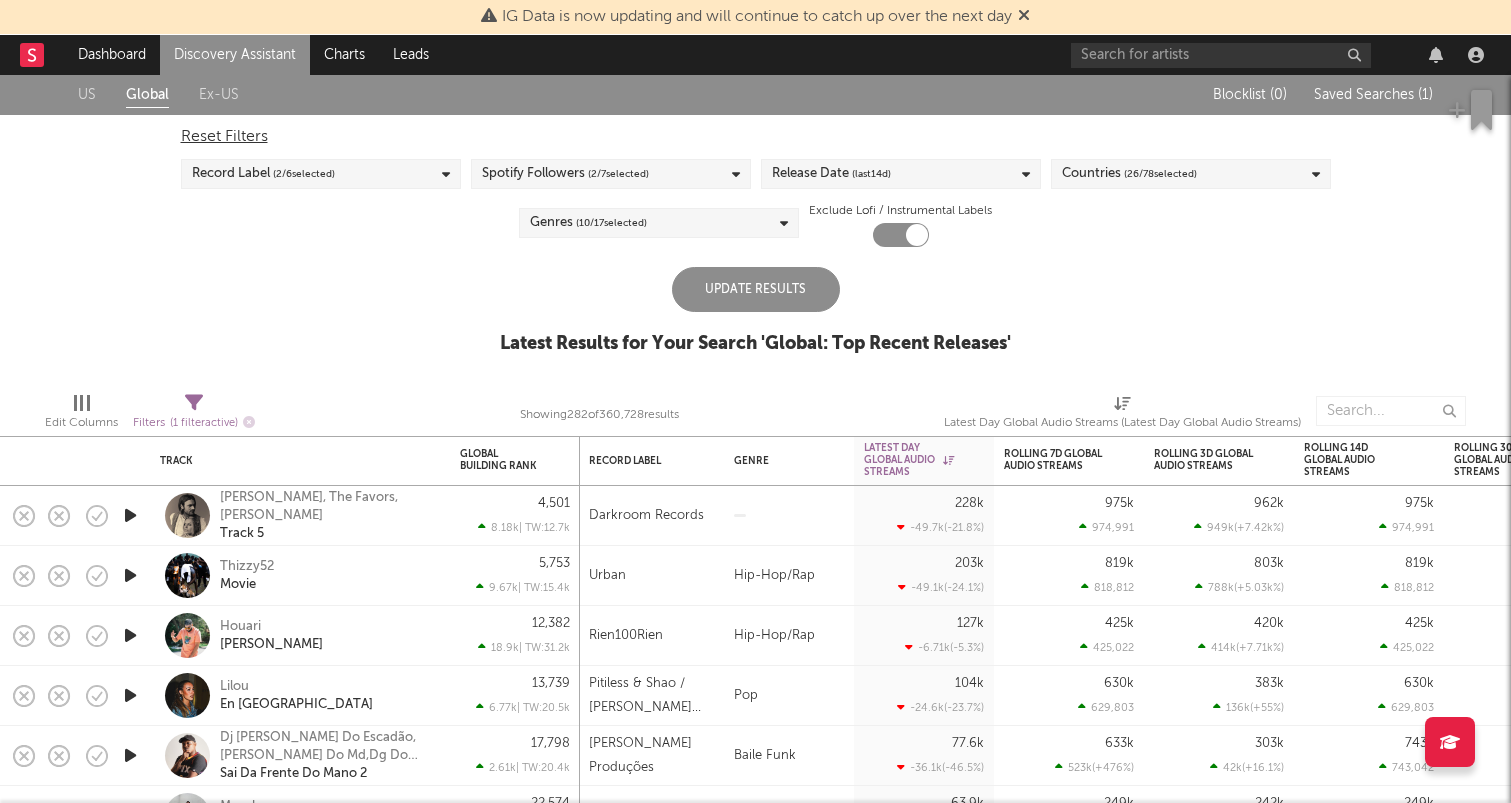 click on "Update Results" at bounding box center [756, 289] 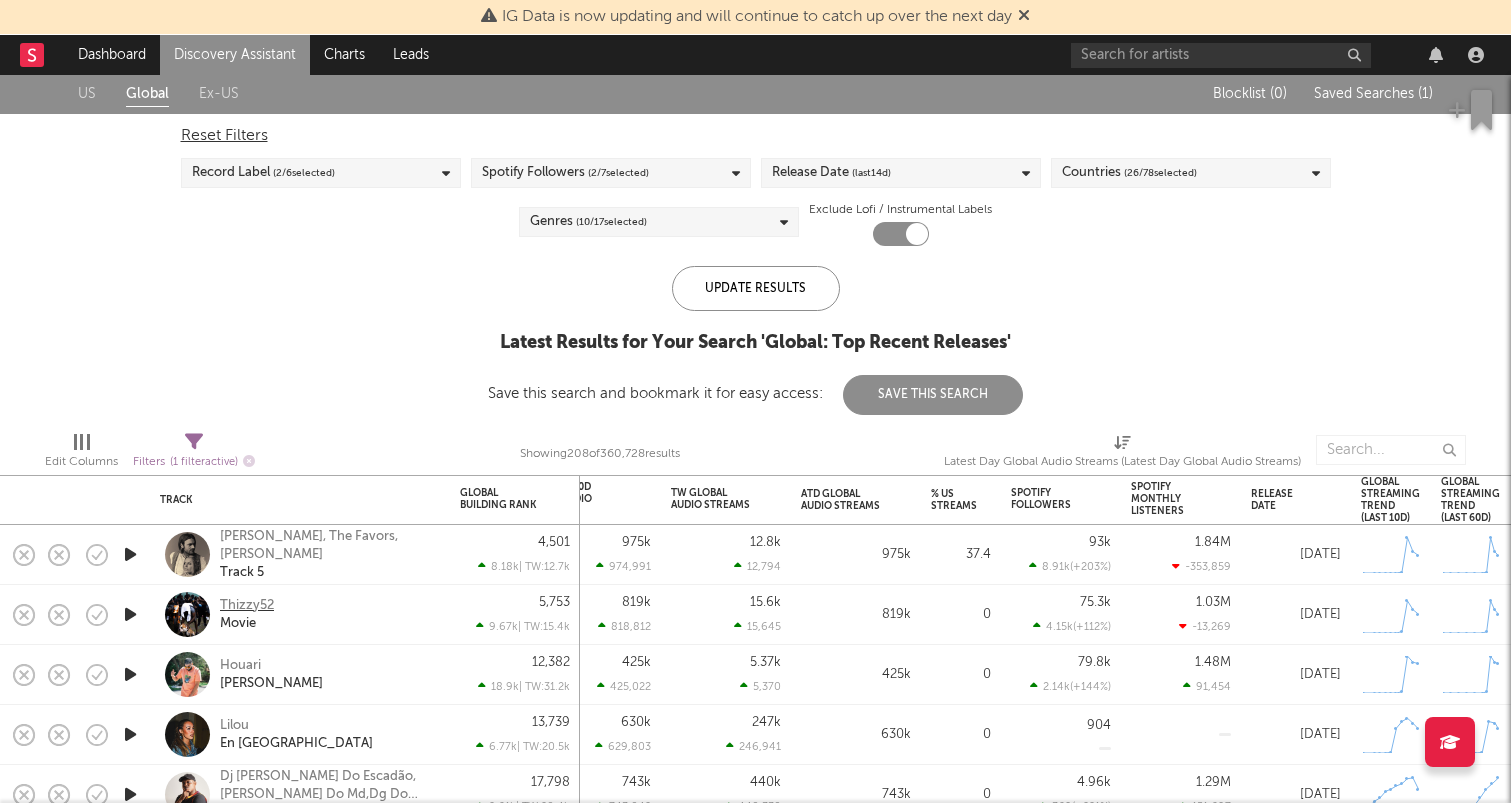 click on "Thizzy52" at bounding box center (247, 606) 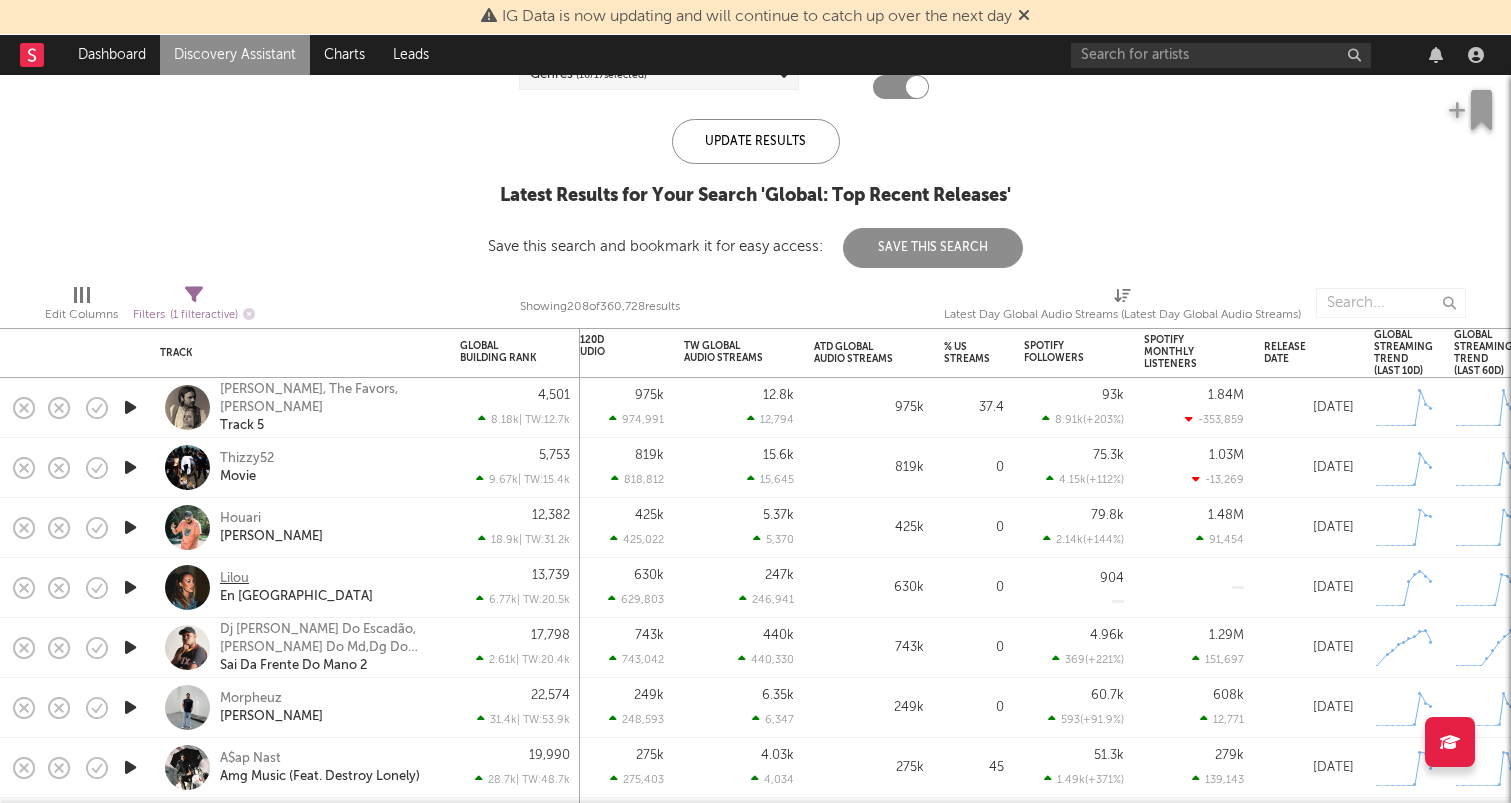 click on "Lilou" at bounding box center [234, 579] 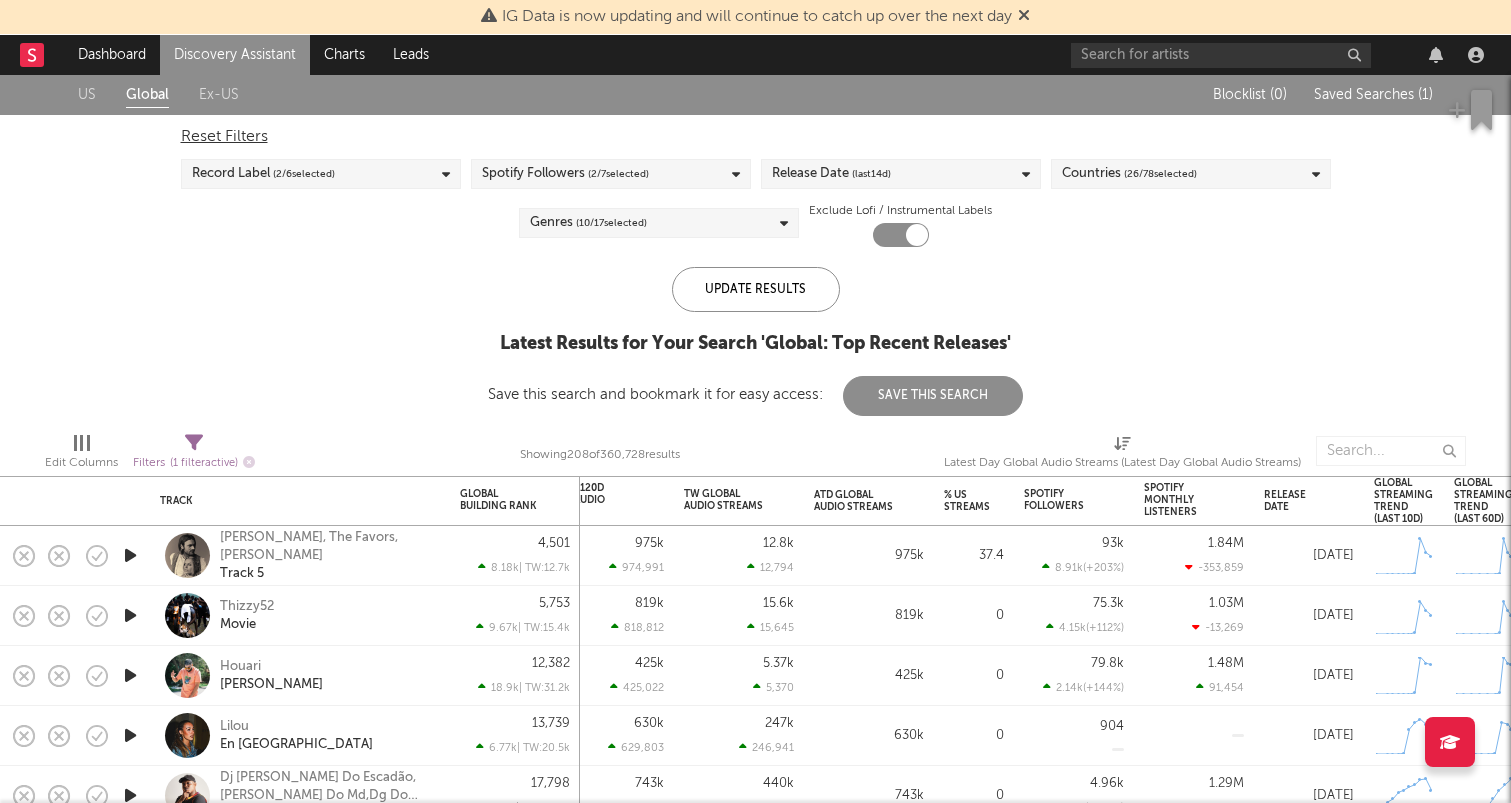 click on "US" at bounding box center [87, 95] 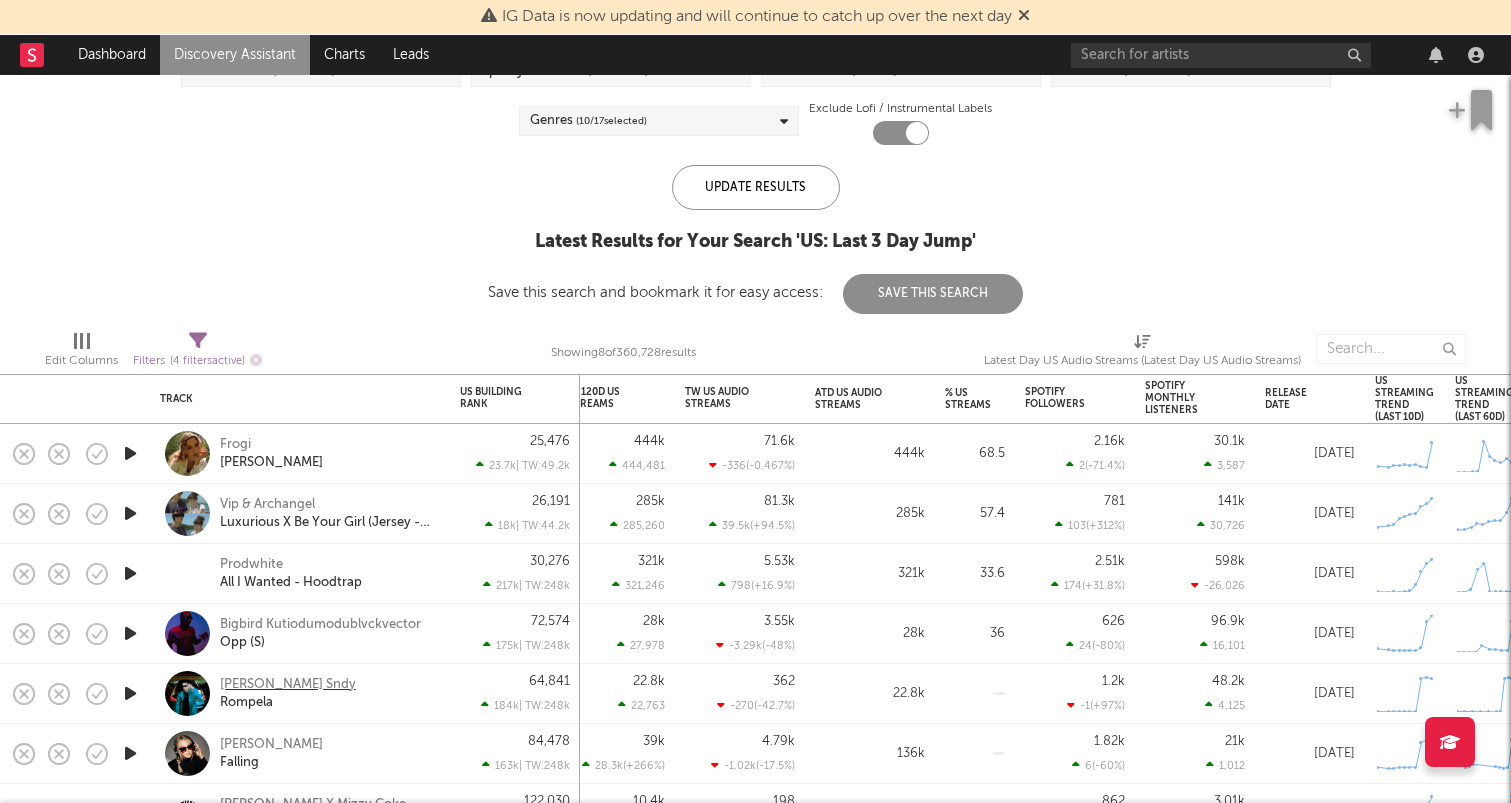 click on "Crisaint Sndy" at bounding box center (288, 685) 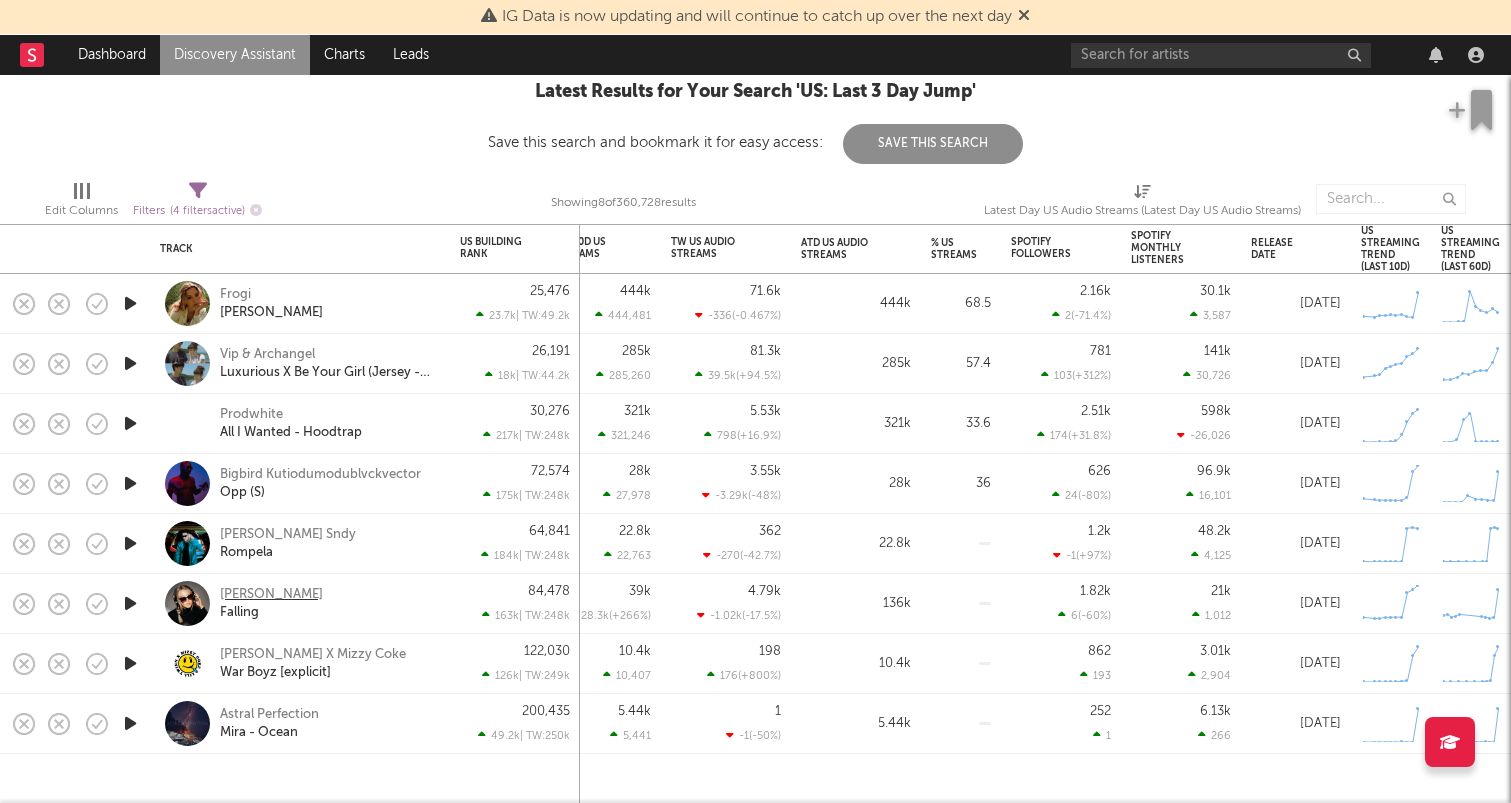 click on "Mary-Clair" at bounding box center (271, 595) 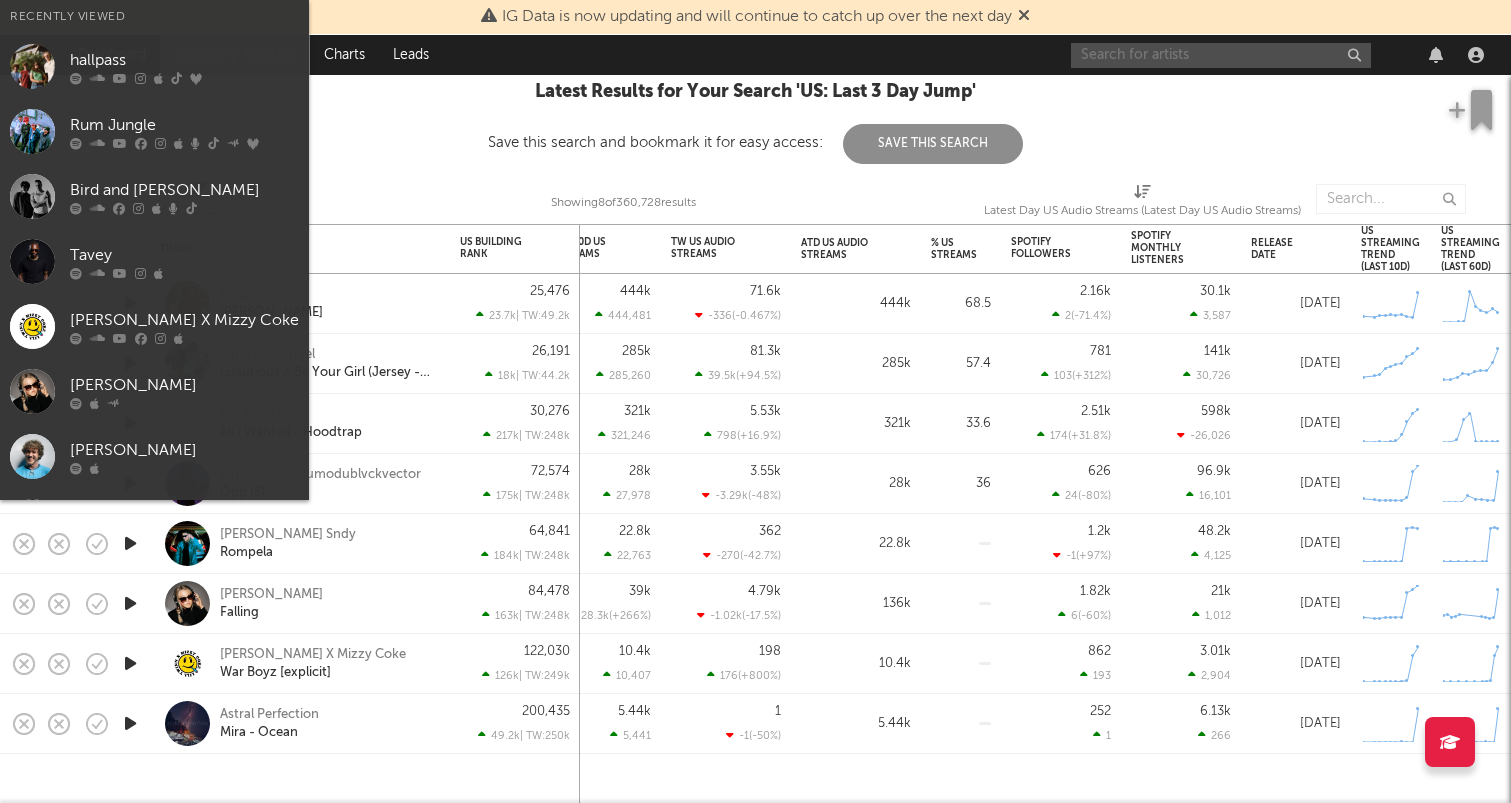 click at bounding box center [1221, 55] 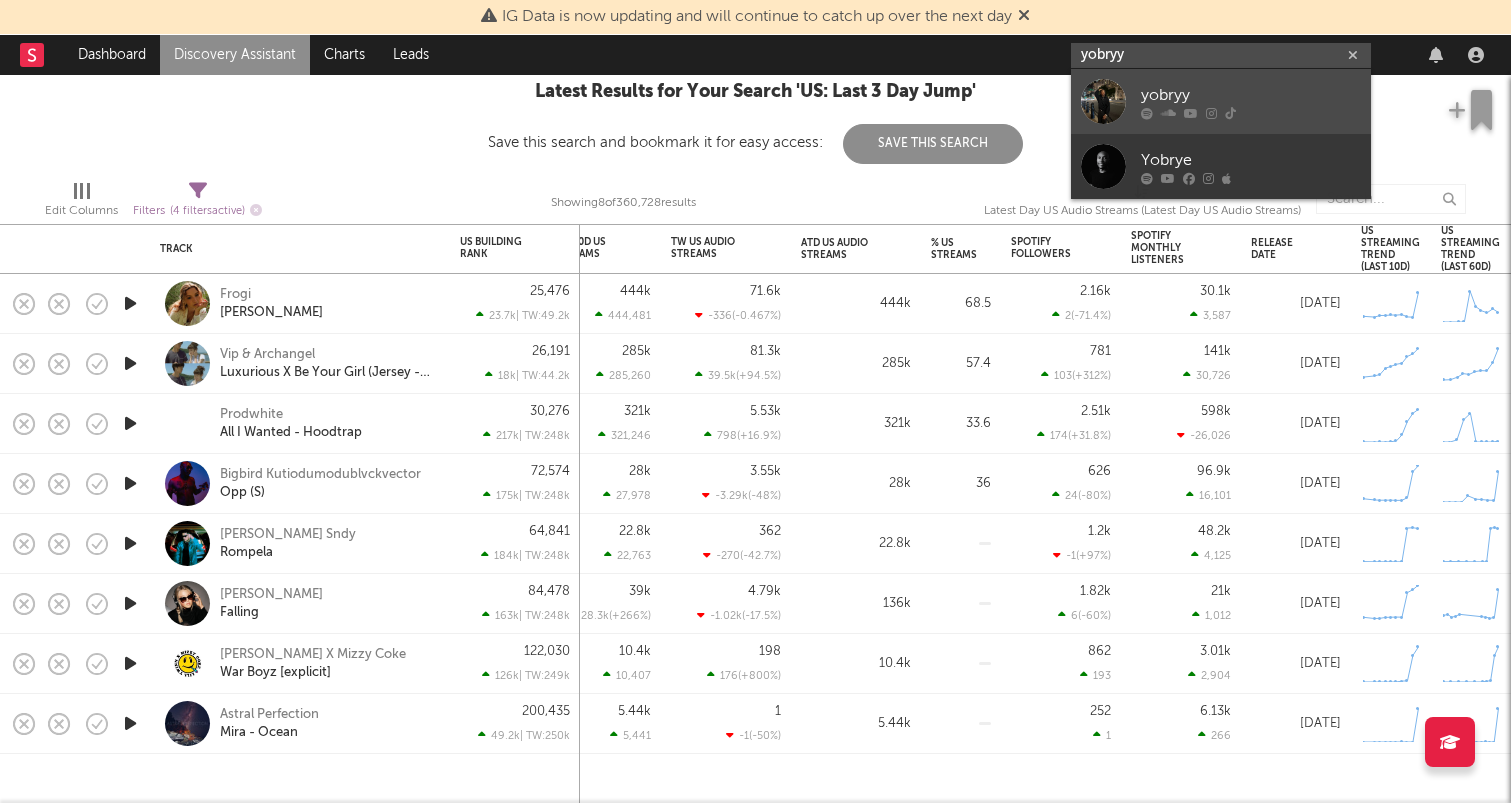 type on "yobryy" 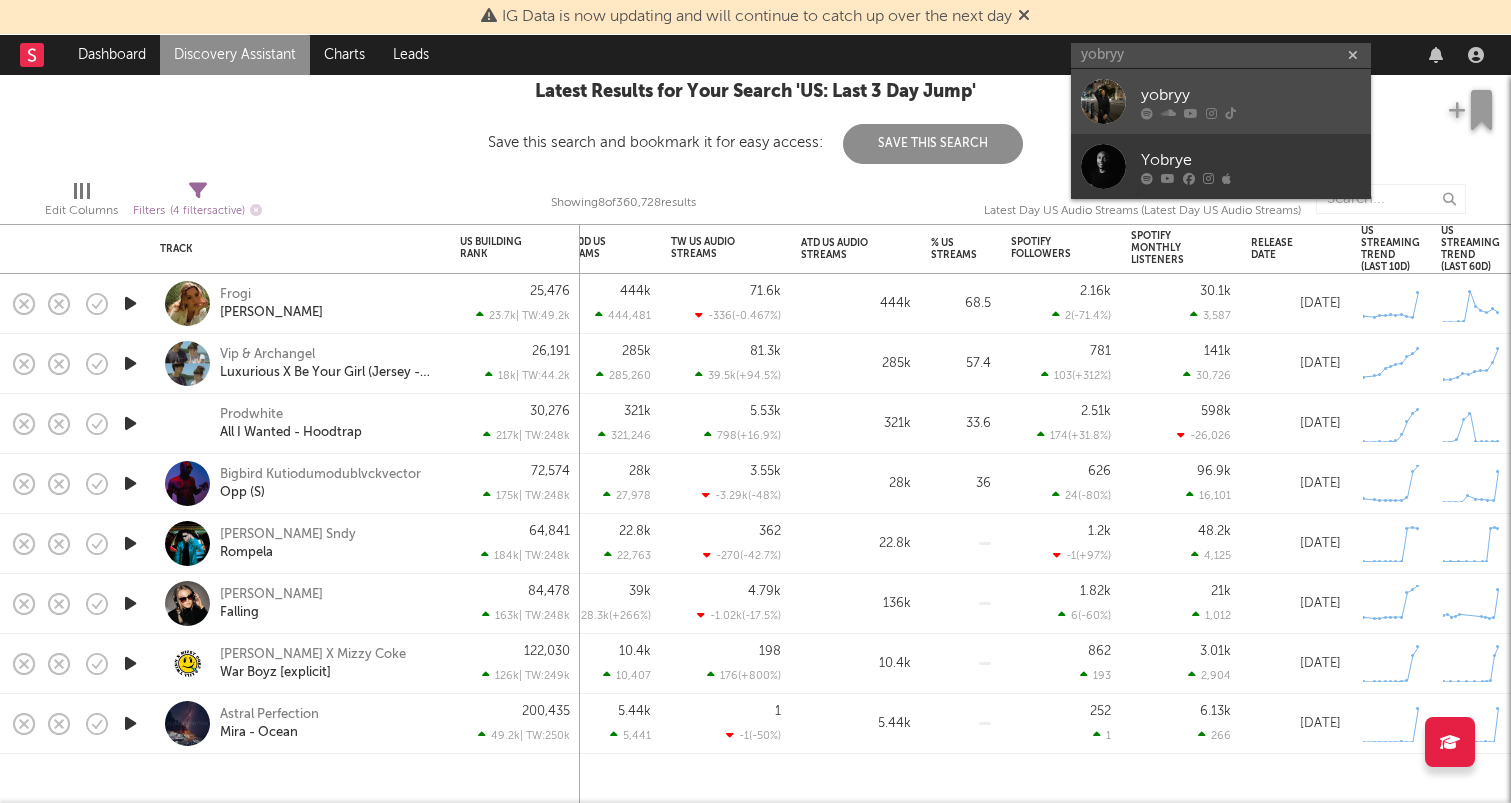 click on "yobryy" at bounding box center [1251, 95] 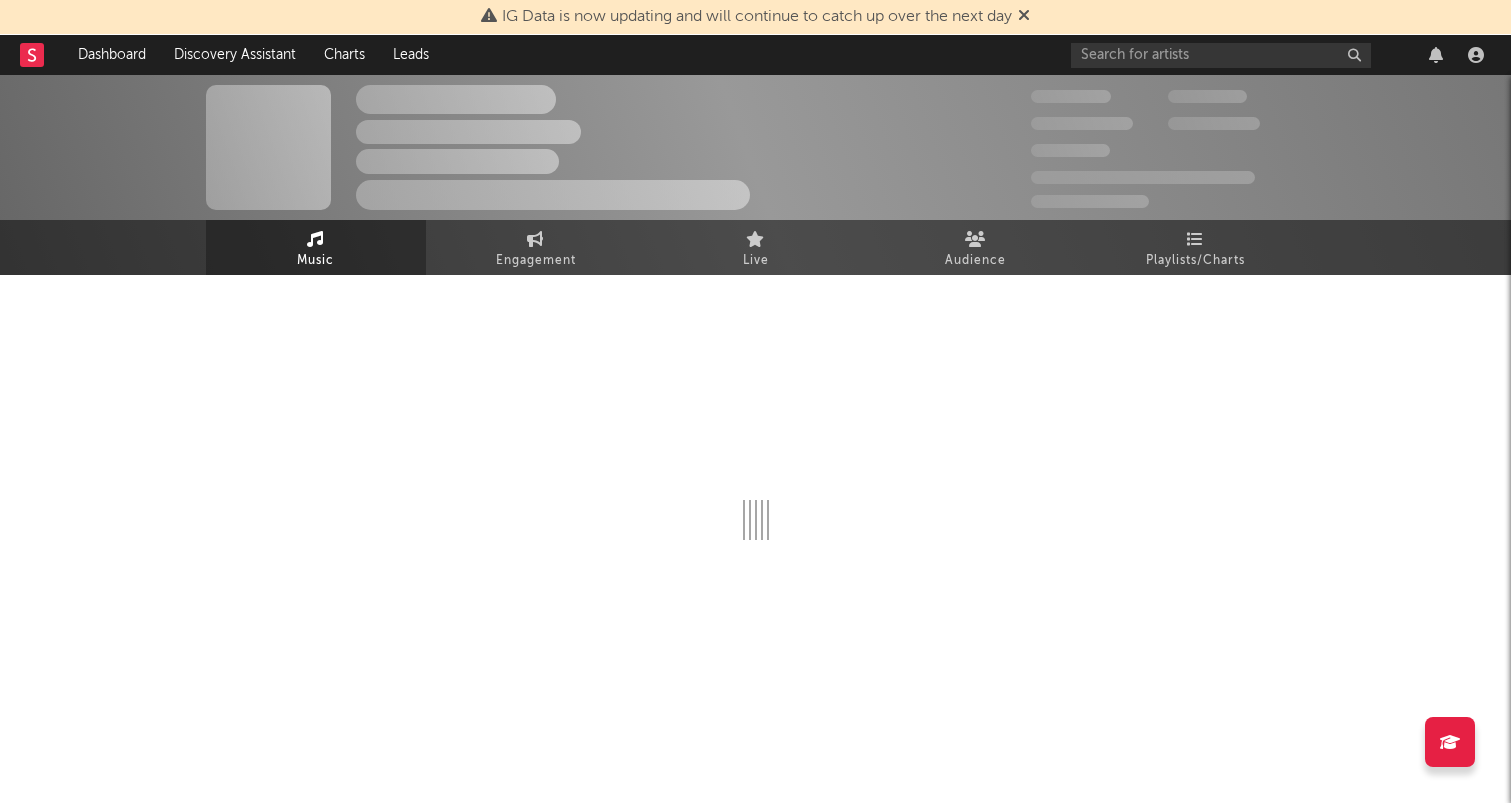 select on "1w" 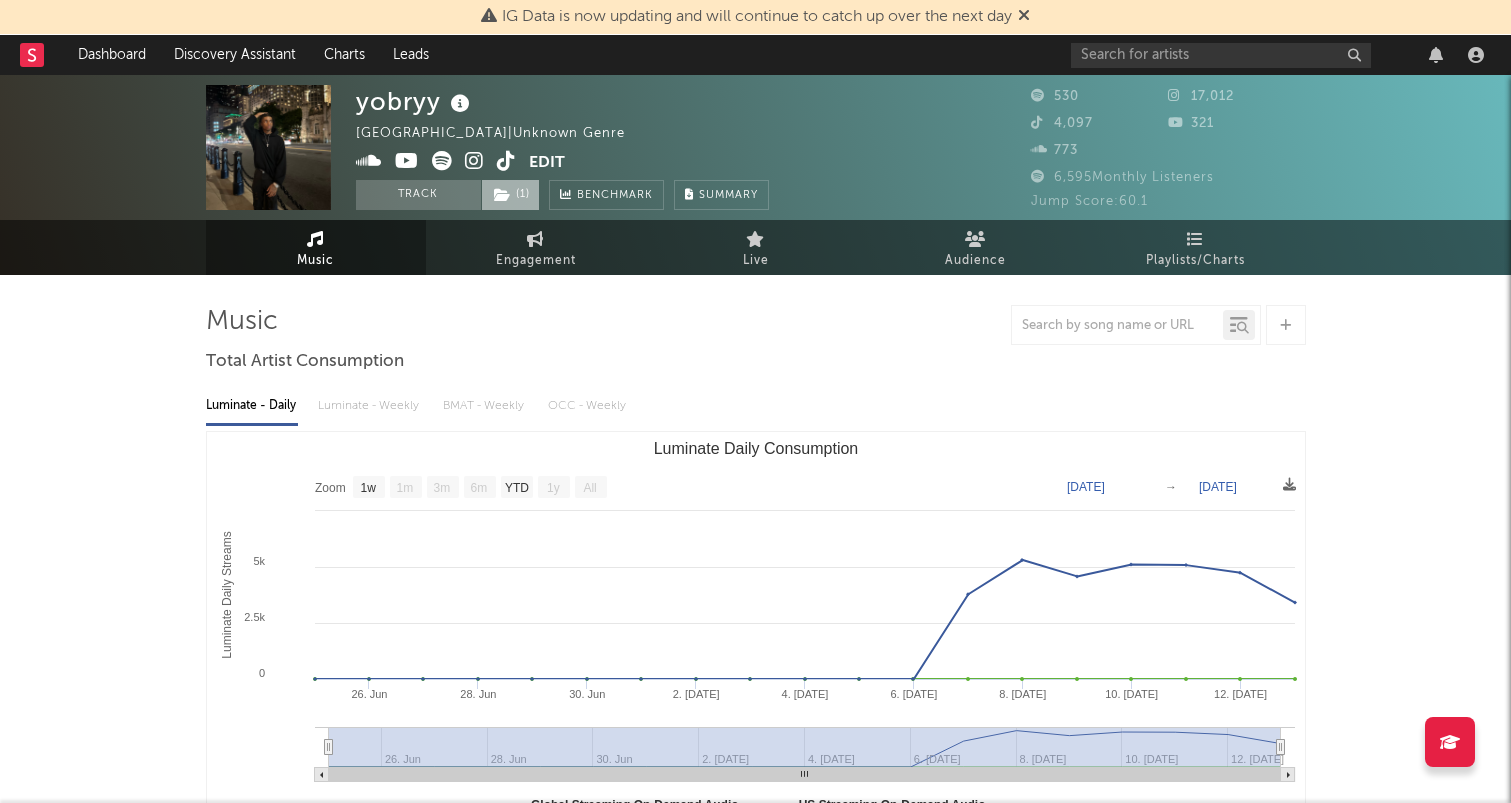 click on "( 1 )" at bounding box center (510, 195) 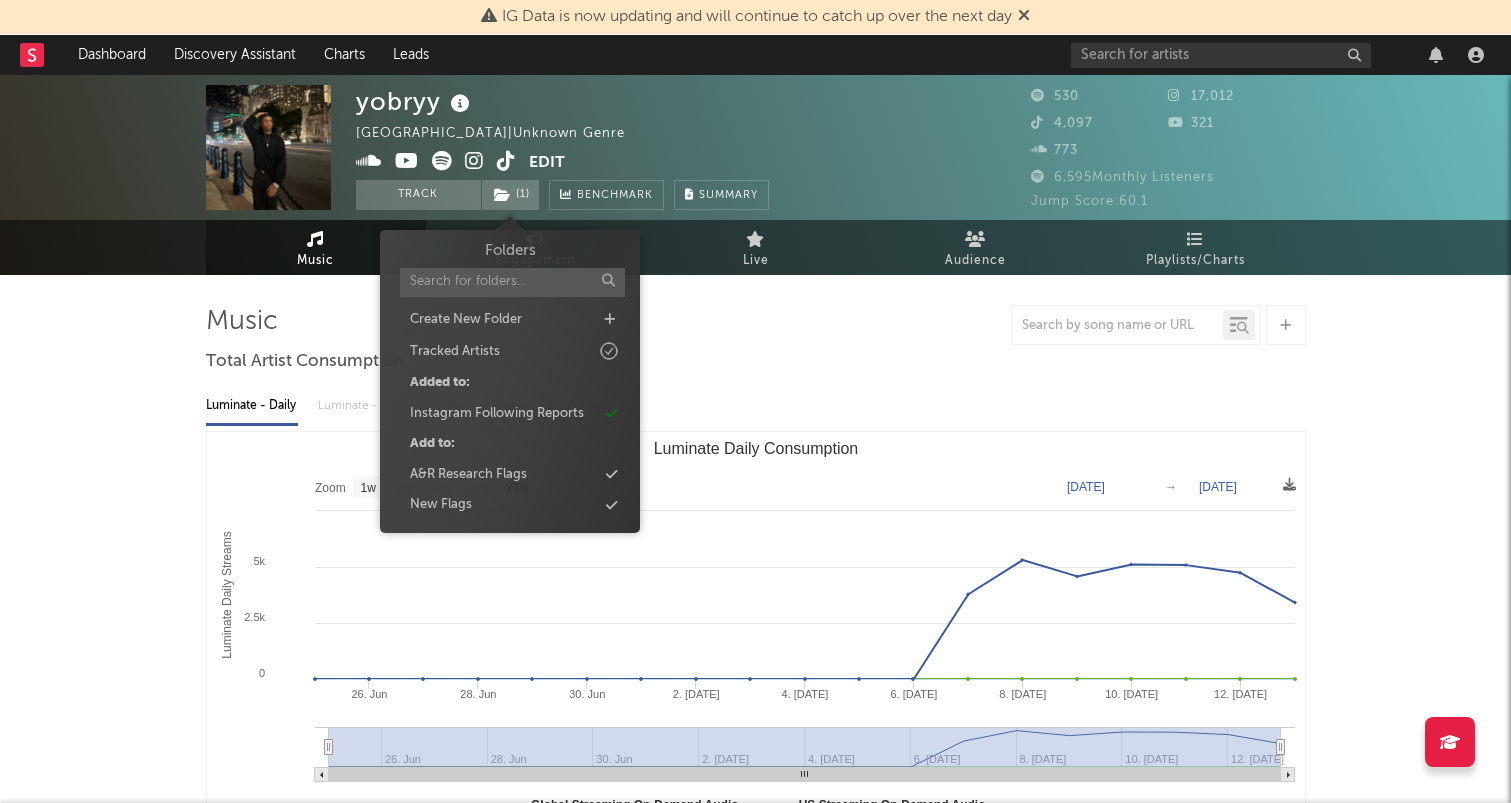 click at bounding box center [756, 325] 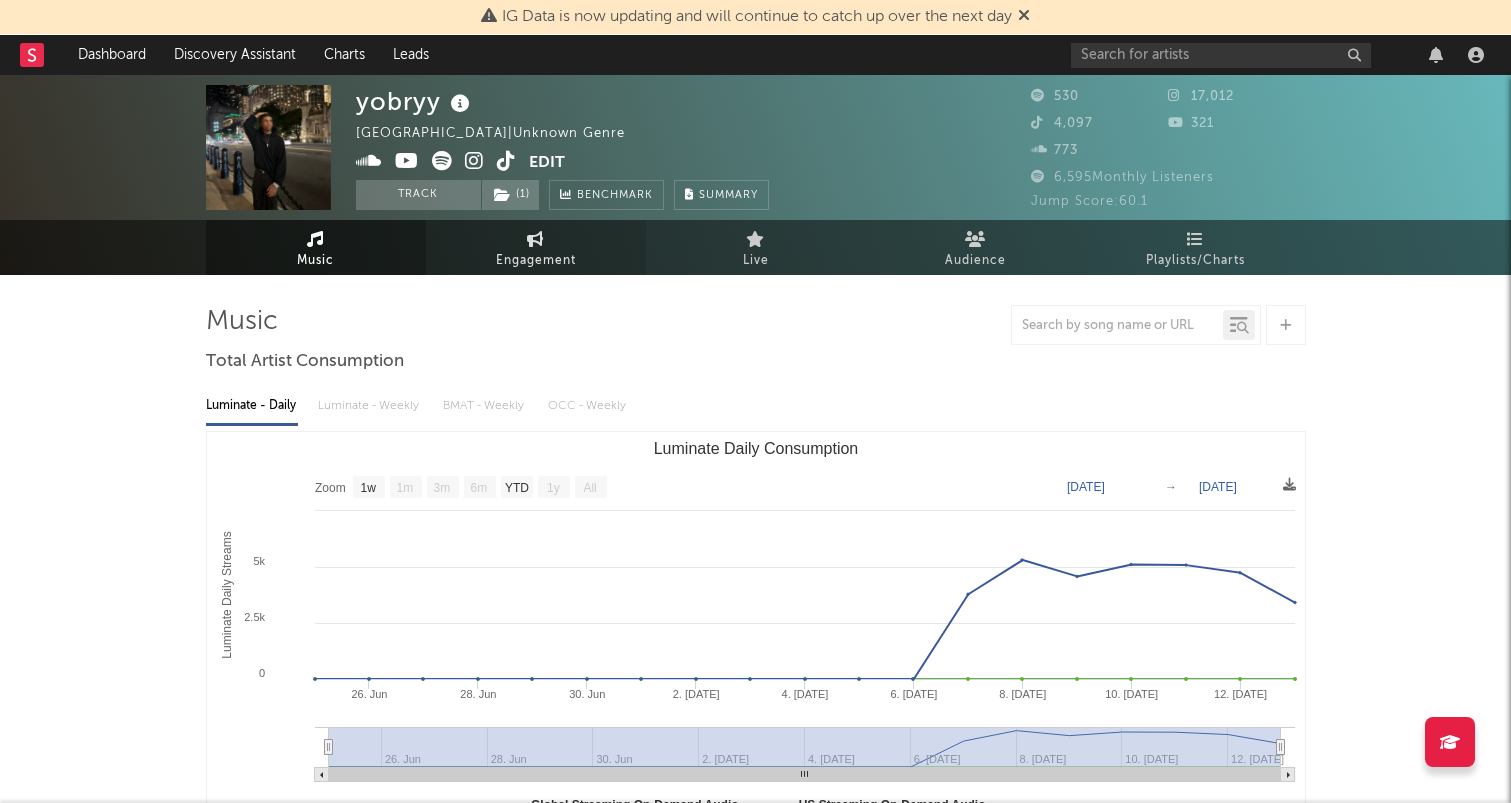 click on "Engagement" at bounding box center (536, 261) 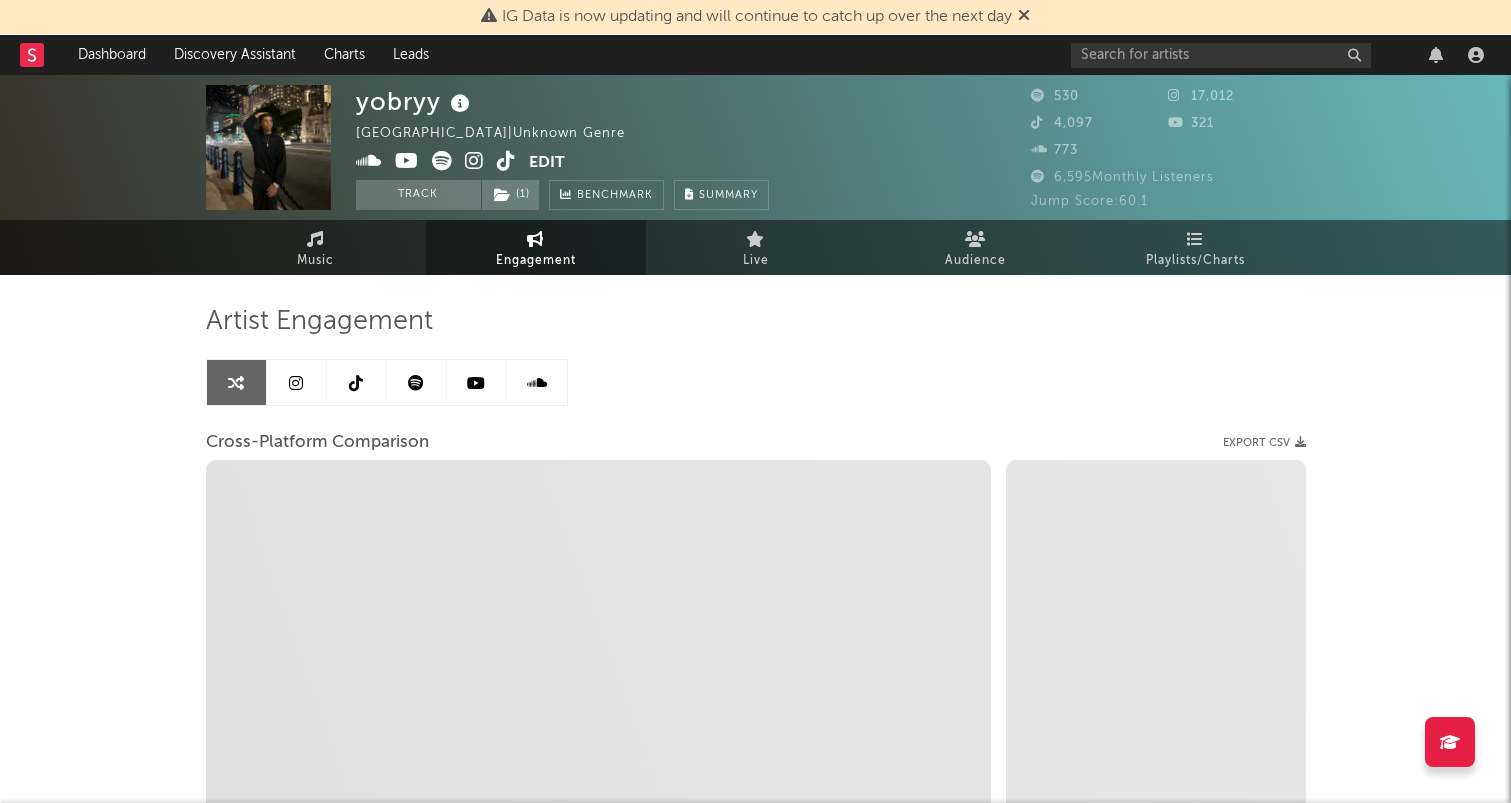 select on "1m" 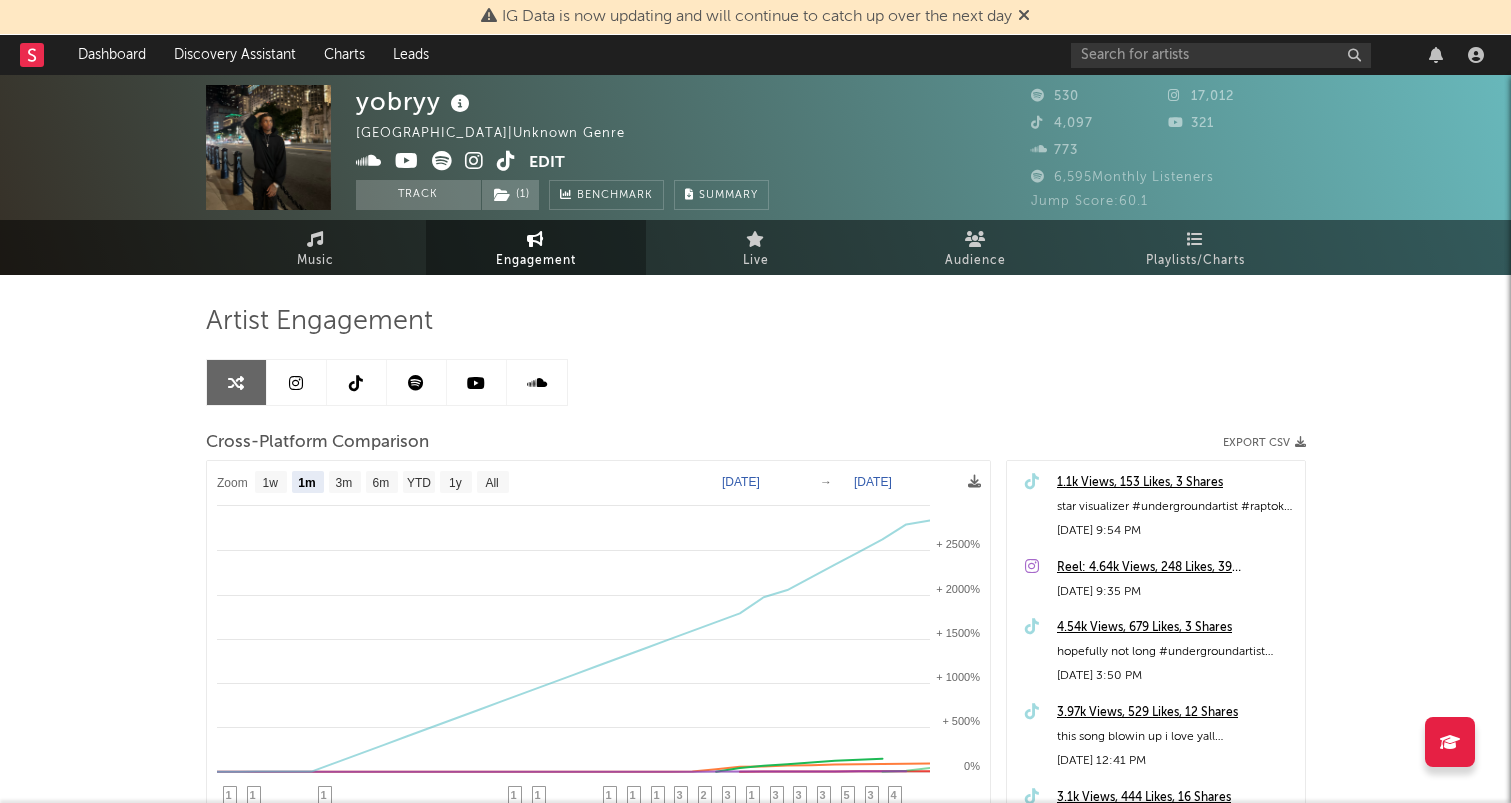 scroll, scrollTop: 0, scrollLeft: 0, axis: both 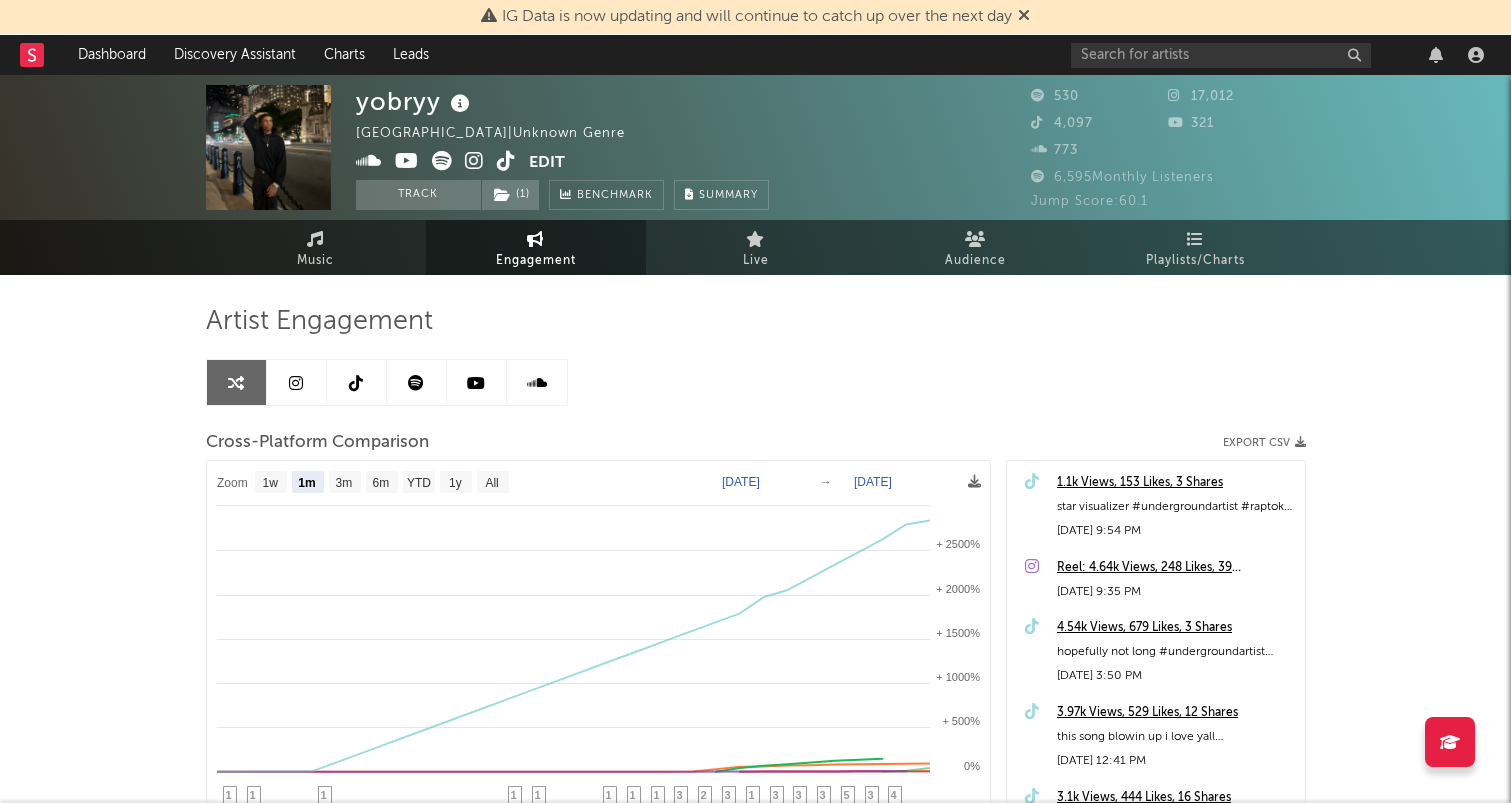 click at bounding box center (537, 382) 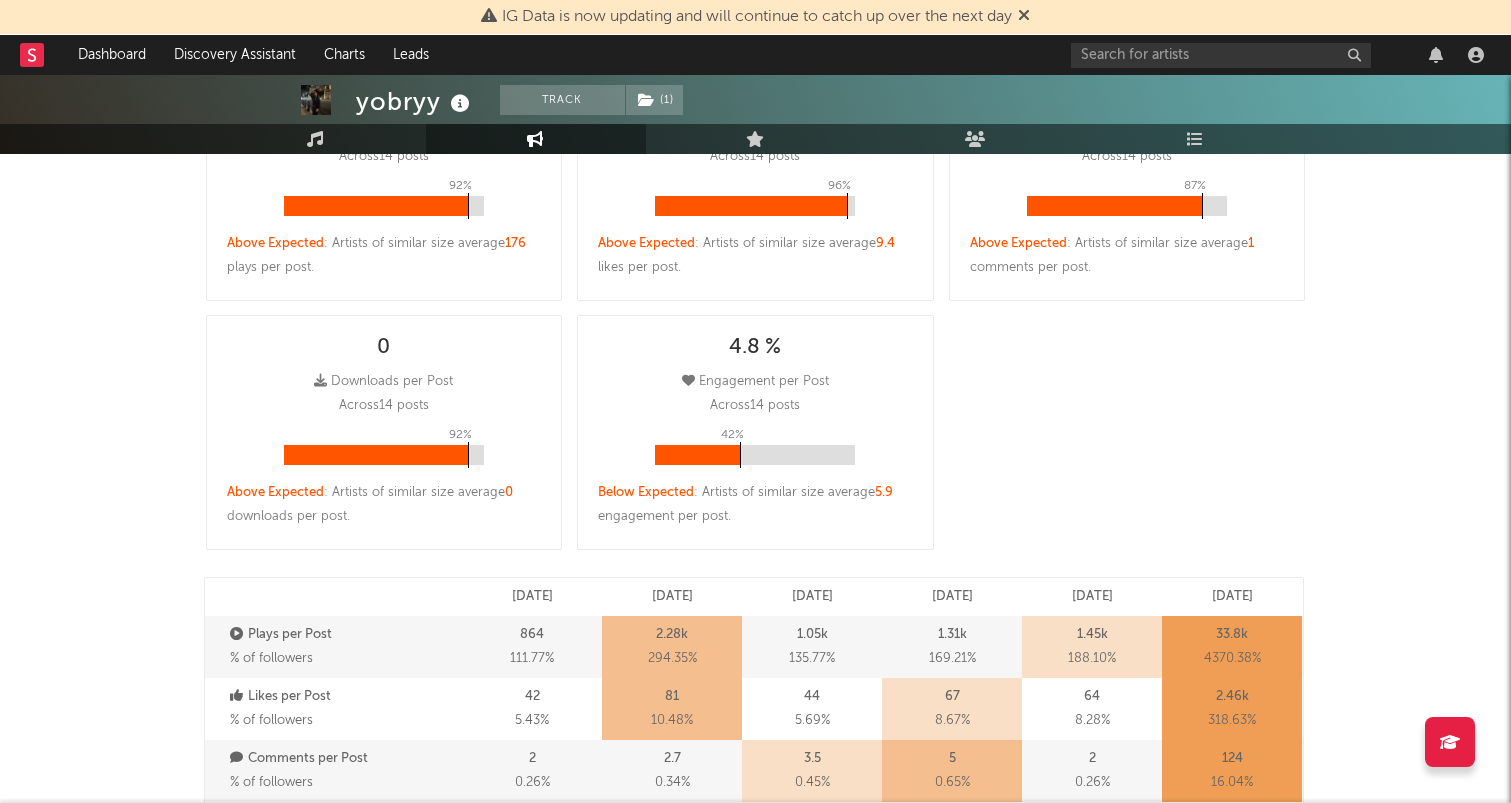 select on "6m" 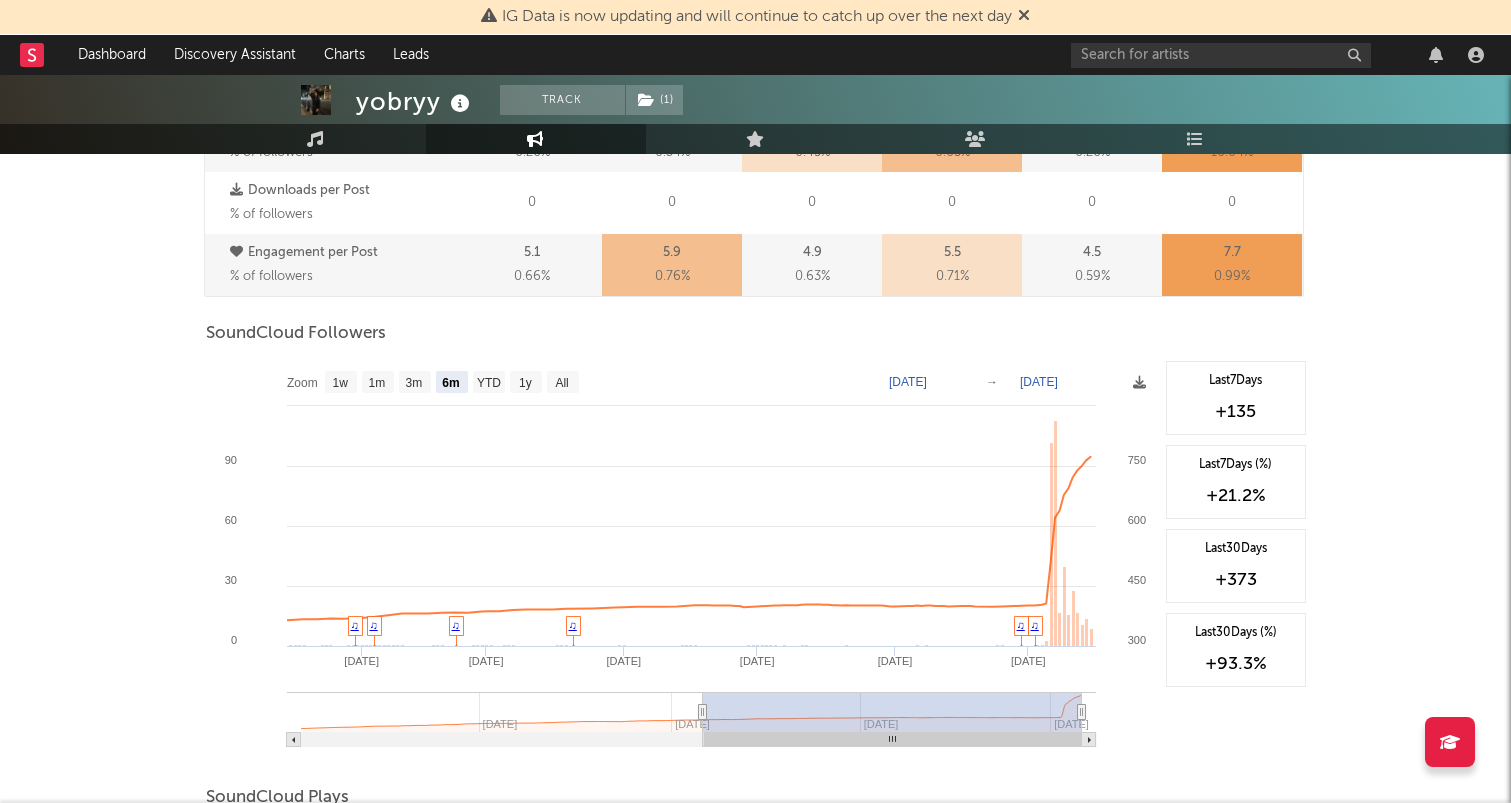 scroll, scrollTop: 1066, scrollLeft: 0, axis: vertical 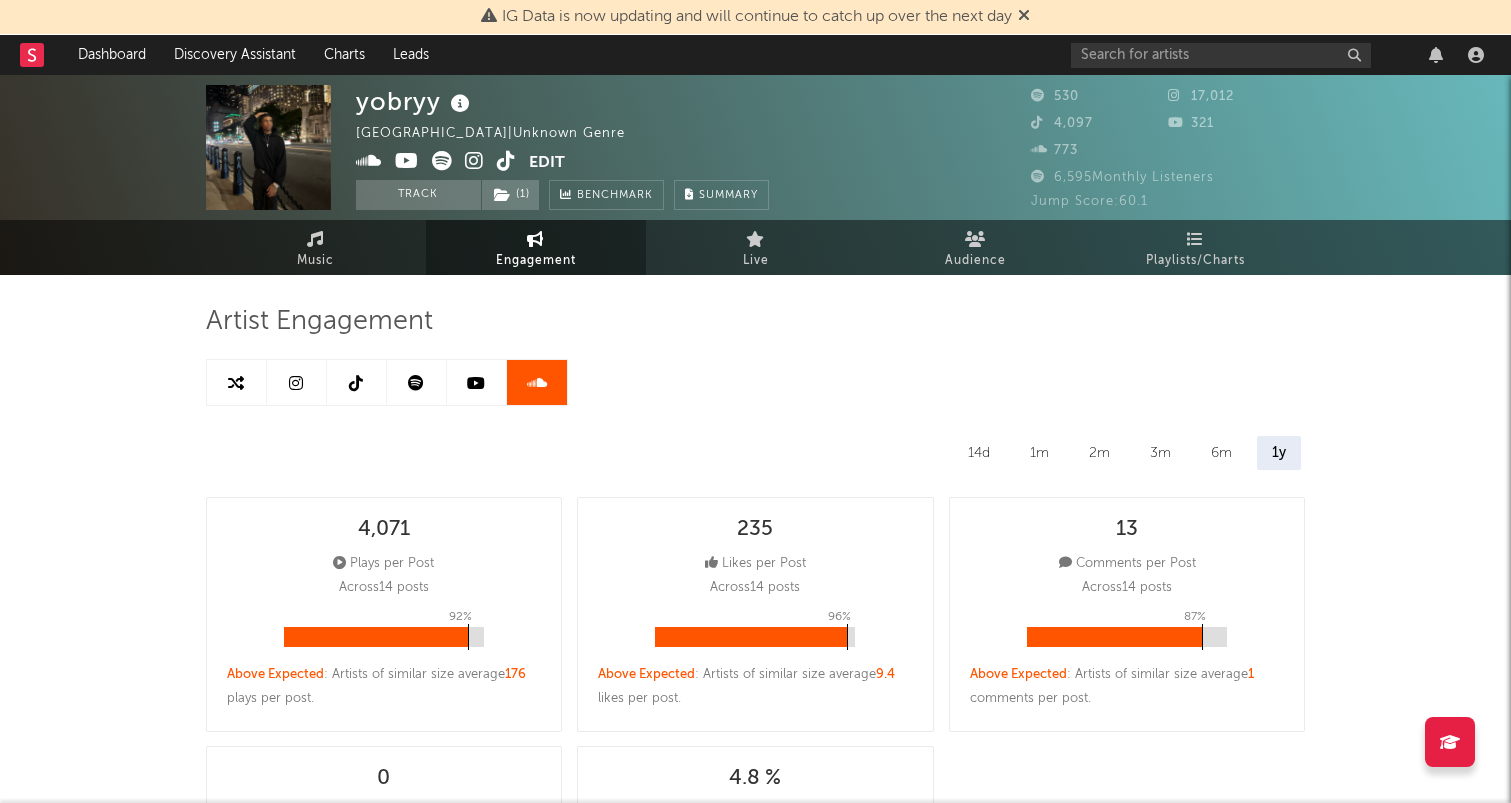 click on "Edit" at bounding box center [547, 163] 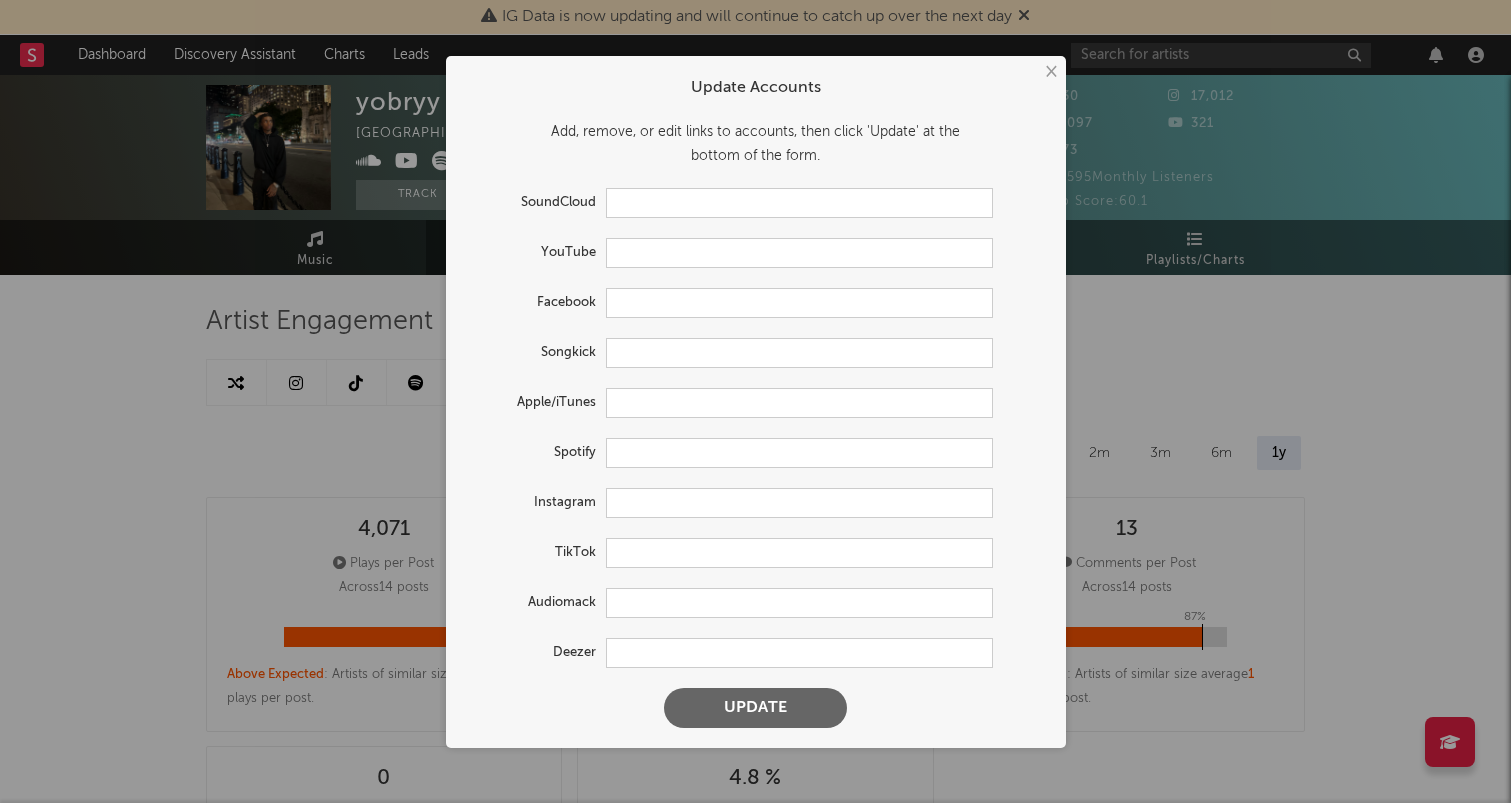 type on "https://soundcloud.com/yobryy" 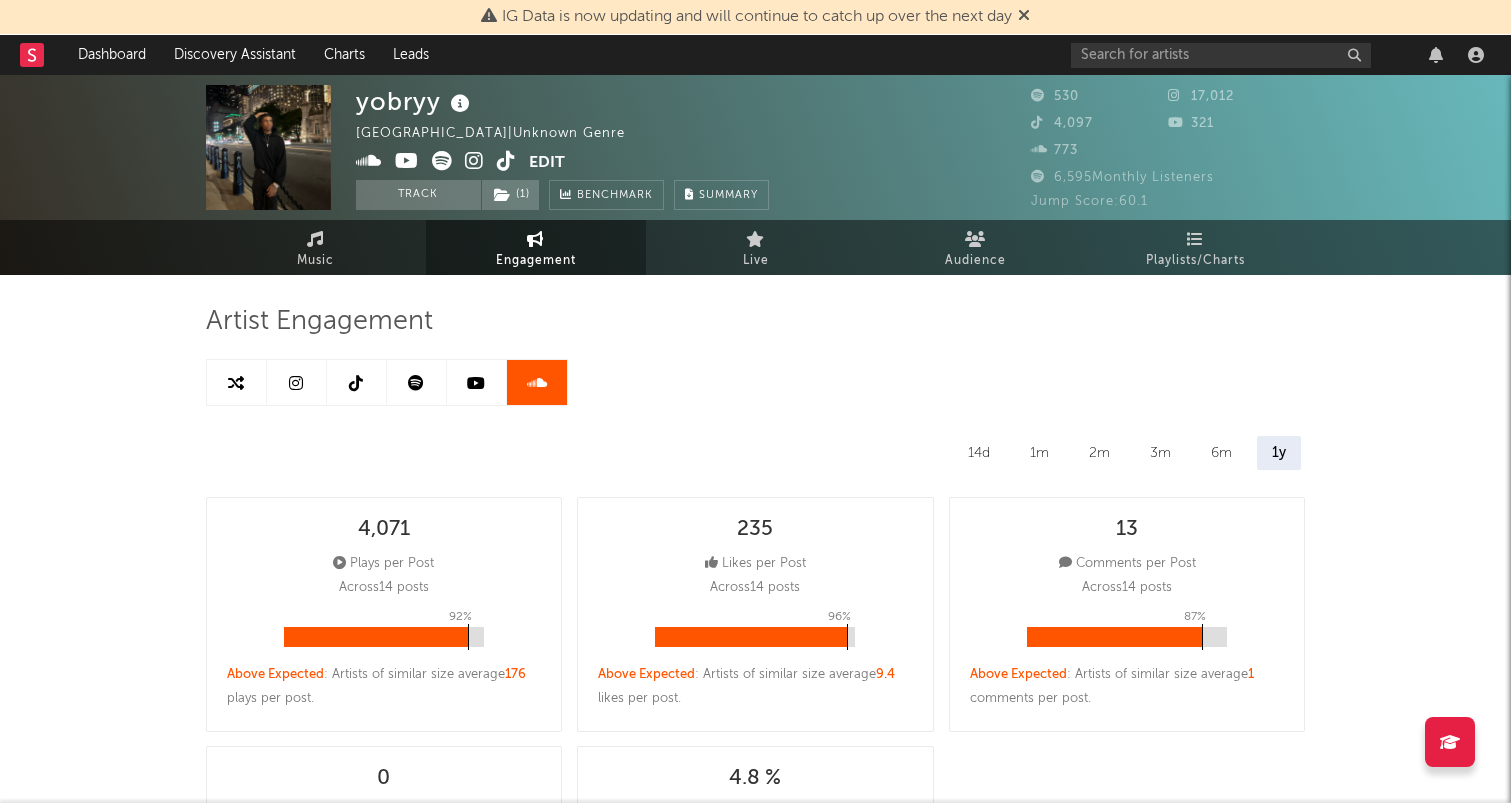 click on "× Update Accounts Add, remove, or edit links to accounts, then click 'Update' at the bottom of the form. SoundCloud https://soundcloud.com/yobryy YouTube https://youtube.com/@yobryy Facebook Songkick Apple/iTunes Spotify https://open.spotify.com/artist/3ze5kwBJ6r52yd4nYYHLzK Instagram https://www.instagram.com/yobryy/ TikTok https://www.tiktok.com/share/user/7467992719601681439 Audiomack Deezer Update" at bounding box center [755, 401] 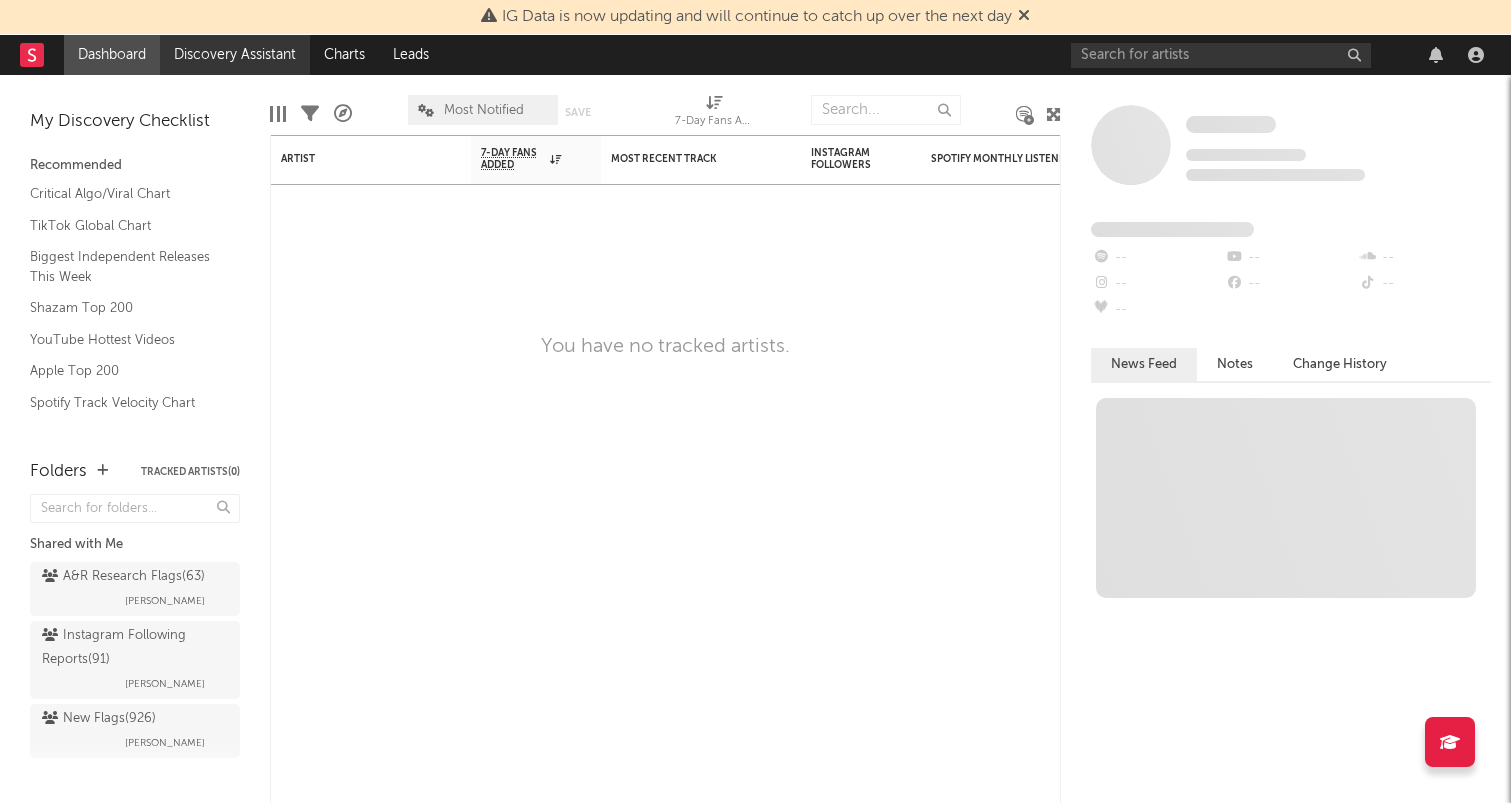 click on "Discovery Assistant" at bounding box center (235, 55) 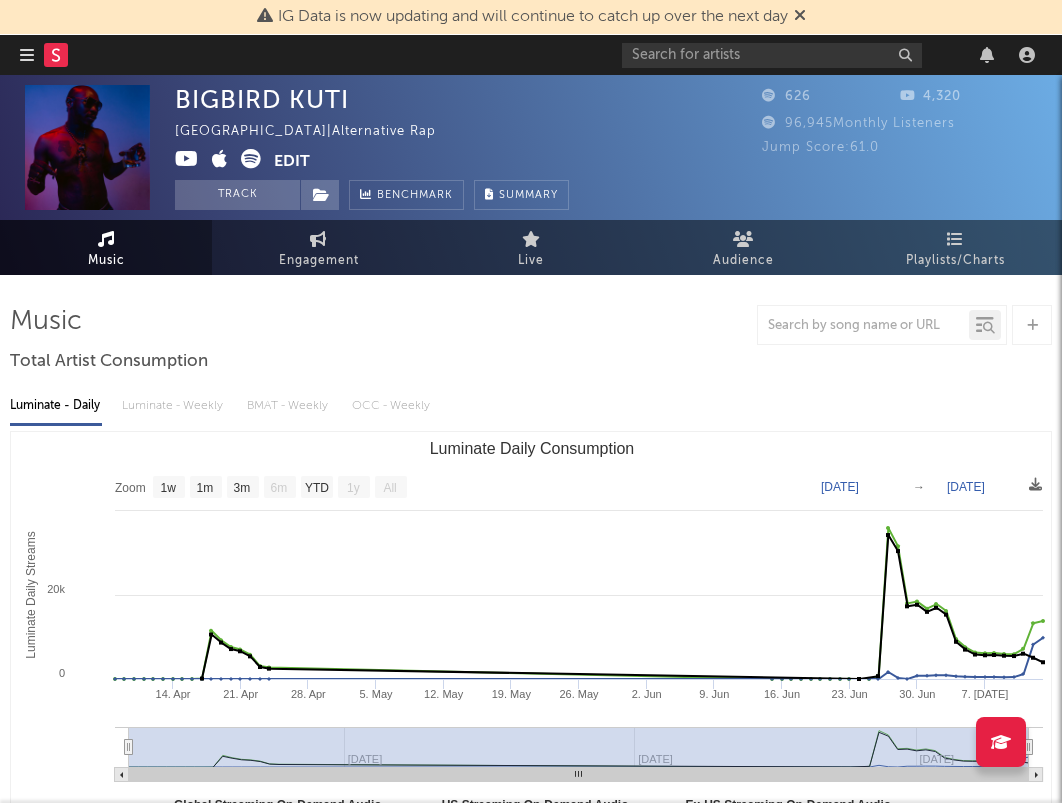 select on "1w" 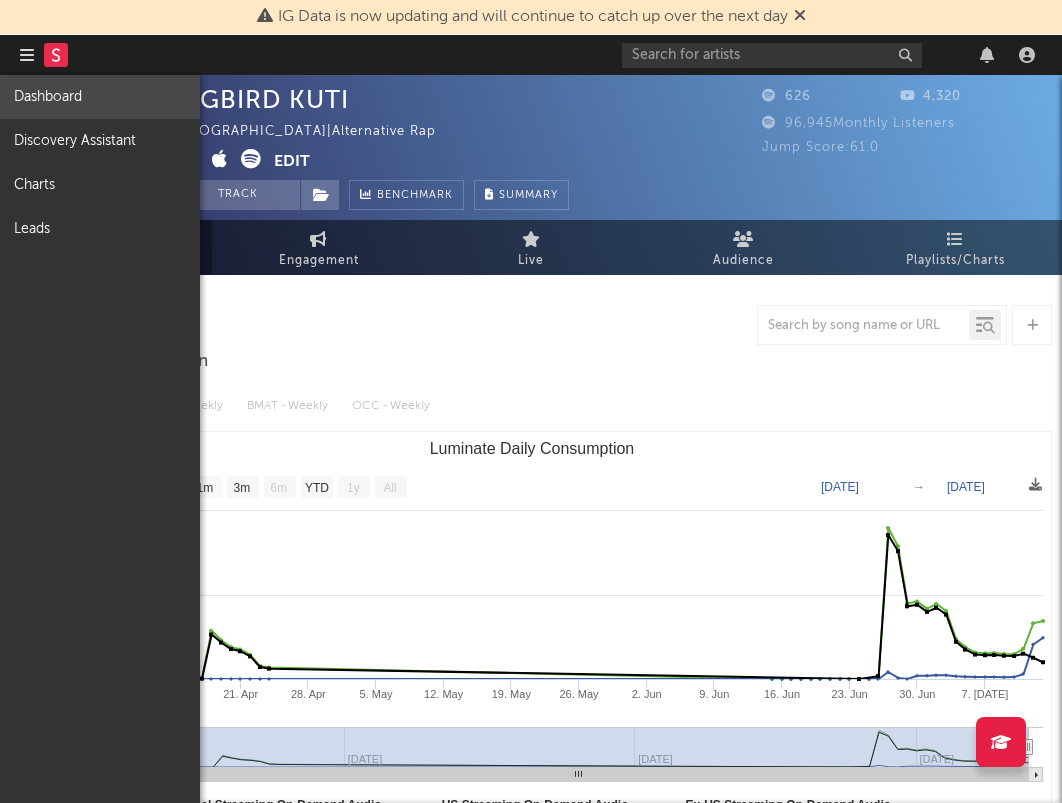 click on "Dashboard" at bounding box center (100, 97) 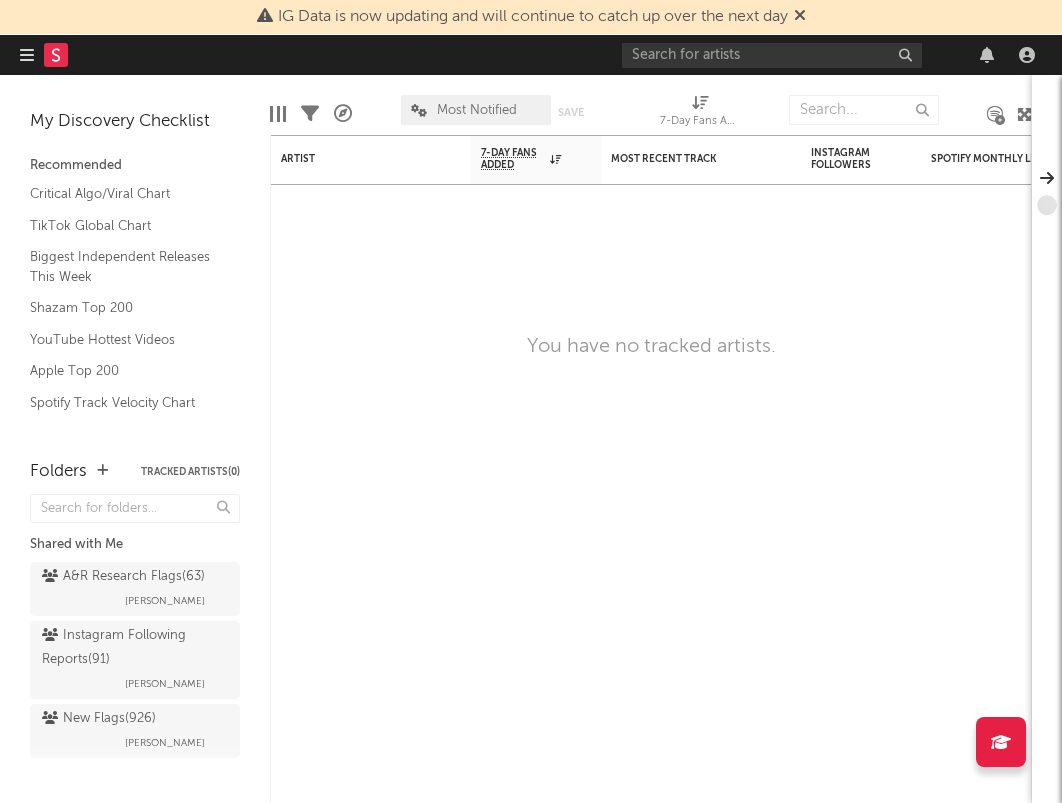 click at bounding box center (27, 55) 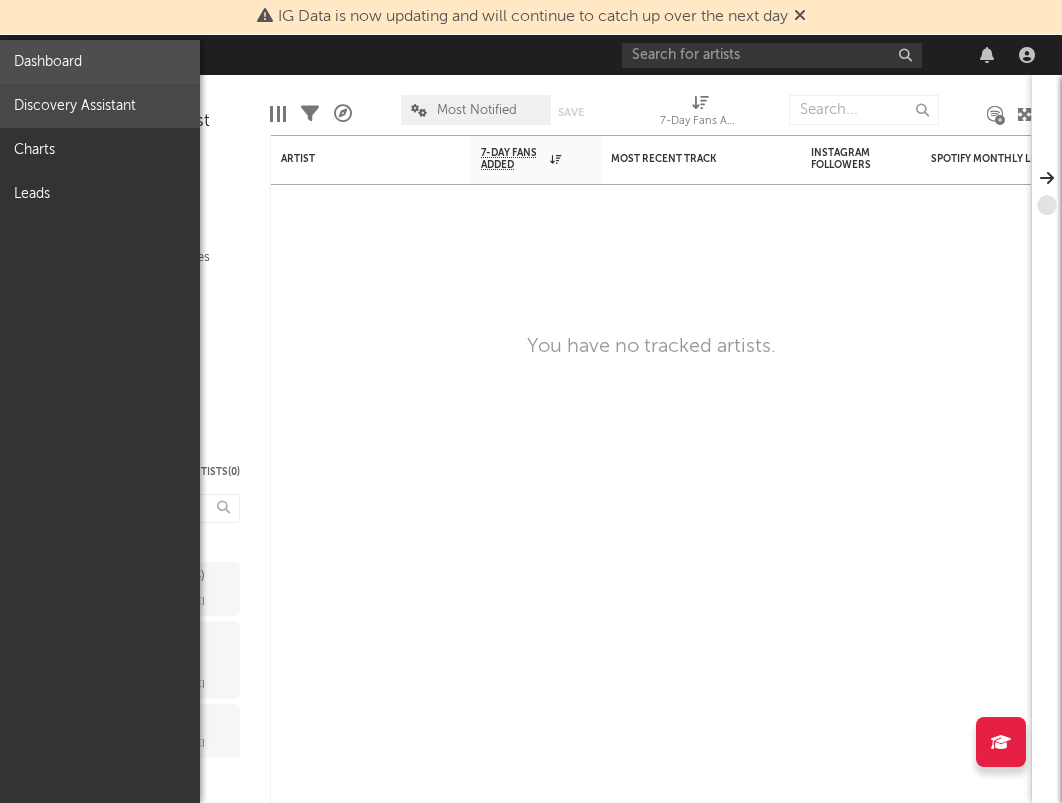 click on "Discovery Assistant" at bounding box center (100, 106) 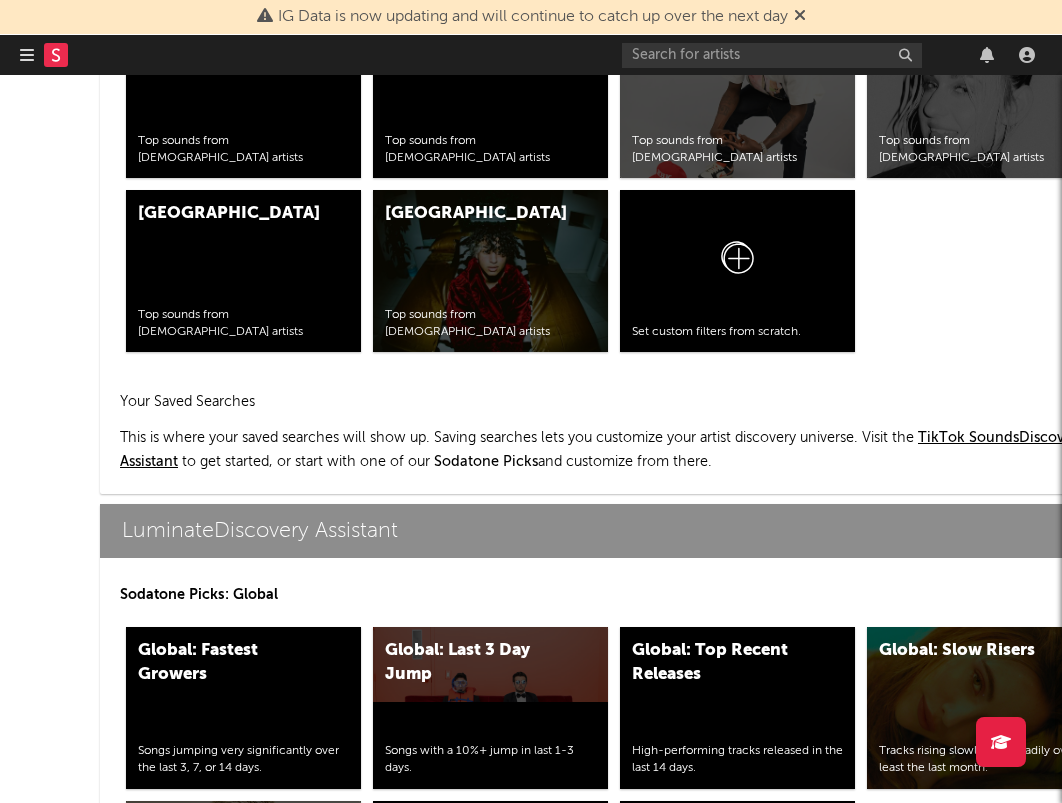 scroll, scrollTop: 8184, scrollLeft: 0, axis: vertical 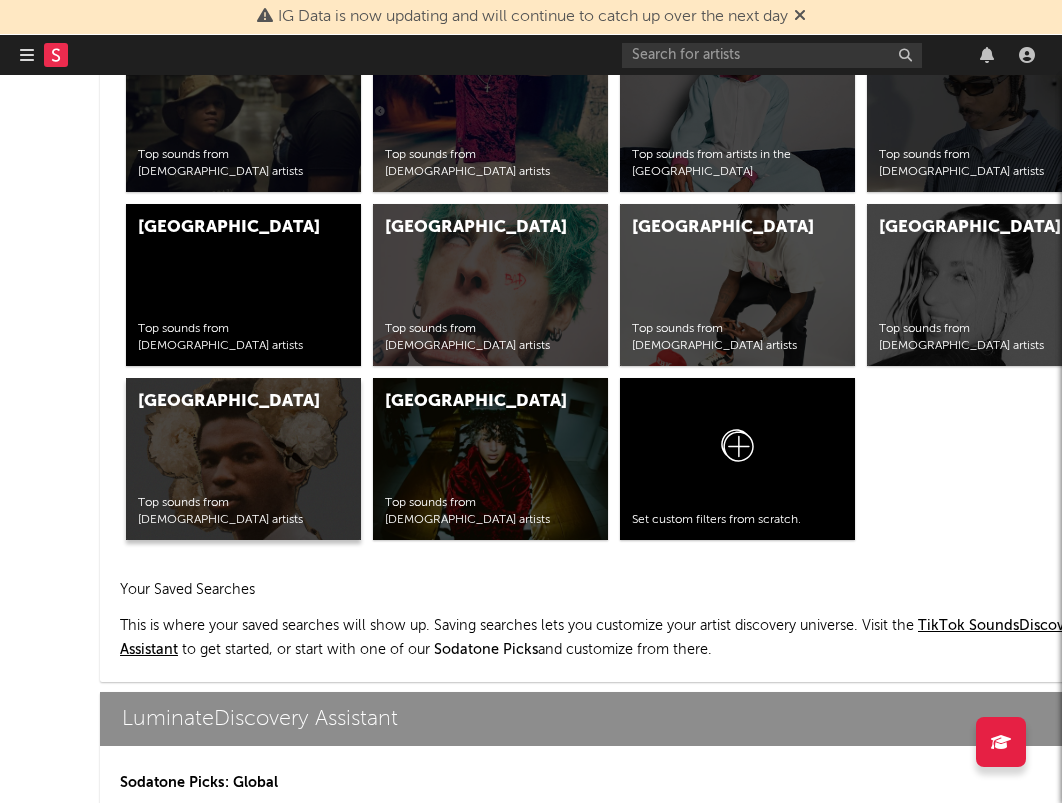click on "Eastern Europe Top sounds from Eastern European artists" at bounding box center [243, 459] 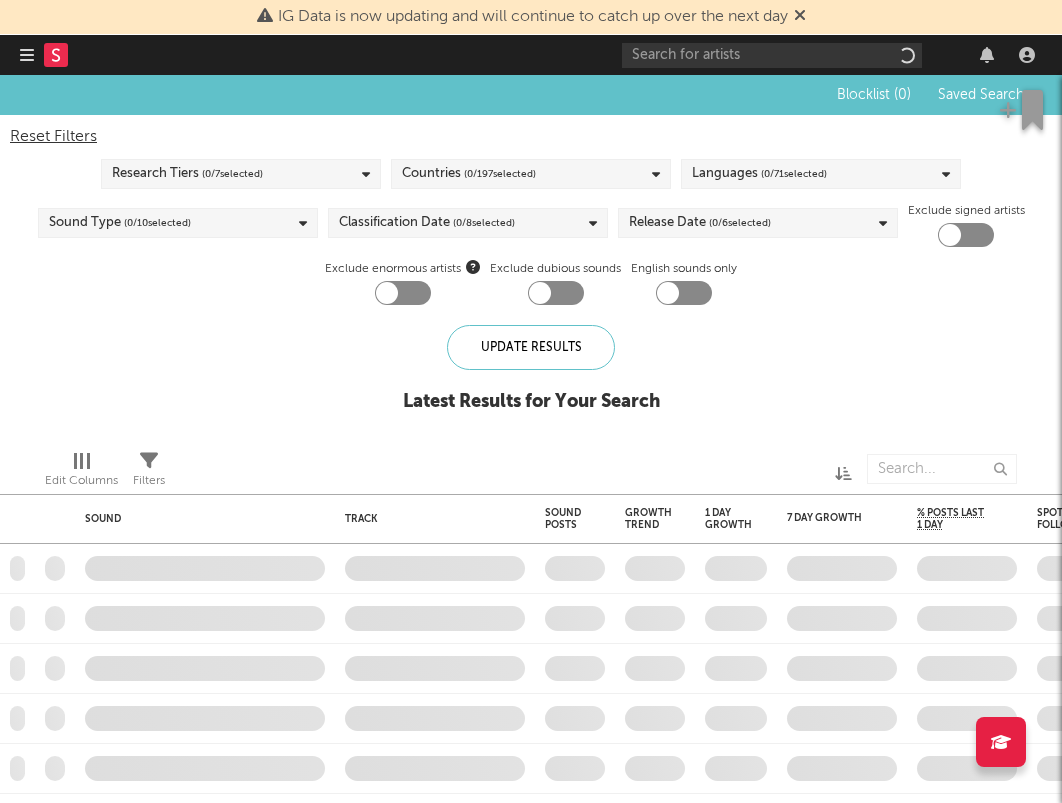 checkbox on "true" 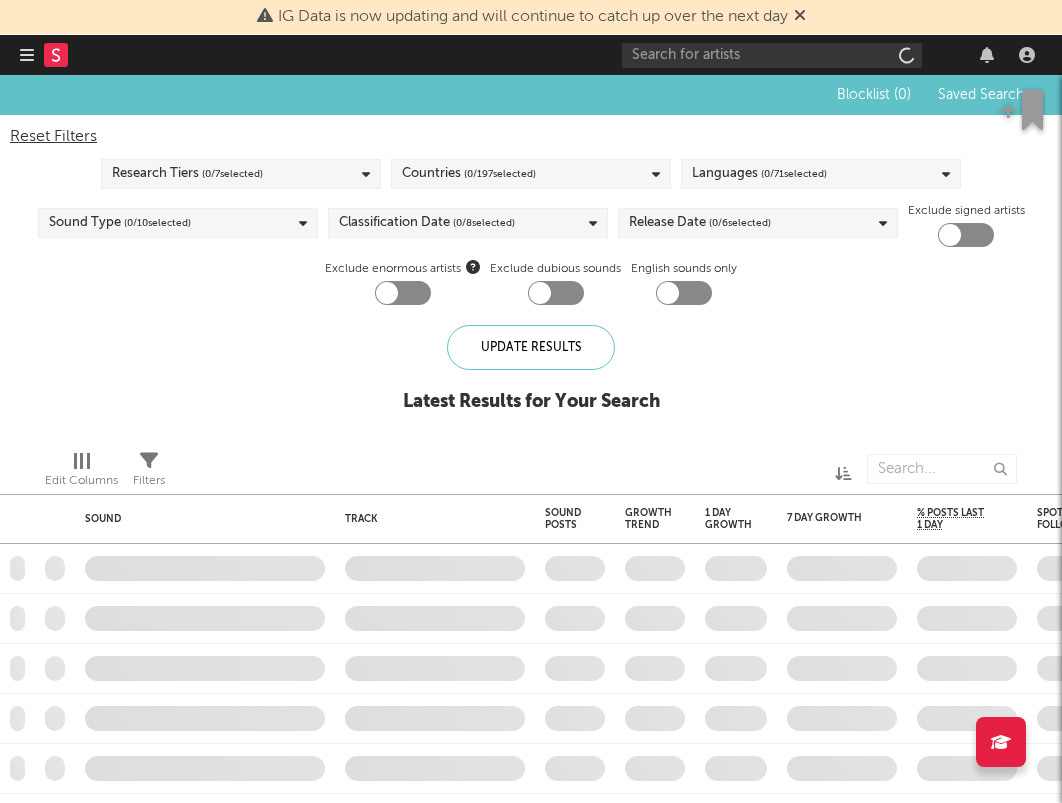 checkbox on "true" 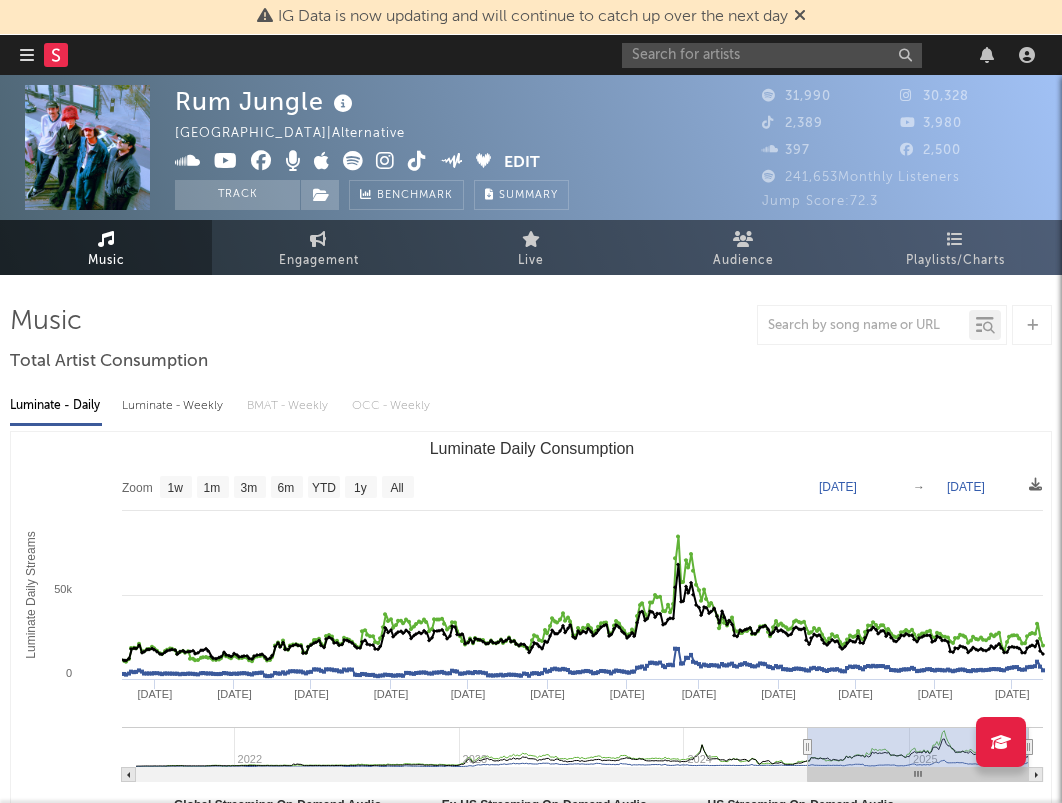 select on "6m" 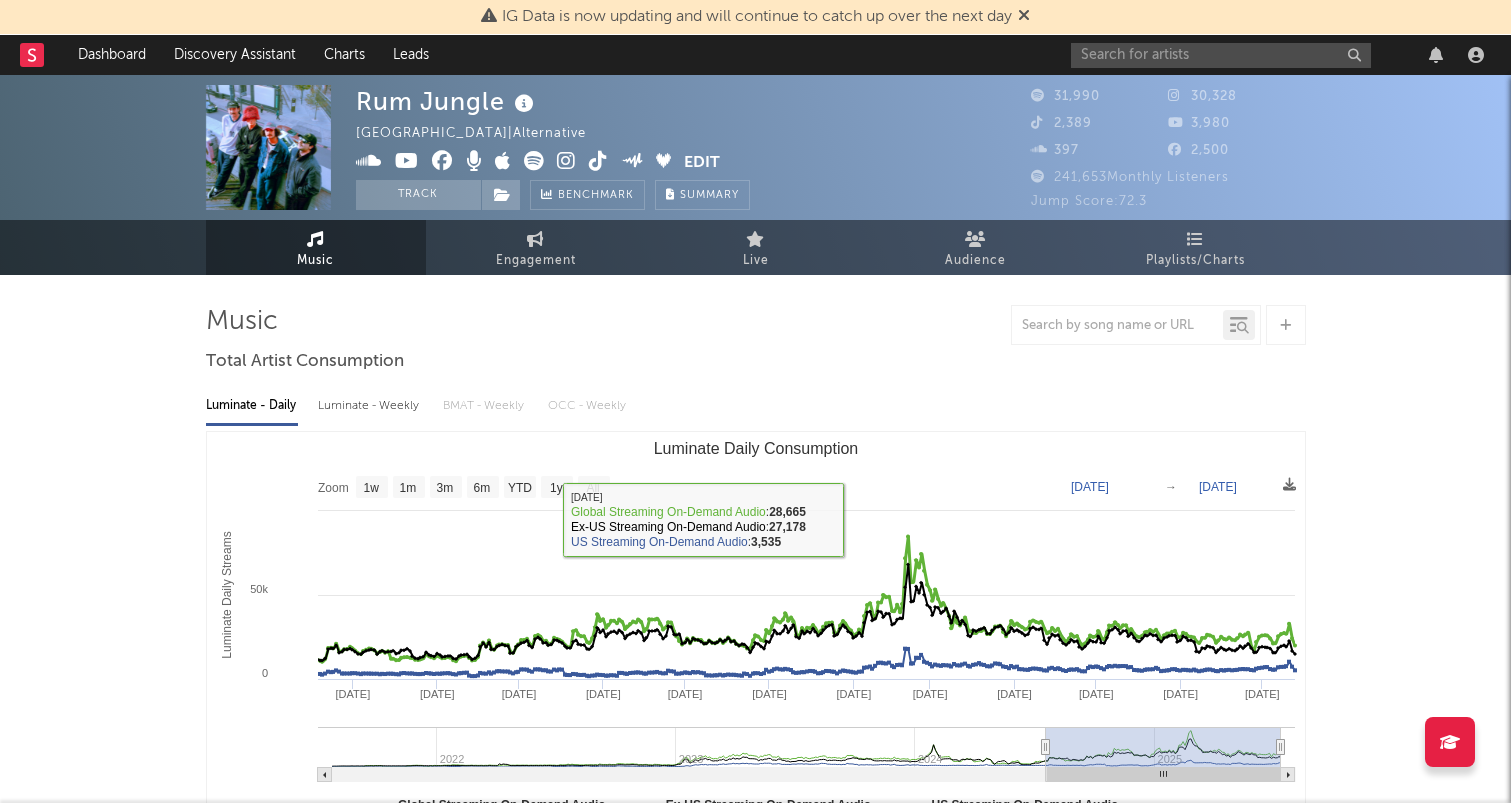 scroll, scrollTop: 0, scrollLeft: 0, axis: both 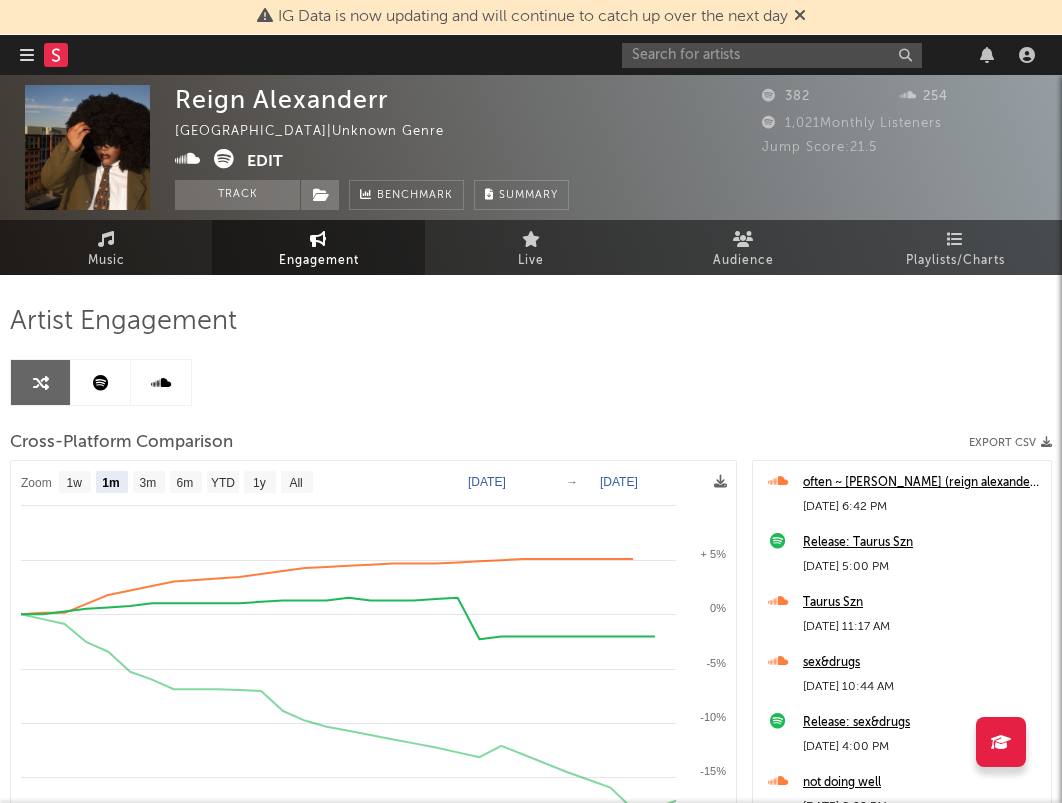 select on "1m" 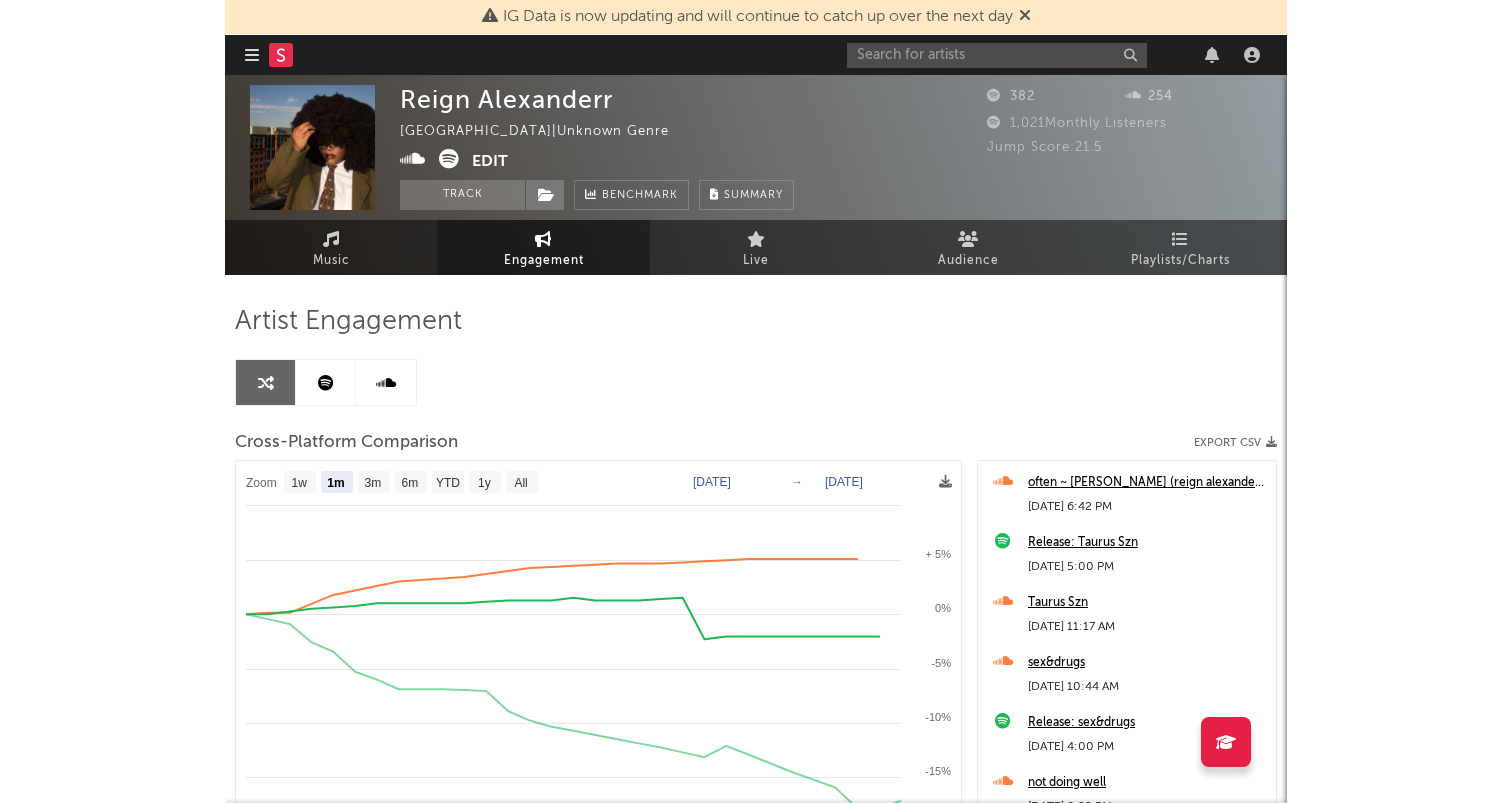 scroll, scrollTop: 0, scrollLeft: 0, axis: both 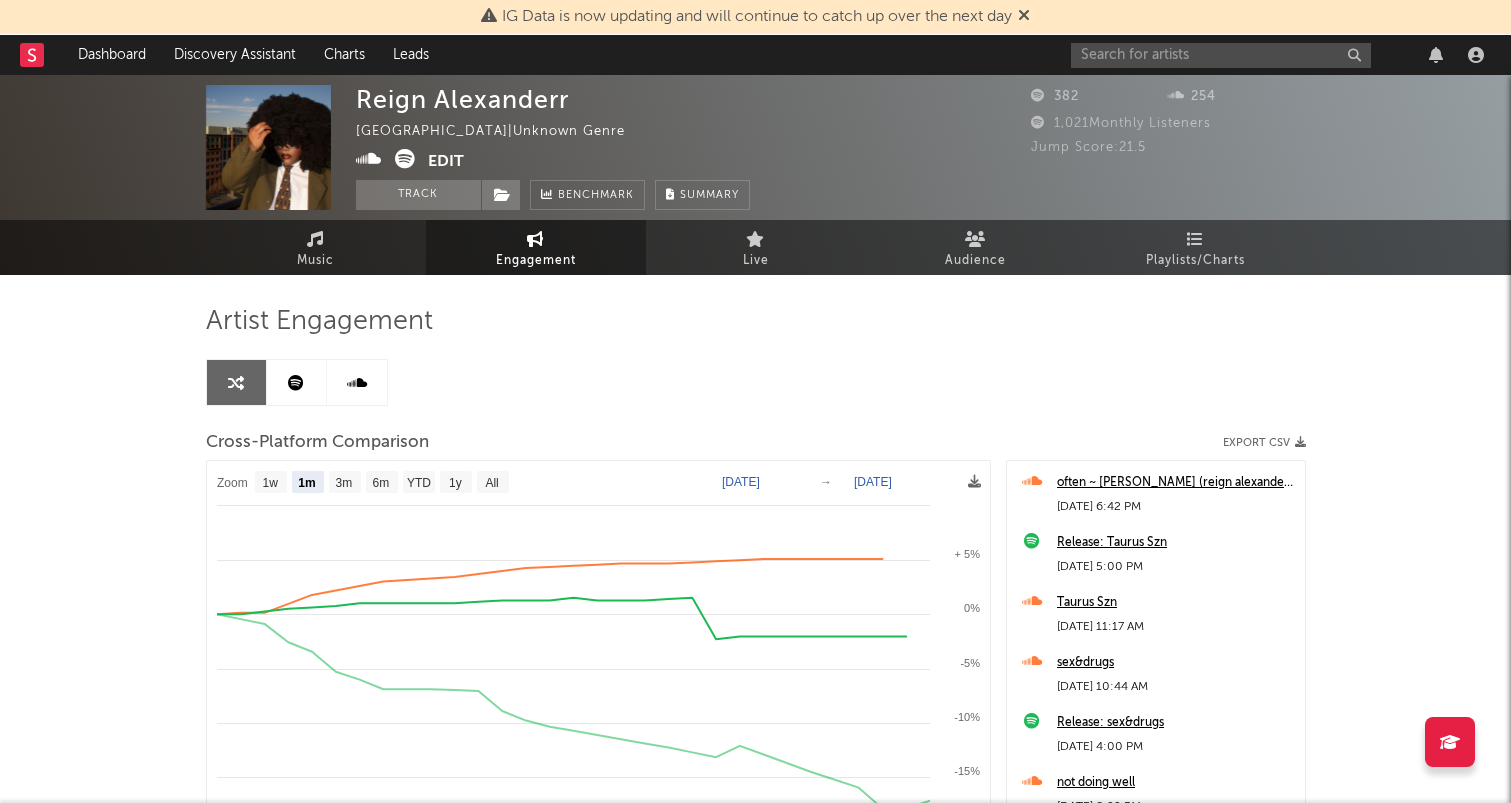 select on "1m" 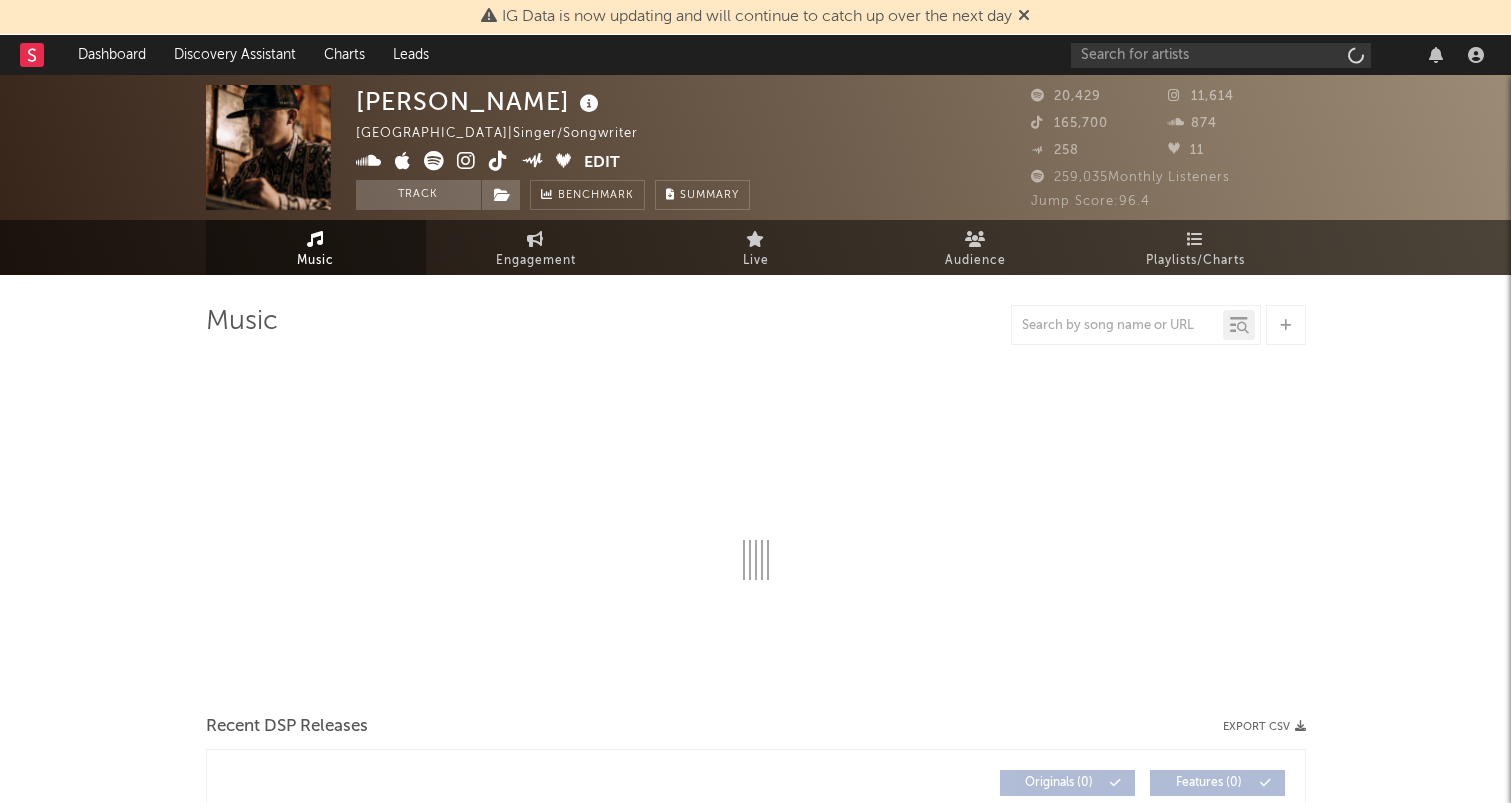scroll, scrollTop: 0, scrollLeft: 0, axis: both 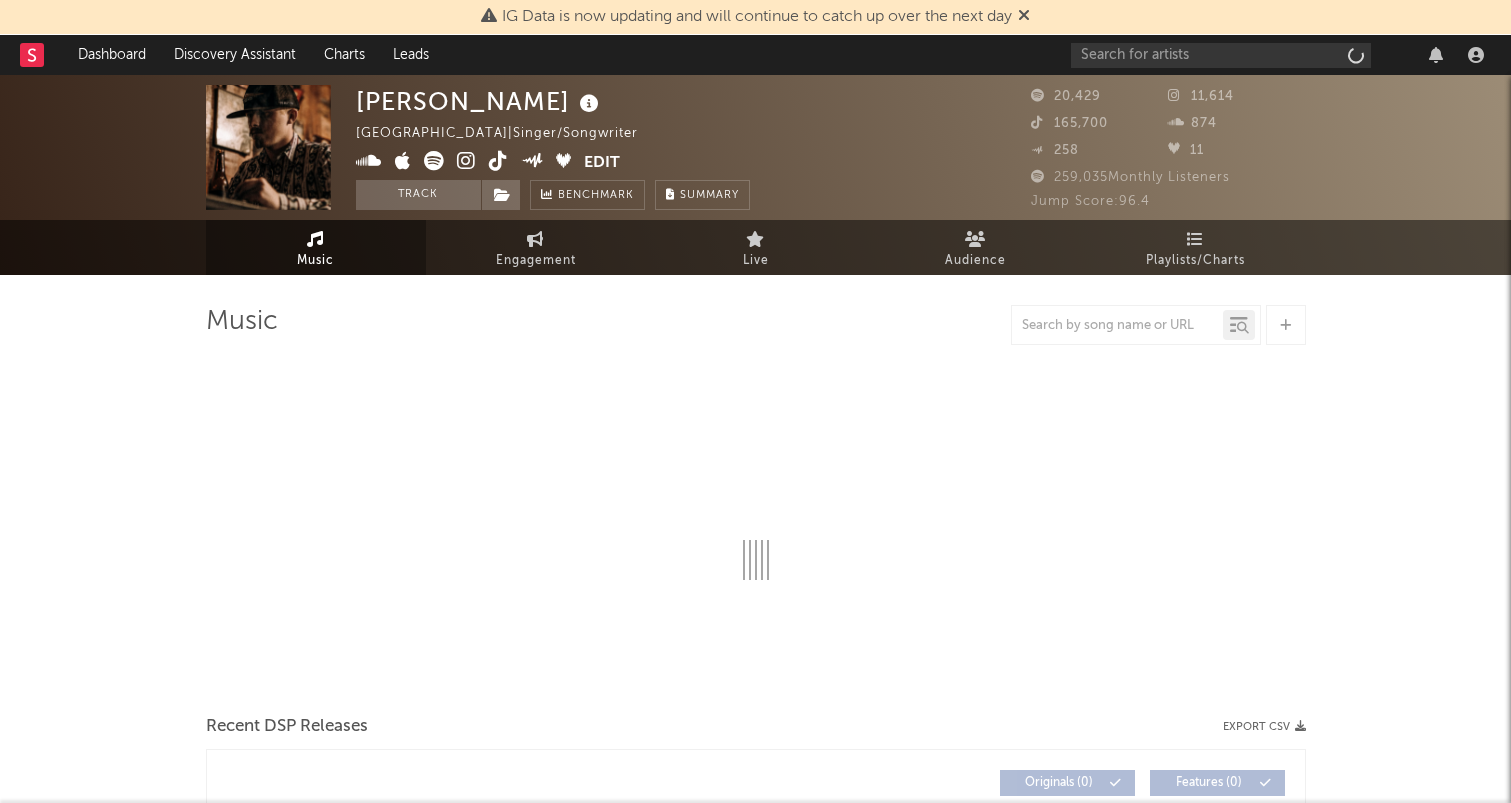 select on "6m" 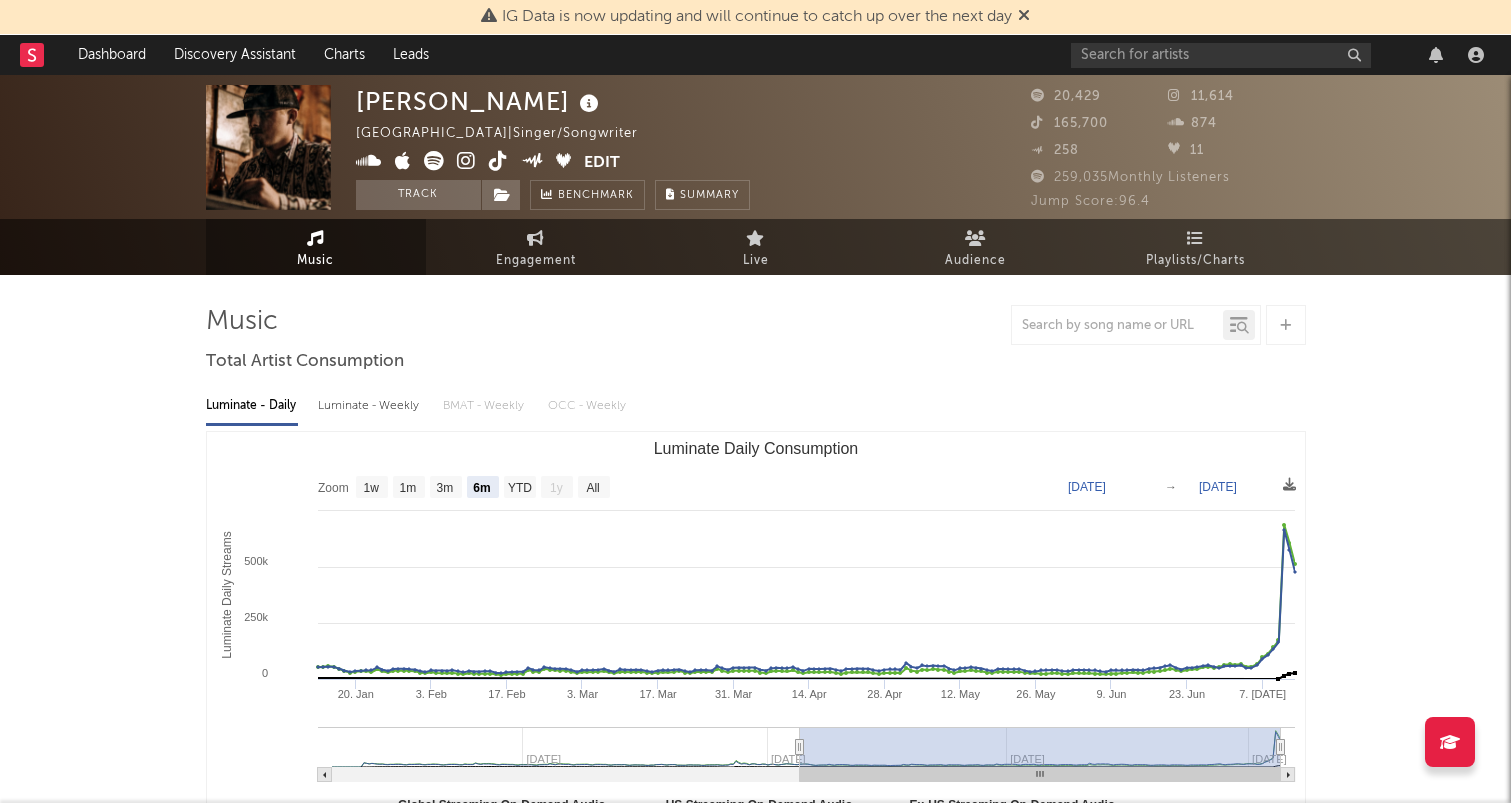scroll, scrollTop: 0, scrollLeft: 0, axis: both 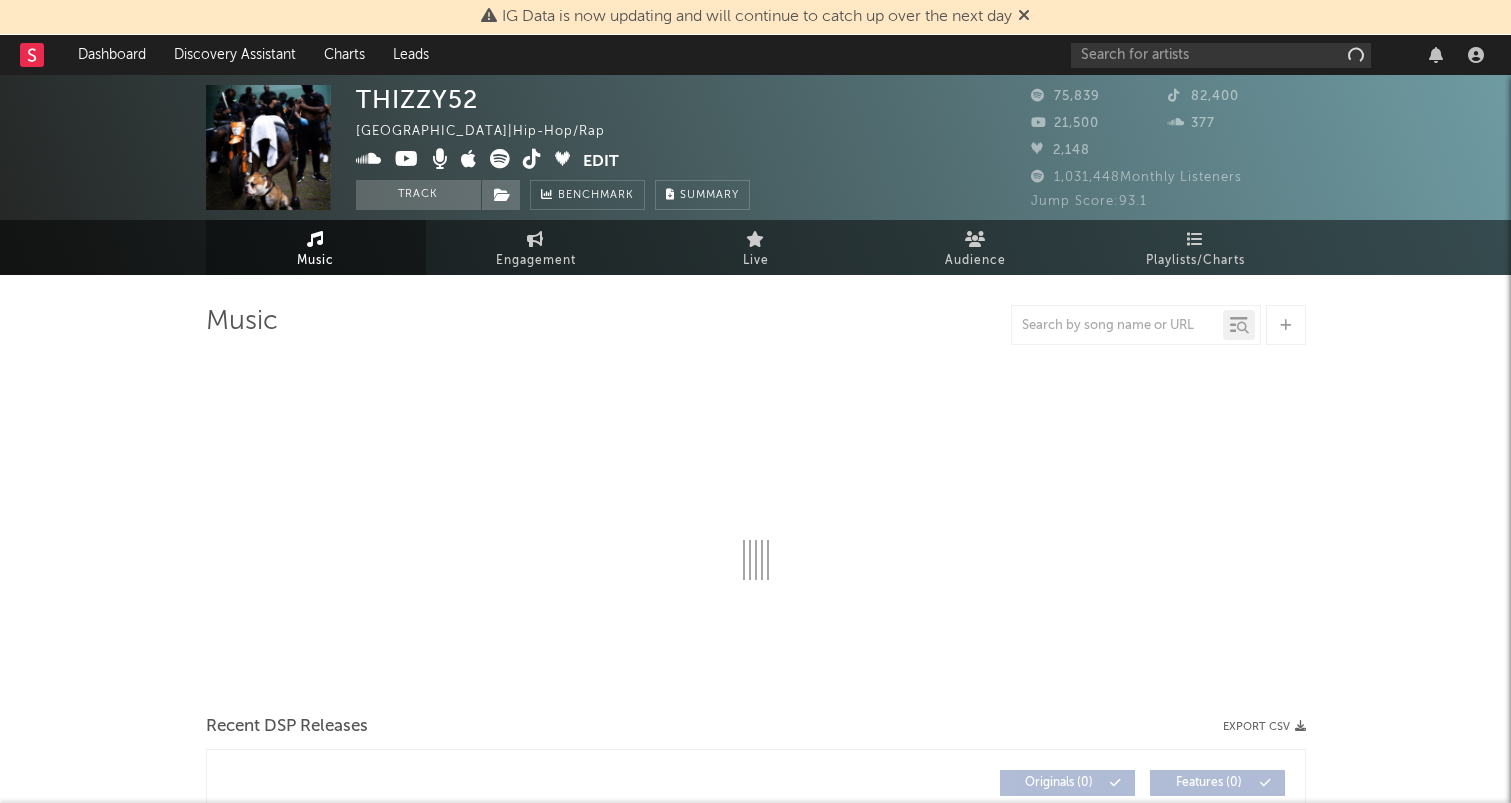 select on "6m" 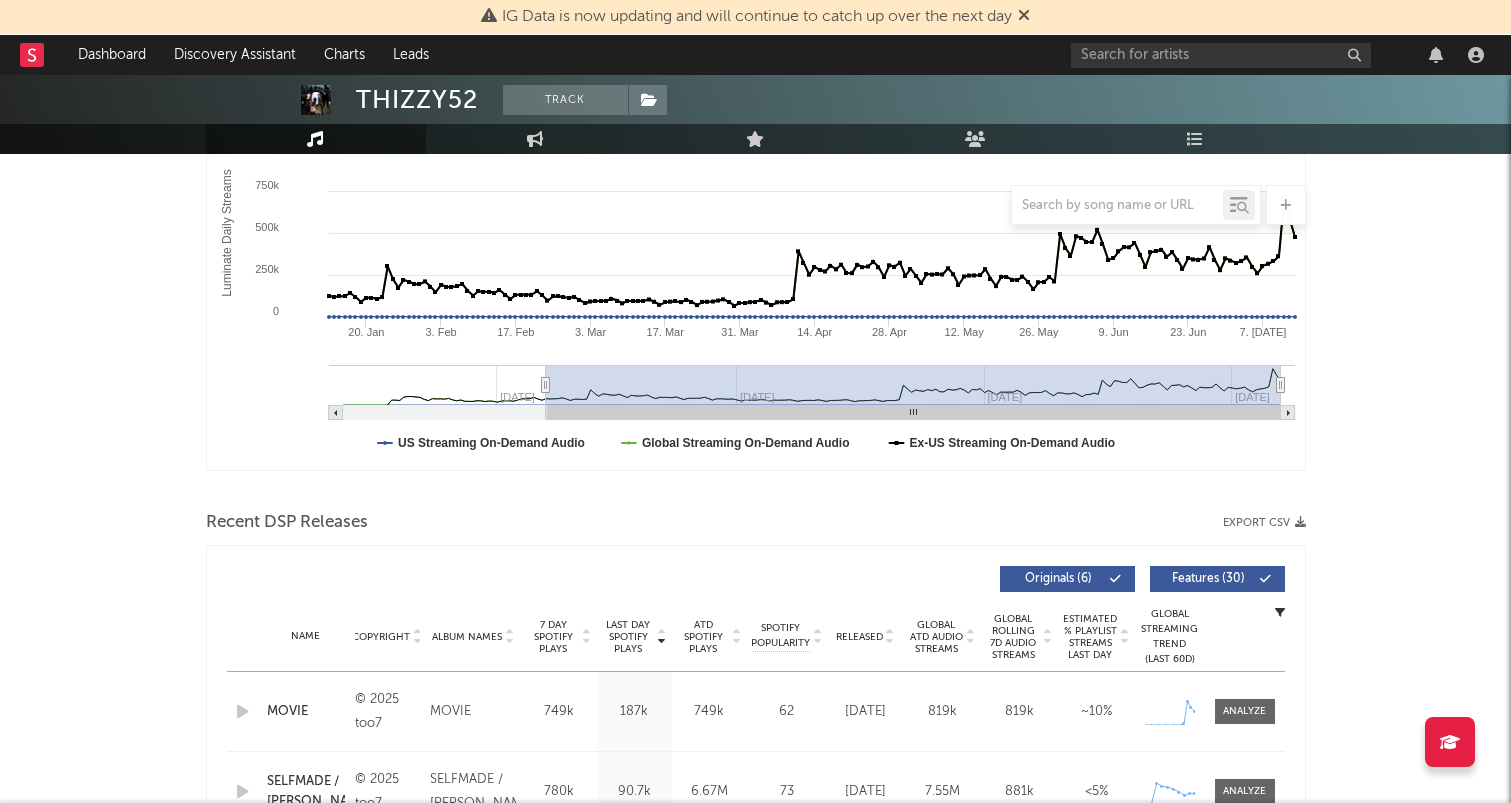 scroll, scrollTop: 770, scrollLeft: 0, axis: vertical 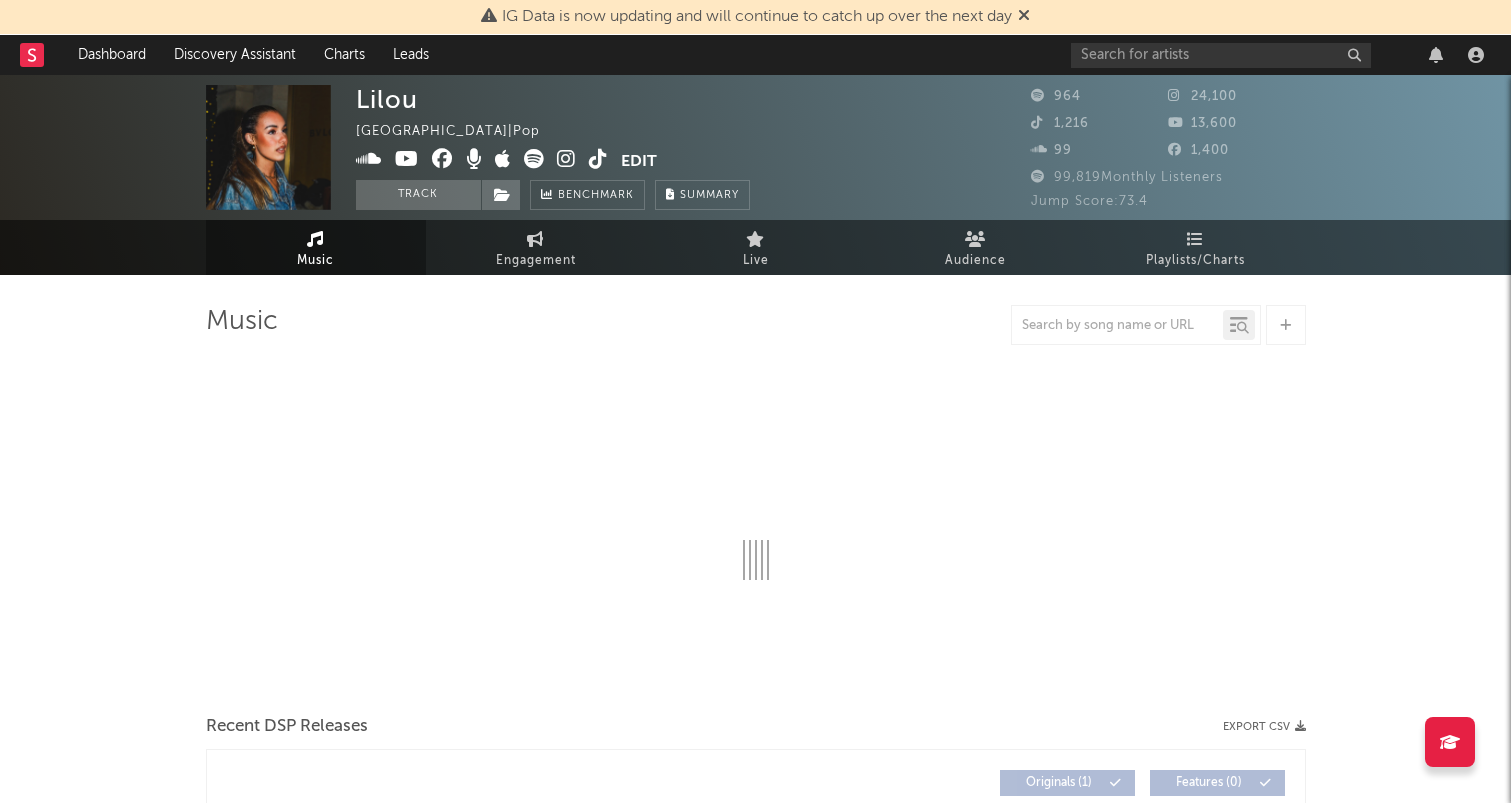 select on "1w" 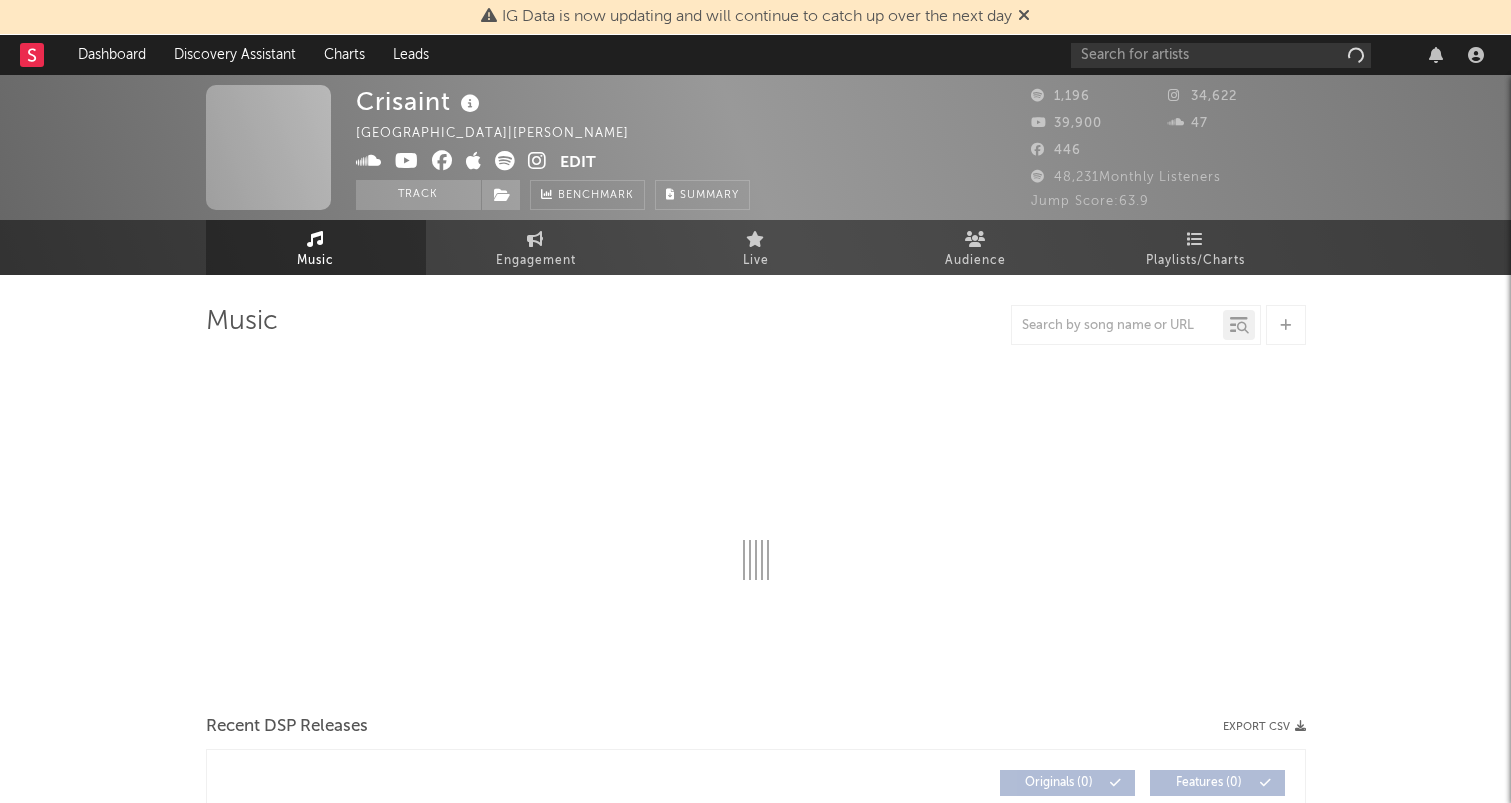 scroll, scrollTop: 0, scrollLeft: 0, axis: both 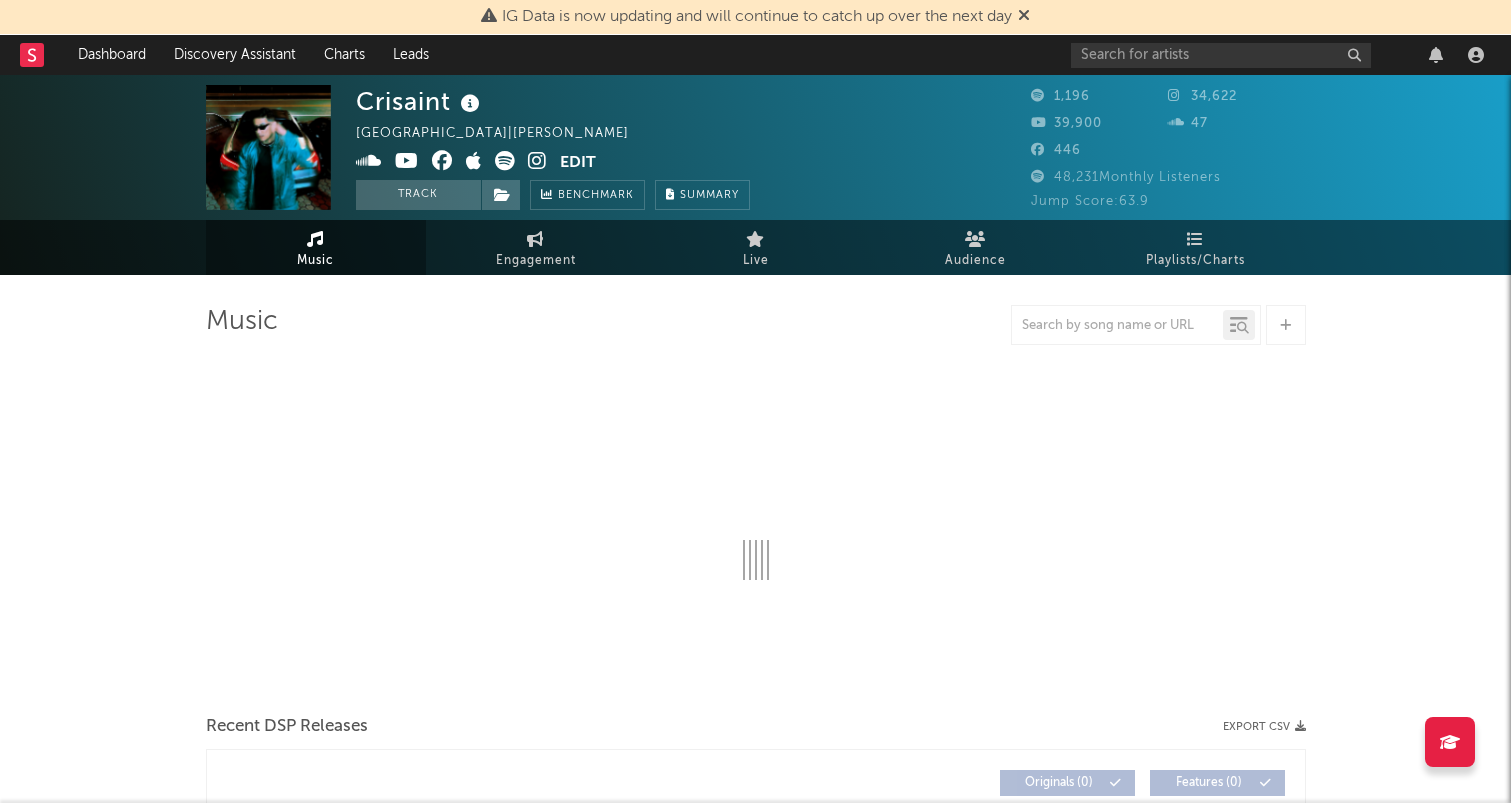 select on "6m" 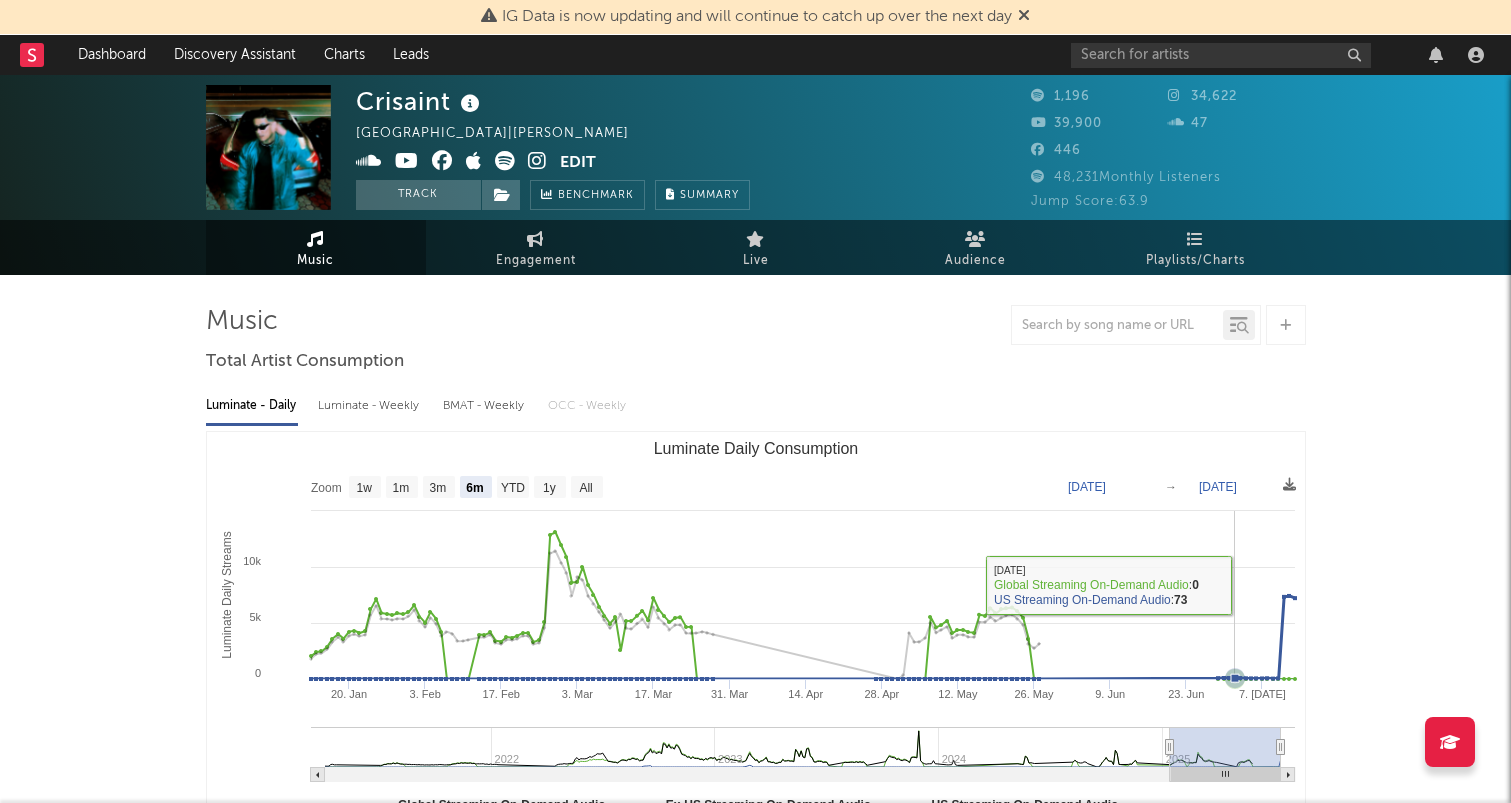 scroll, scrollTop: 0, scrollLeft: 0, axis: both 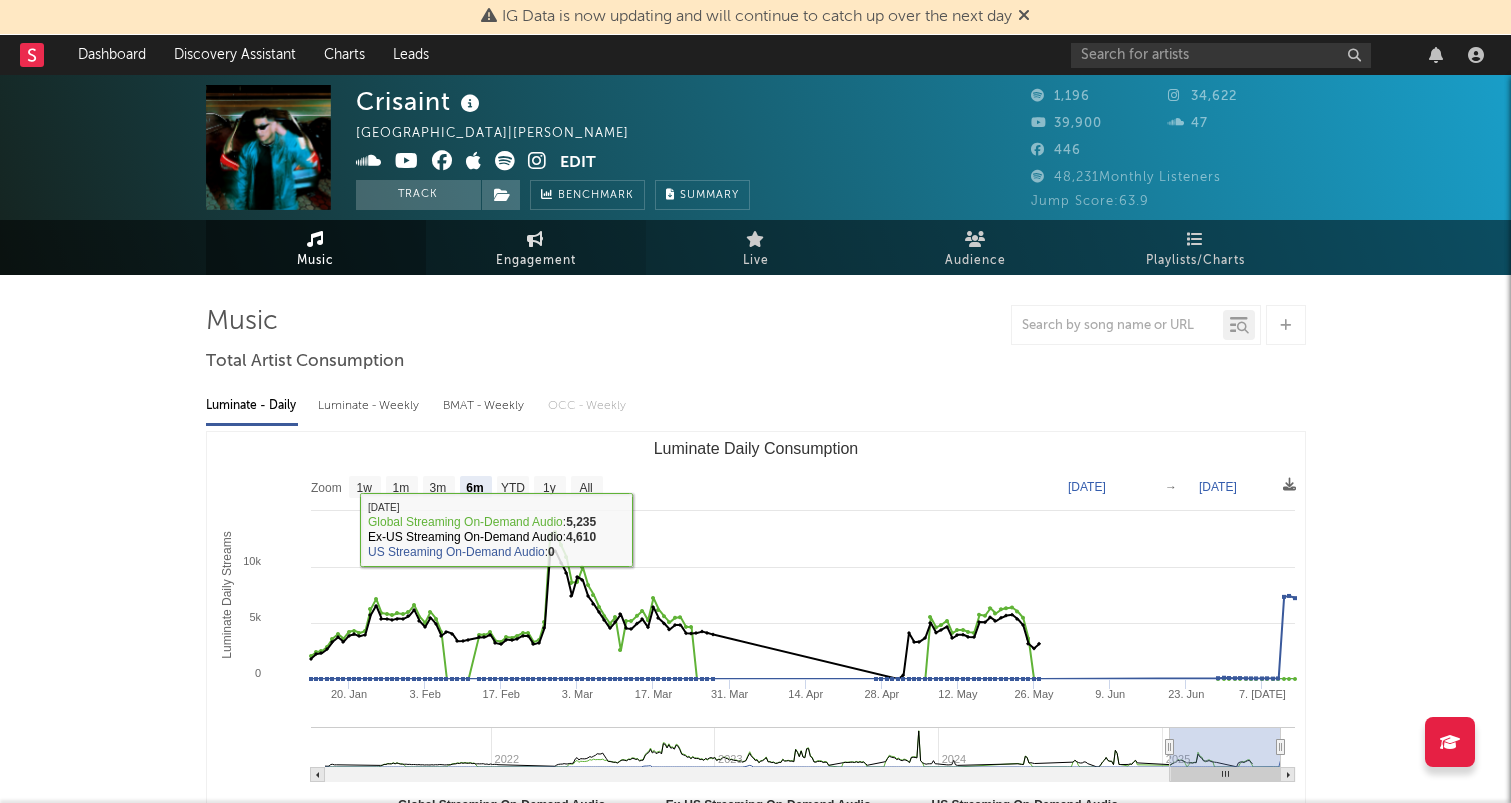click on "Engagement" at bounding box center (536, 261) 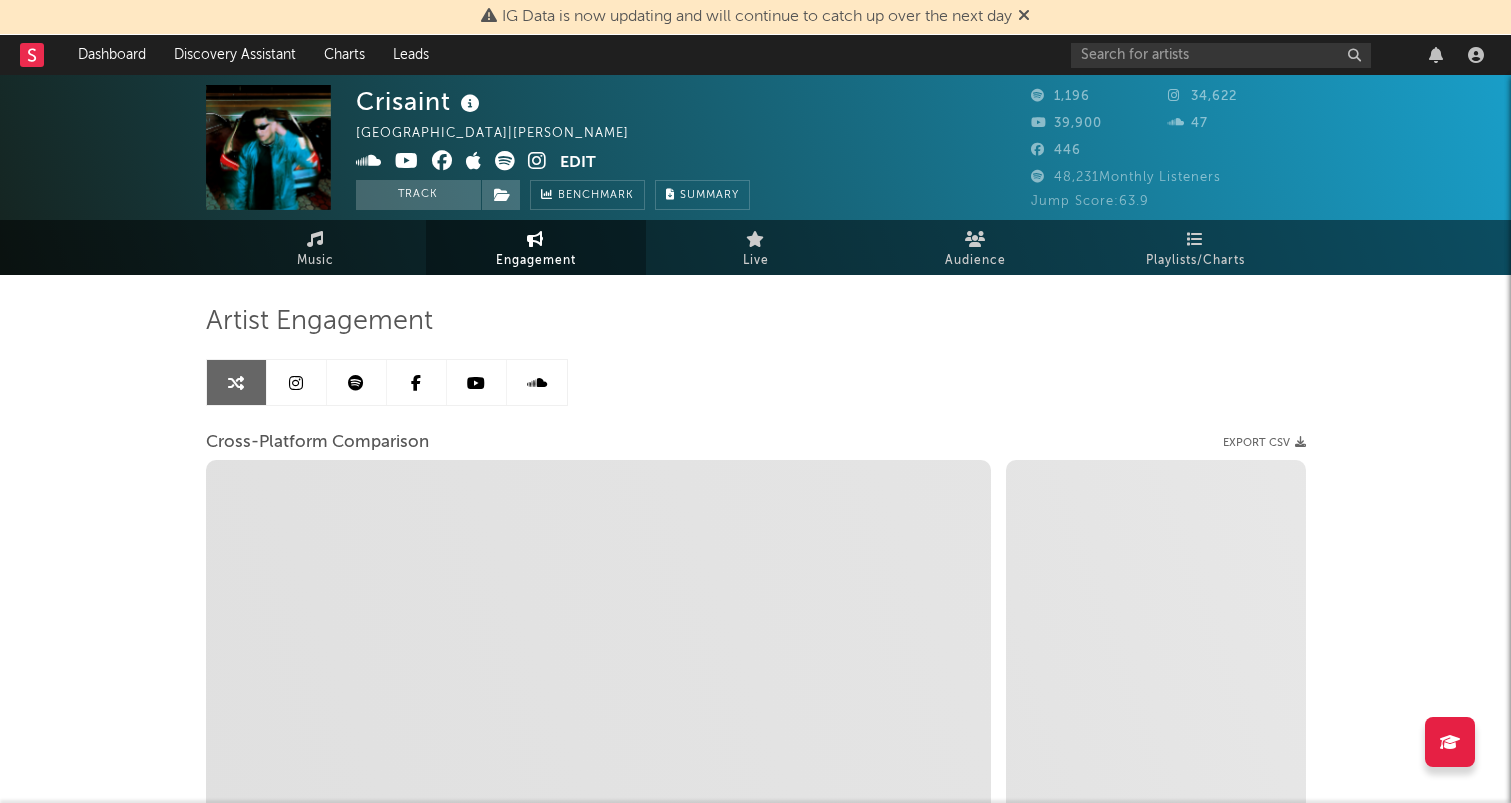 select on "1m" 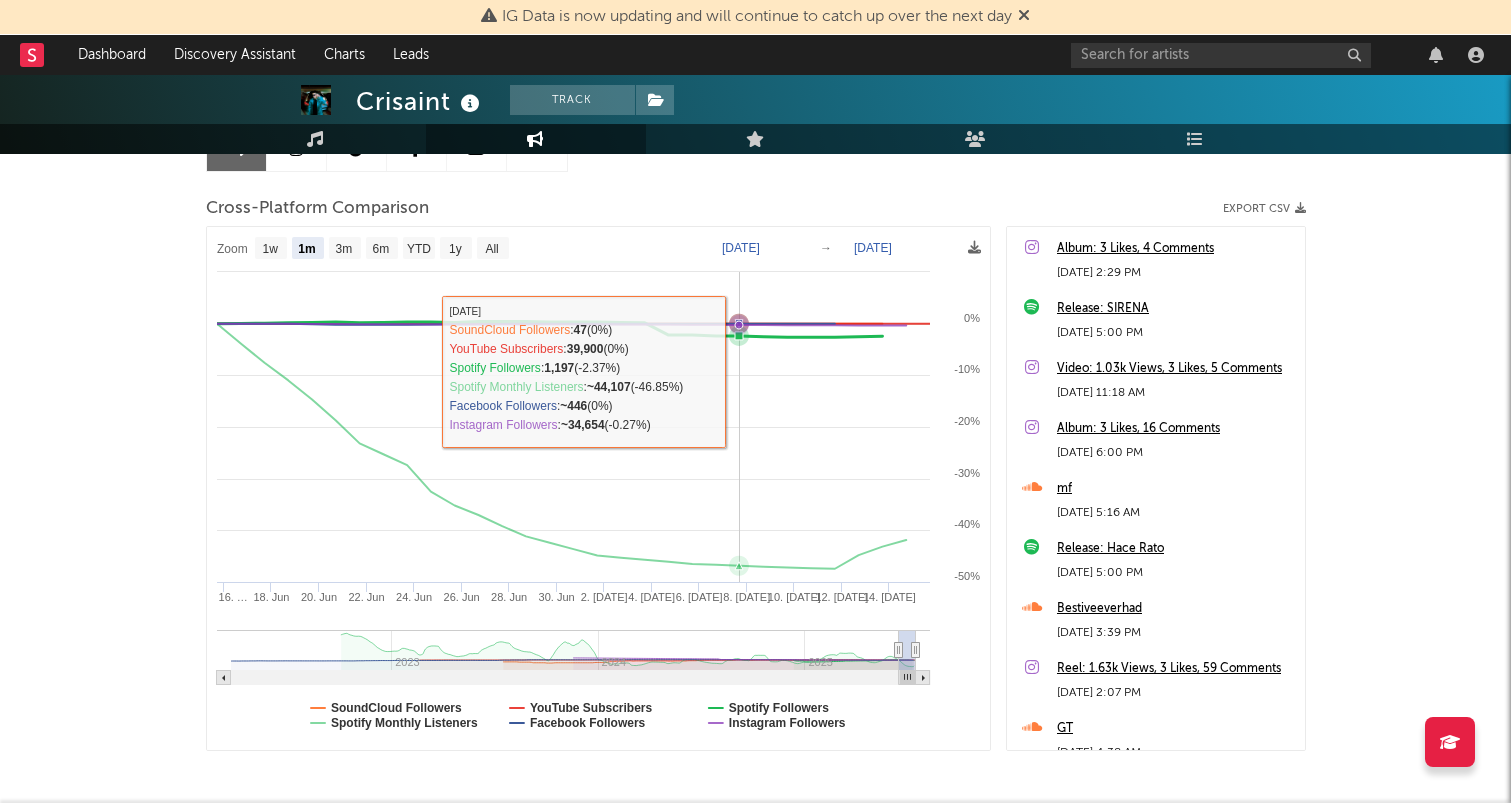 scroll, scrollTop: 234, scrollLeft: 0, axis: vertical 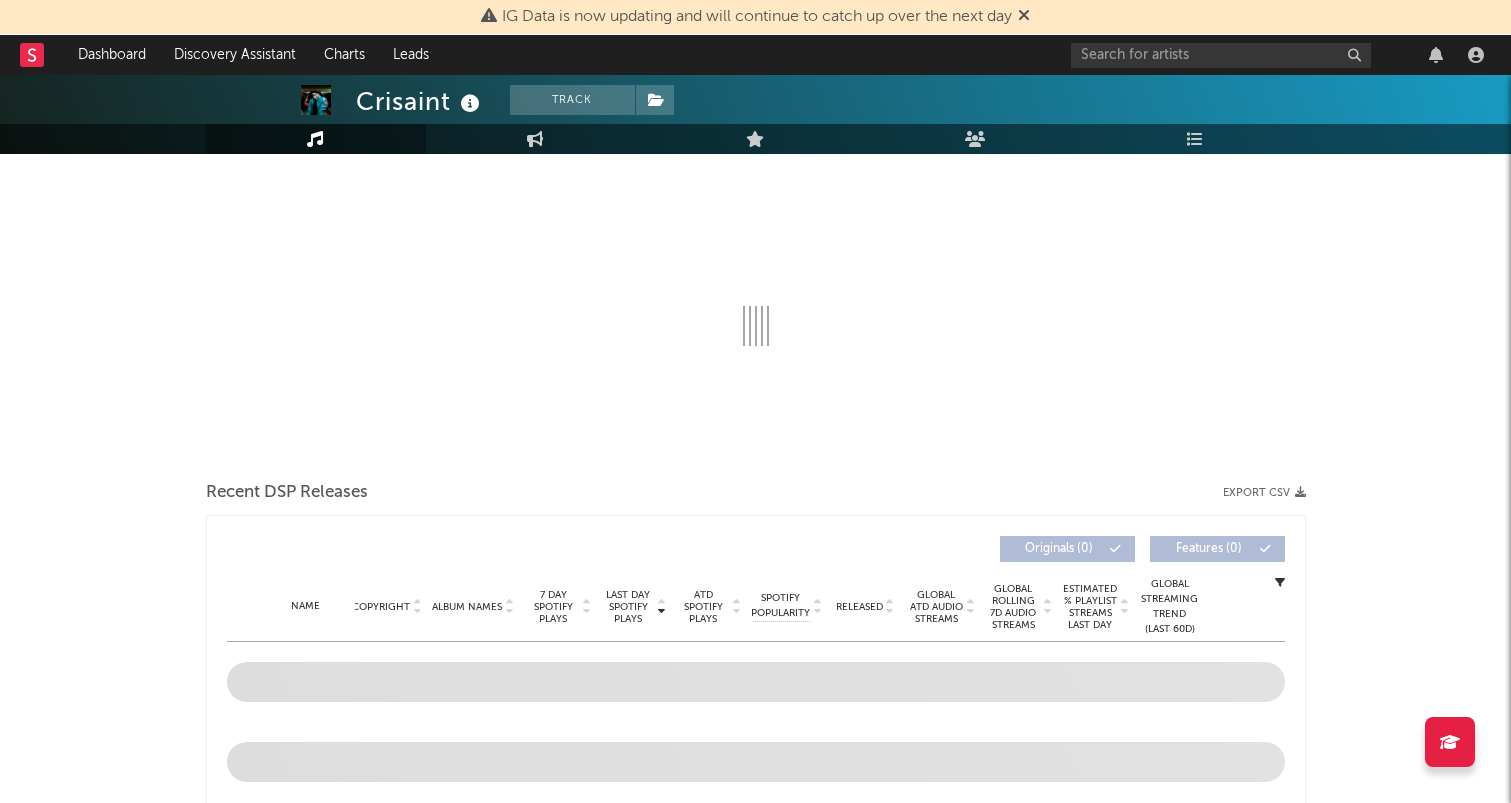 select on "6m" 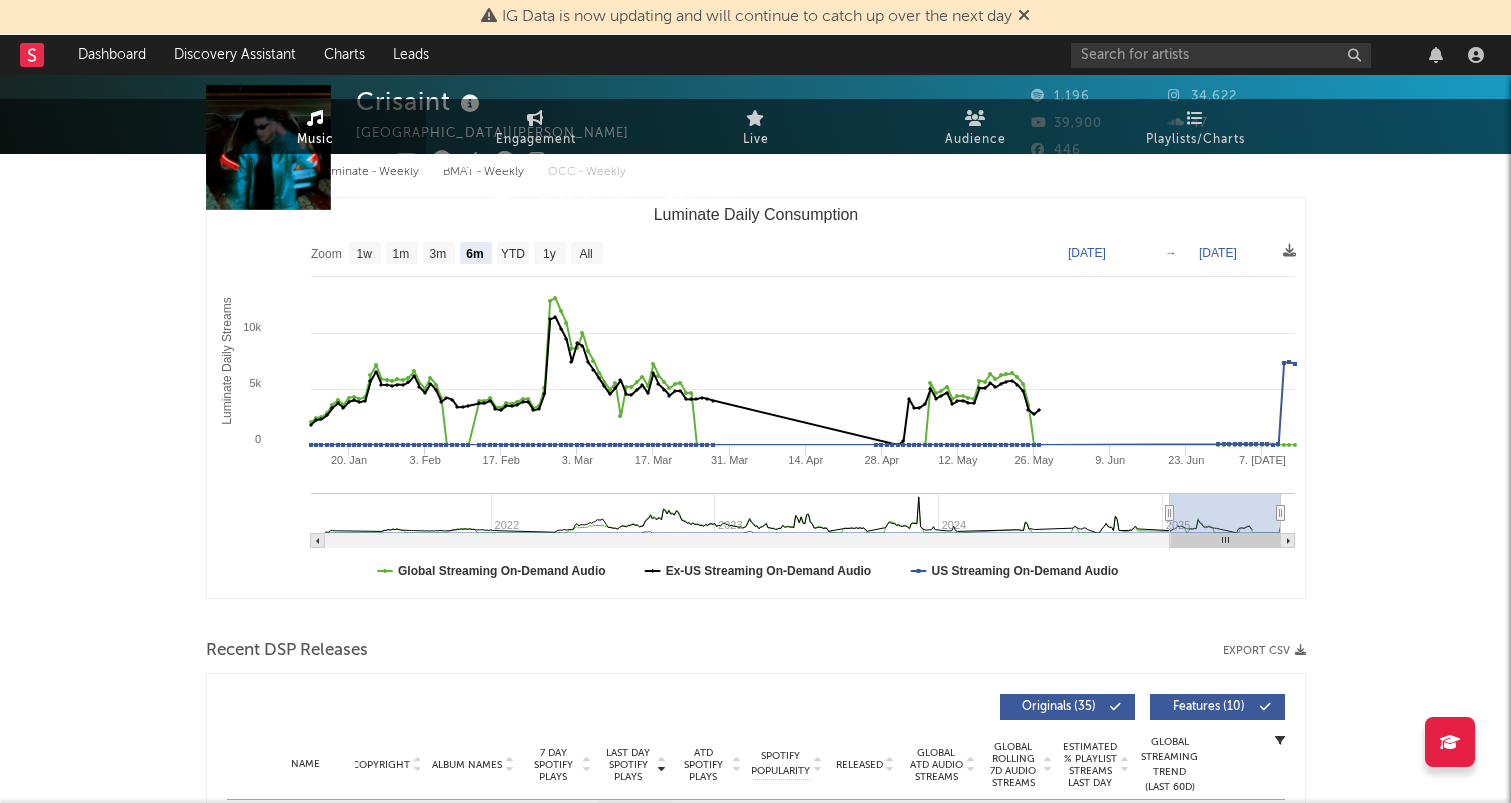 scroll, scrollTop: 0, scrollLeft: 0, axis: both 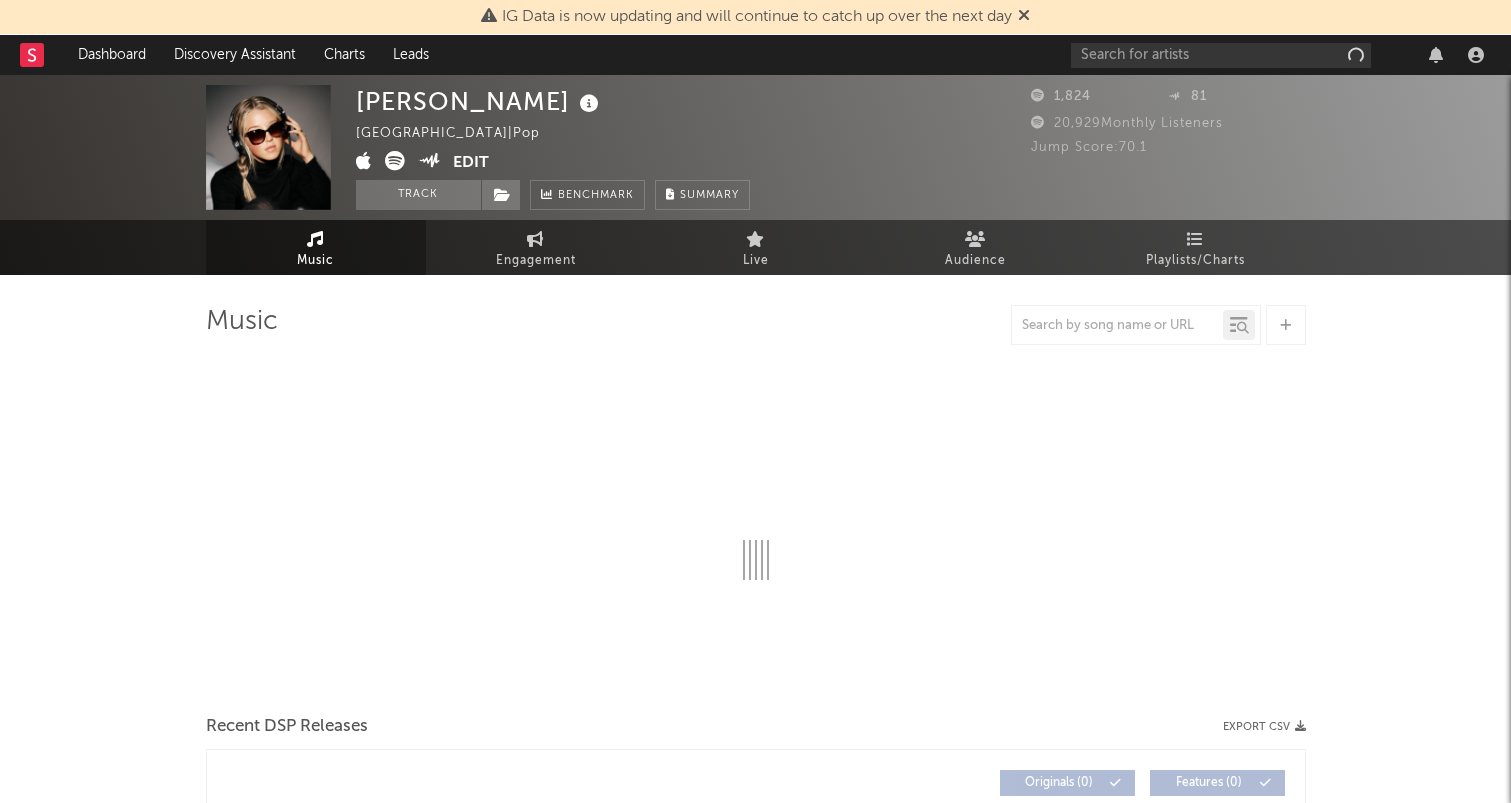 click at bounding box center (268, 147) 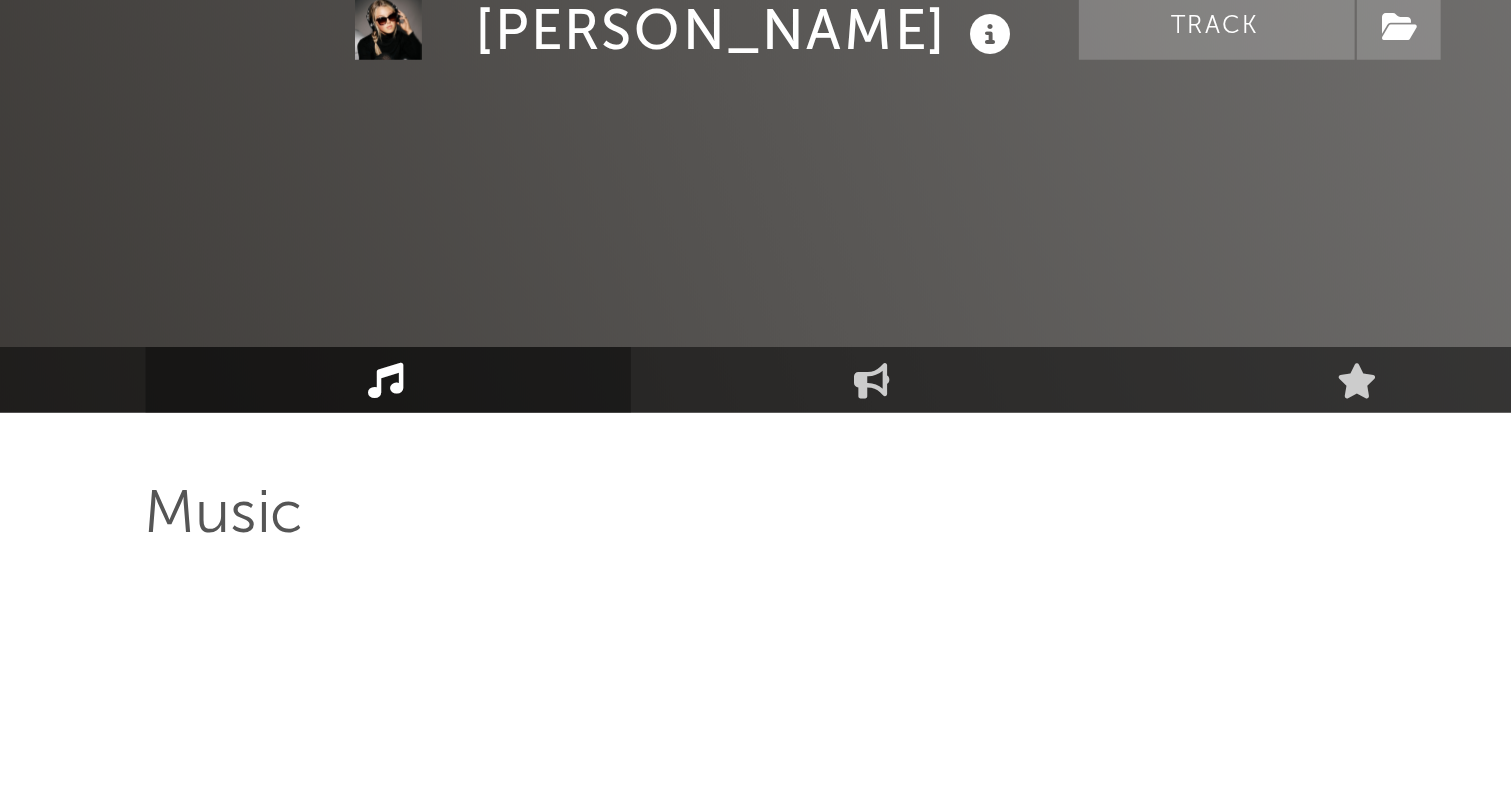 select on "1w" 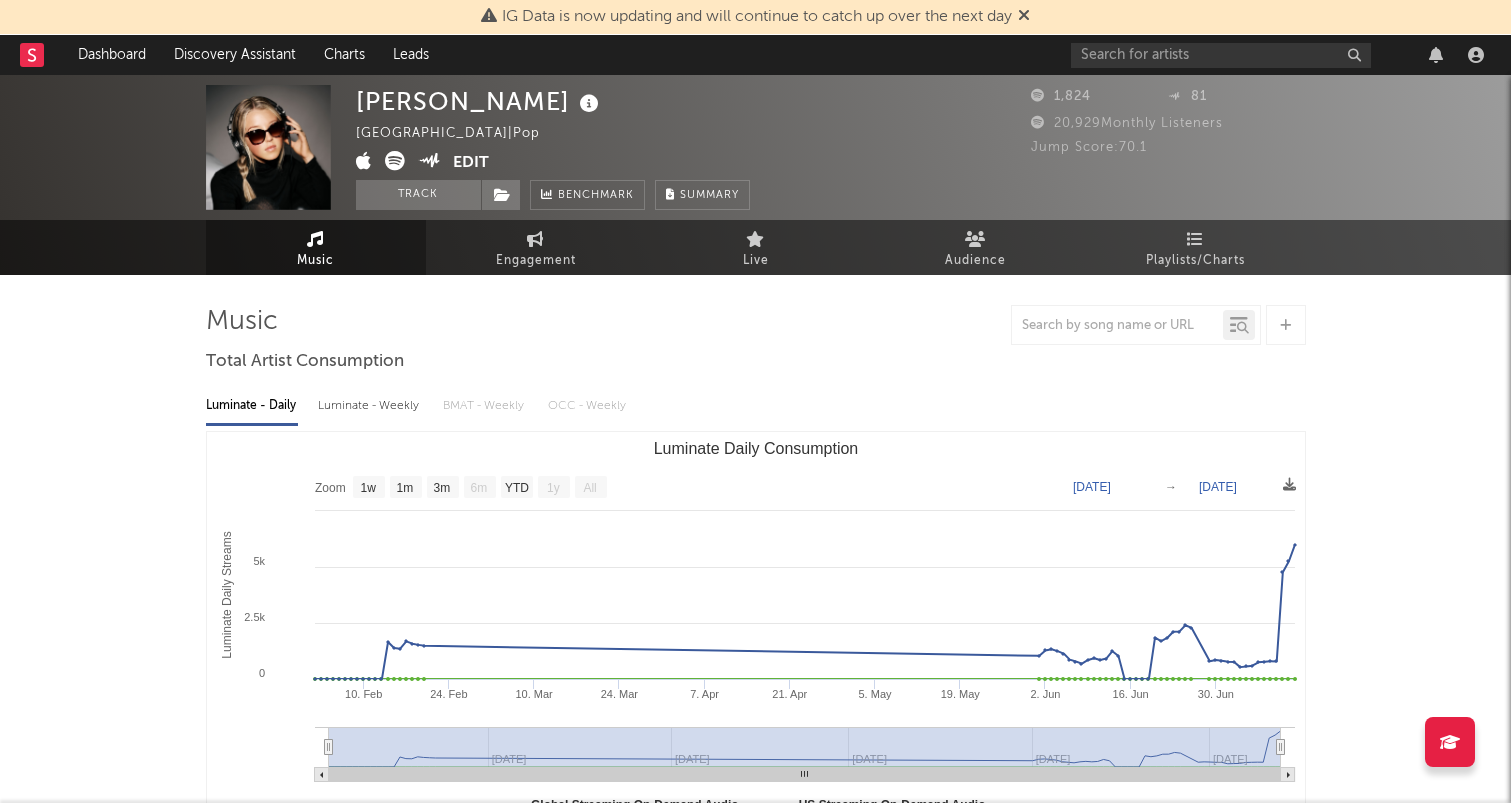 click at bounding box center (268, 147) 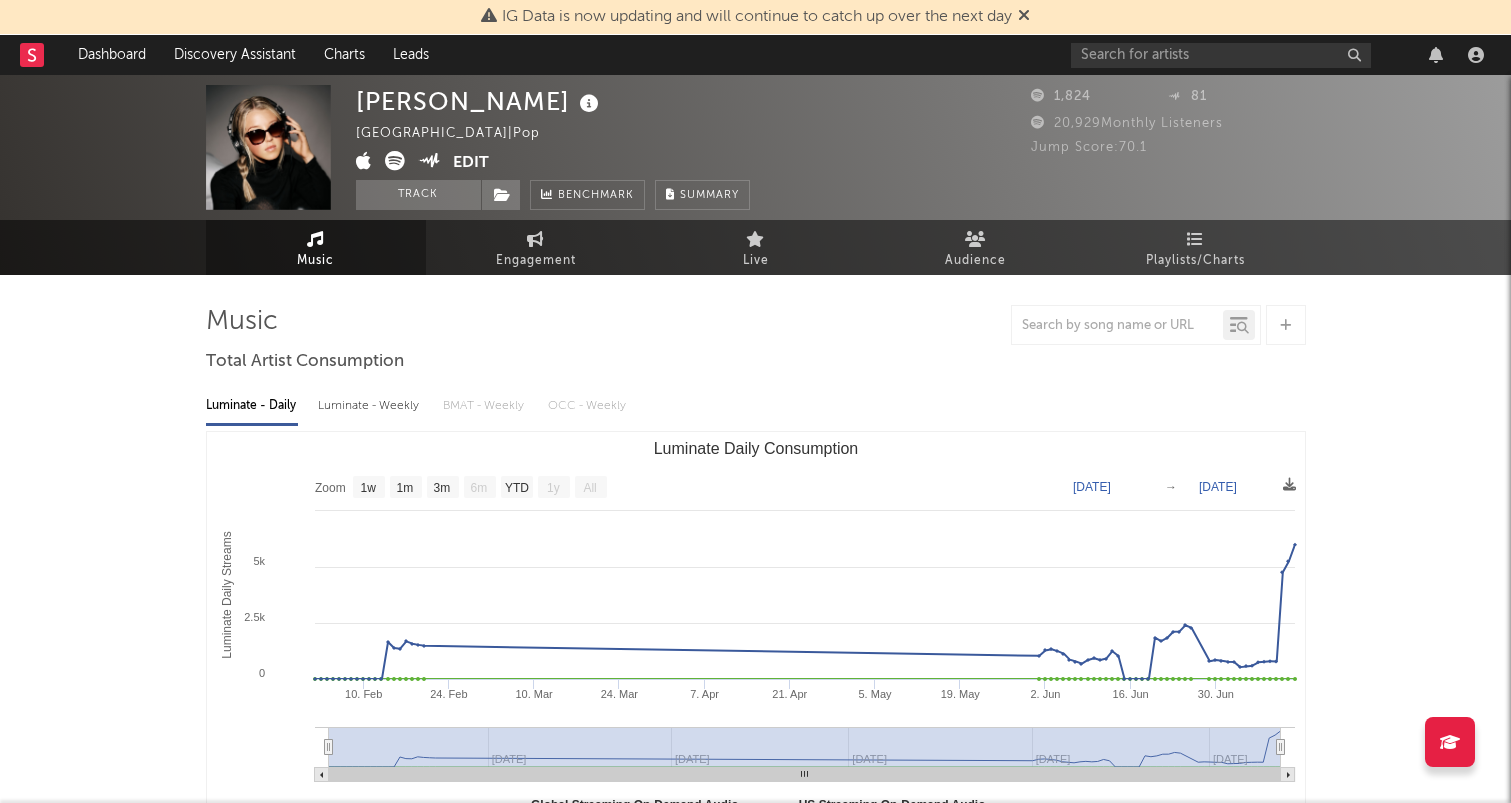 scroll, scrollTop: 0, scrollLeft: 0, axis: both 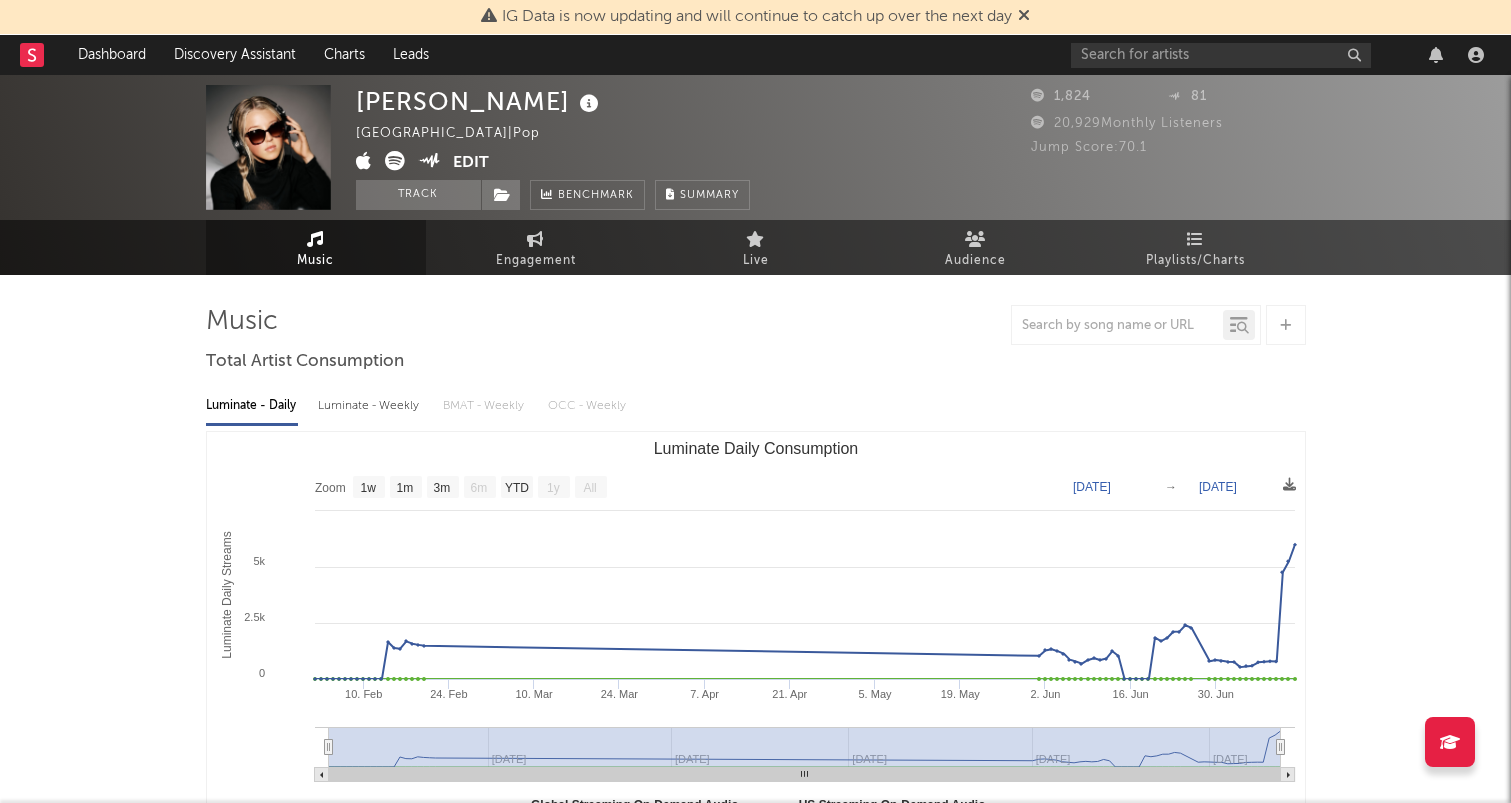 click 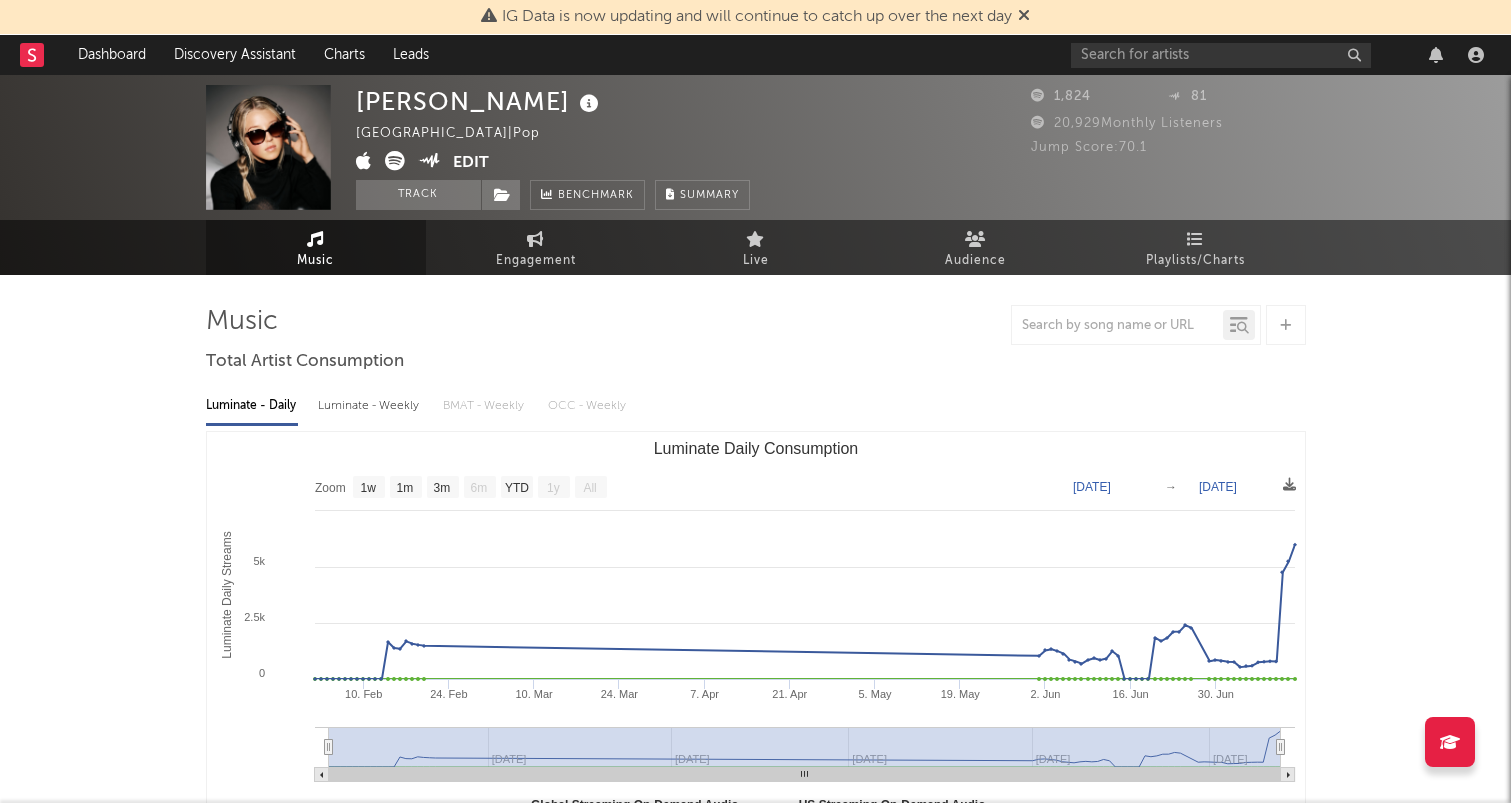 scroll, scrollTop: 0, scrollLeft: 0, axis: both 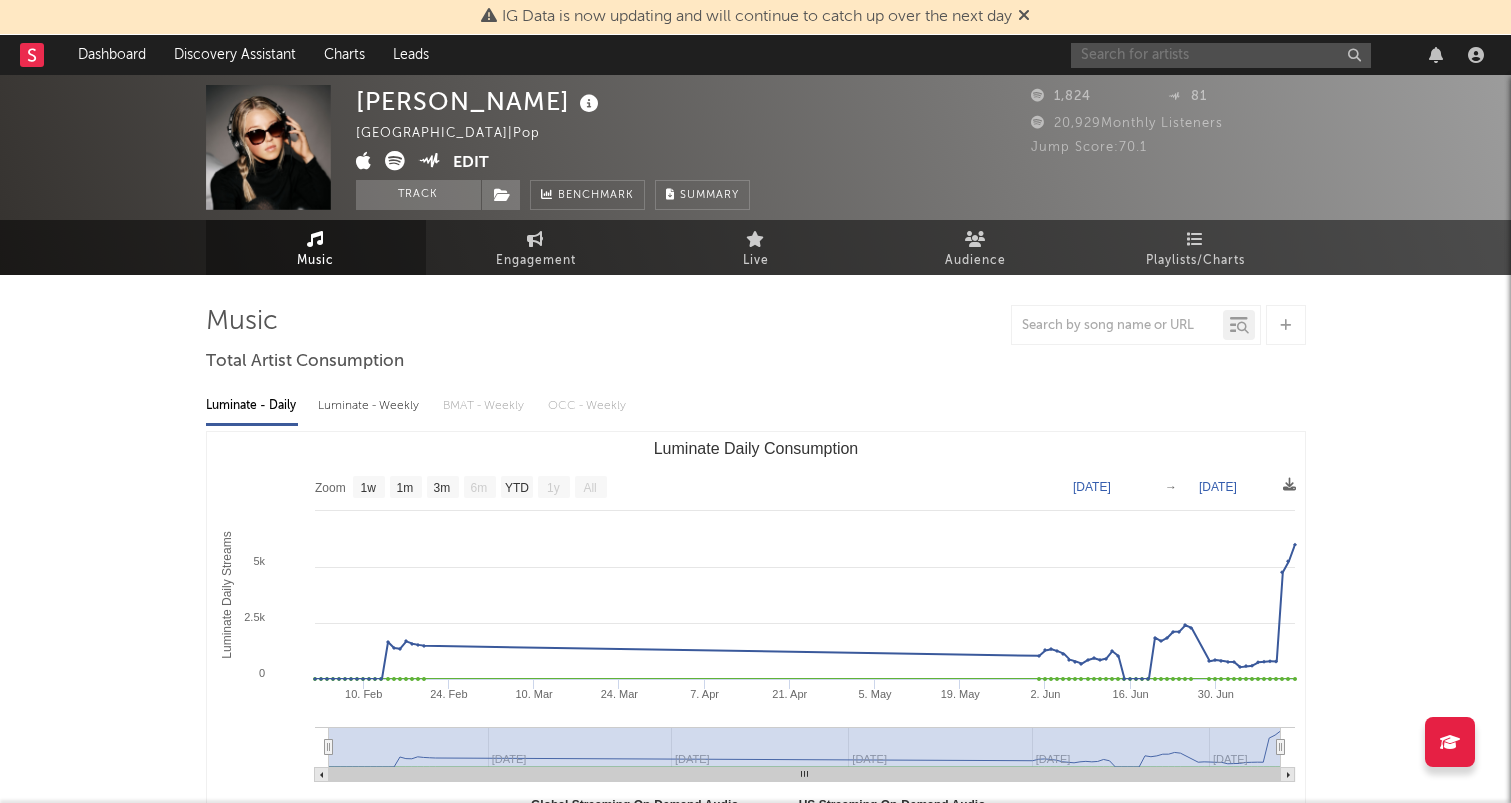 click at bounding box center [1221, 55] 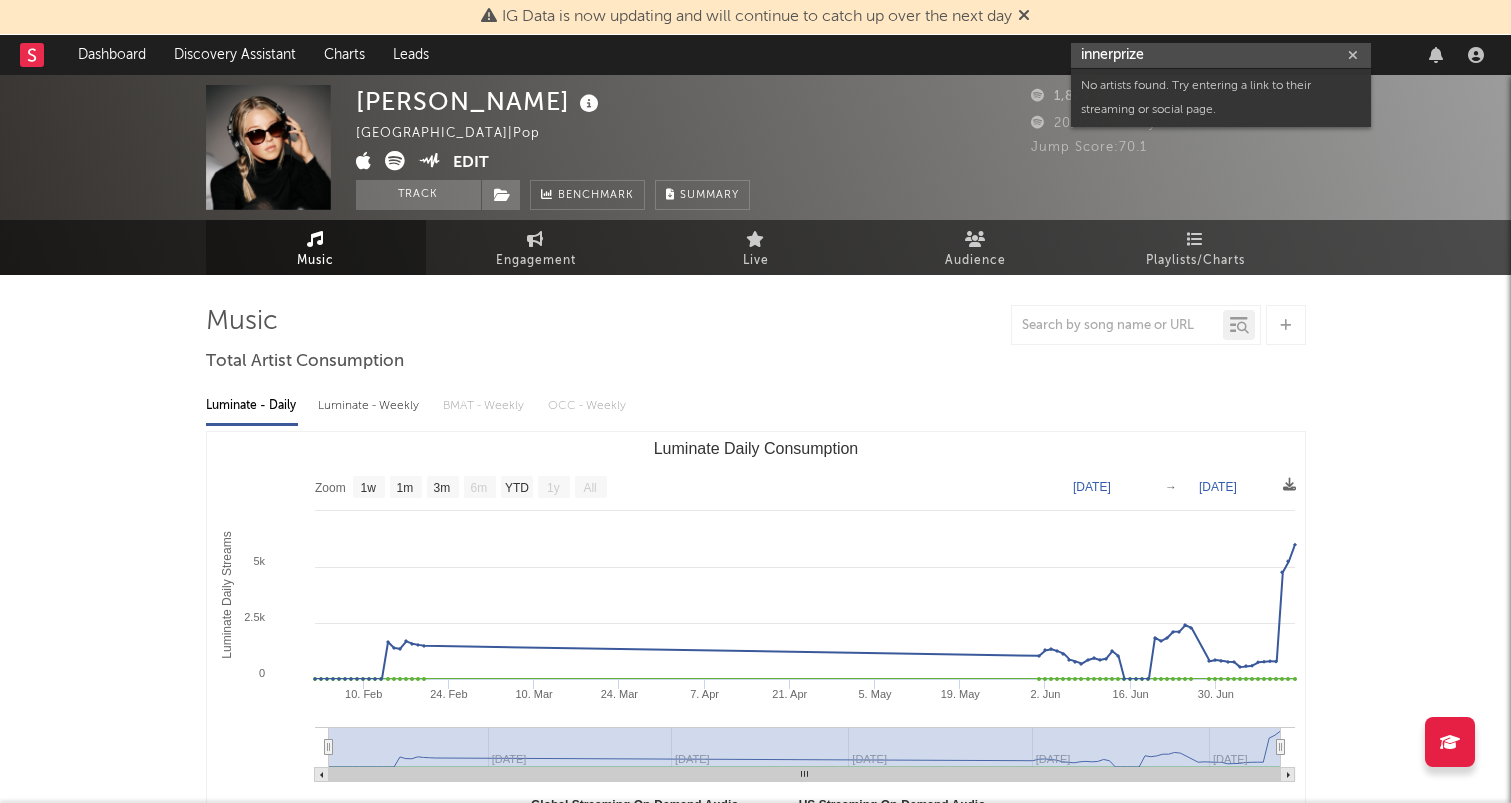 click on "innerprize" at bounding box center (1221, 55) 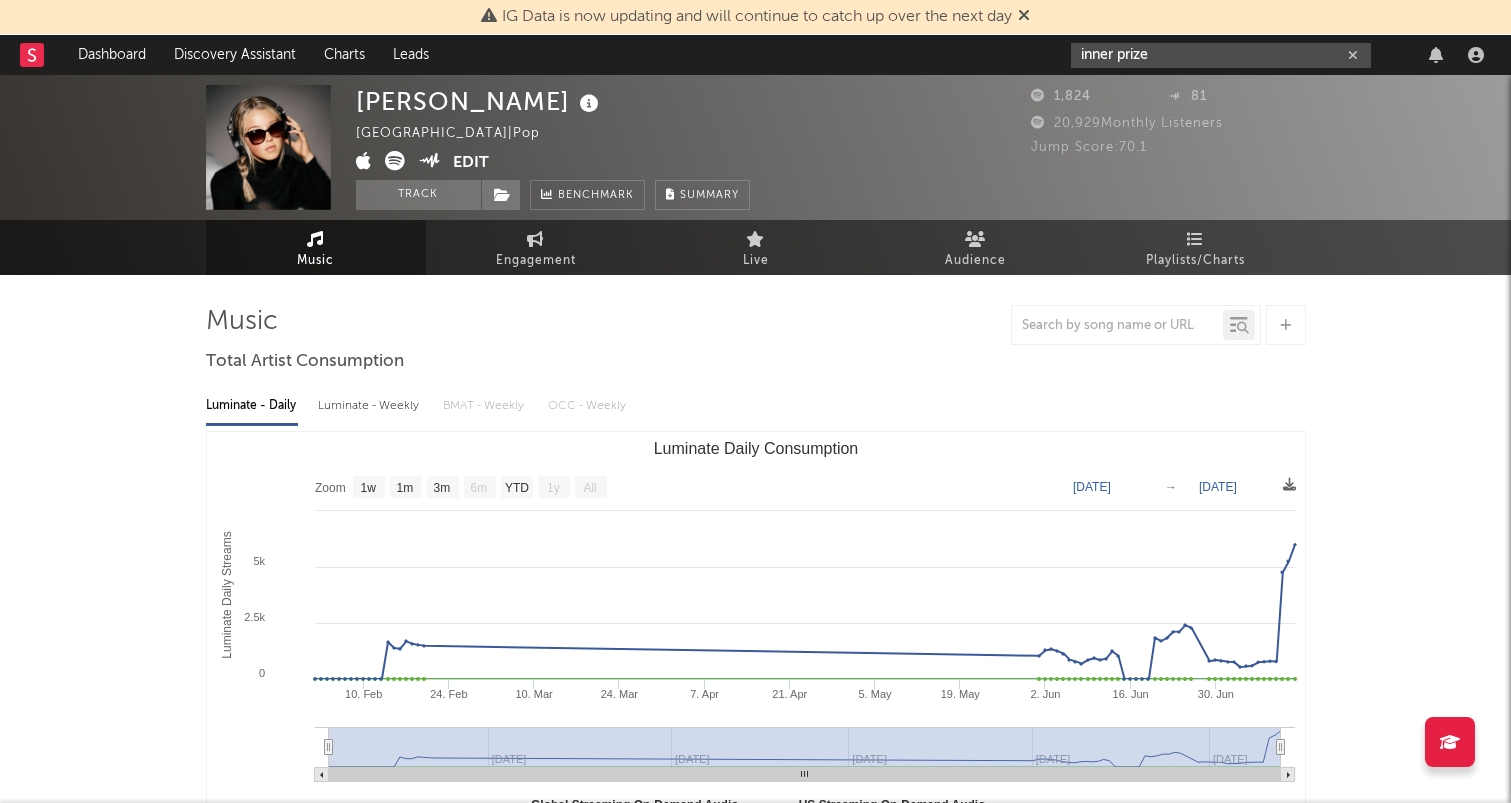 drag, startPoint x: 1174, startPoint y: 44, endPoint x: 1161, endPoint y: 55, distance: 17.029387 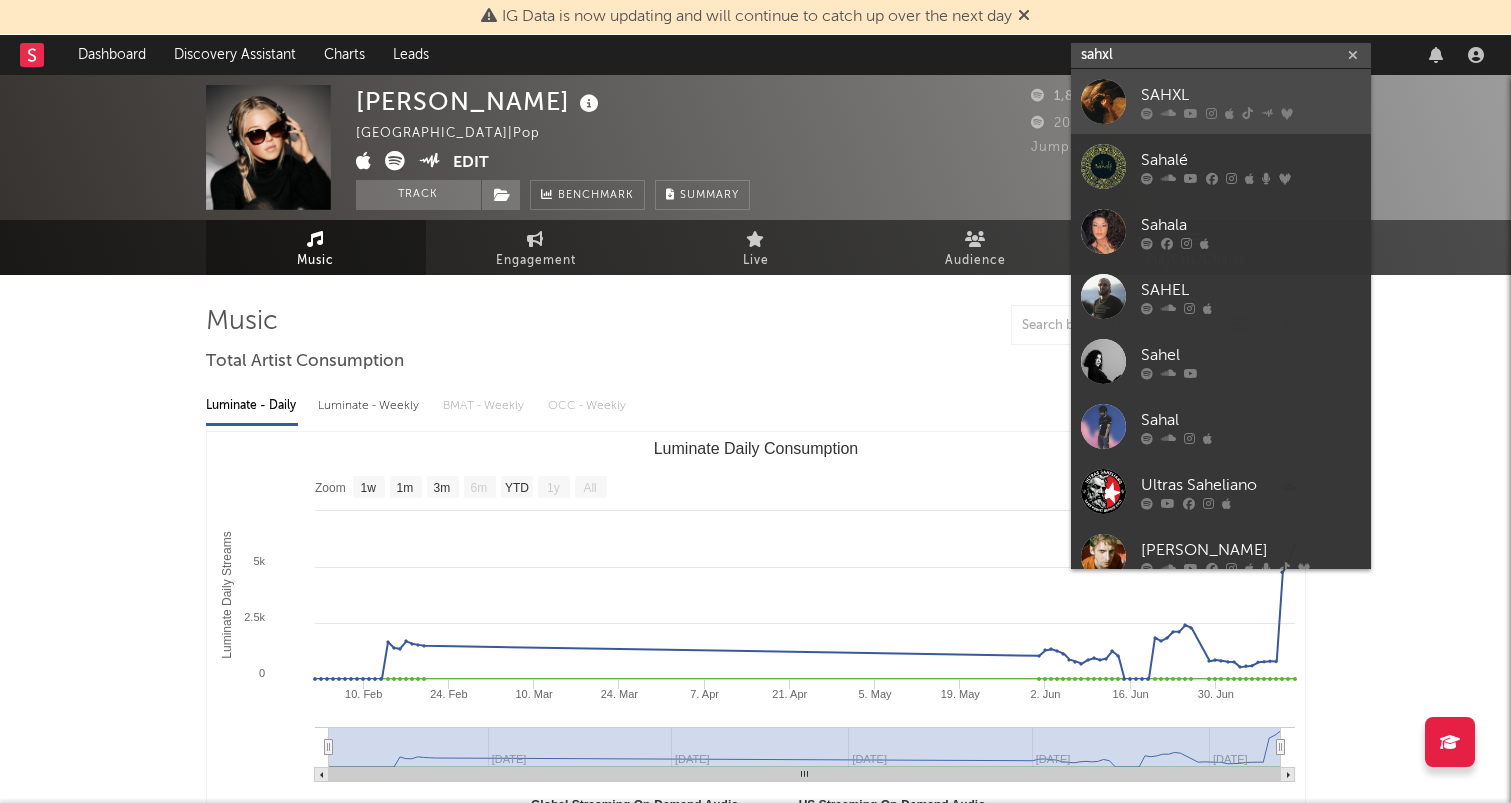 type on "sahxl" 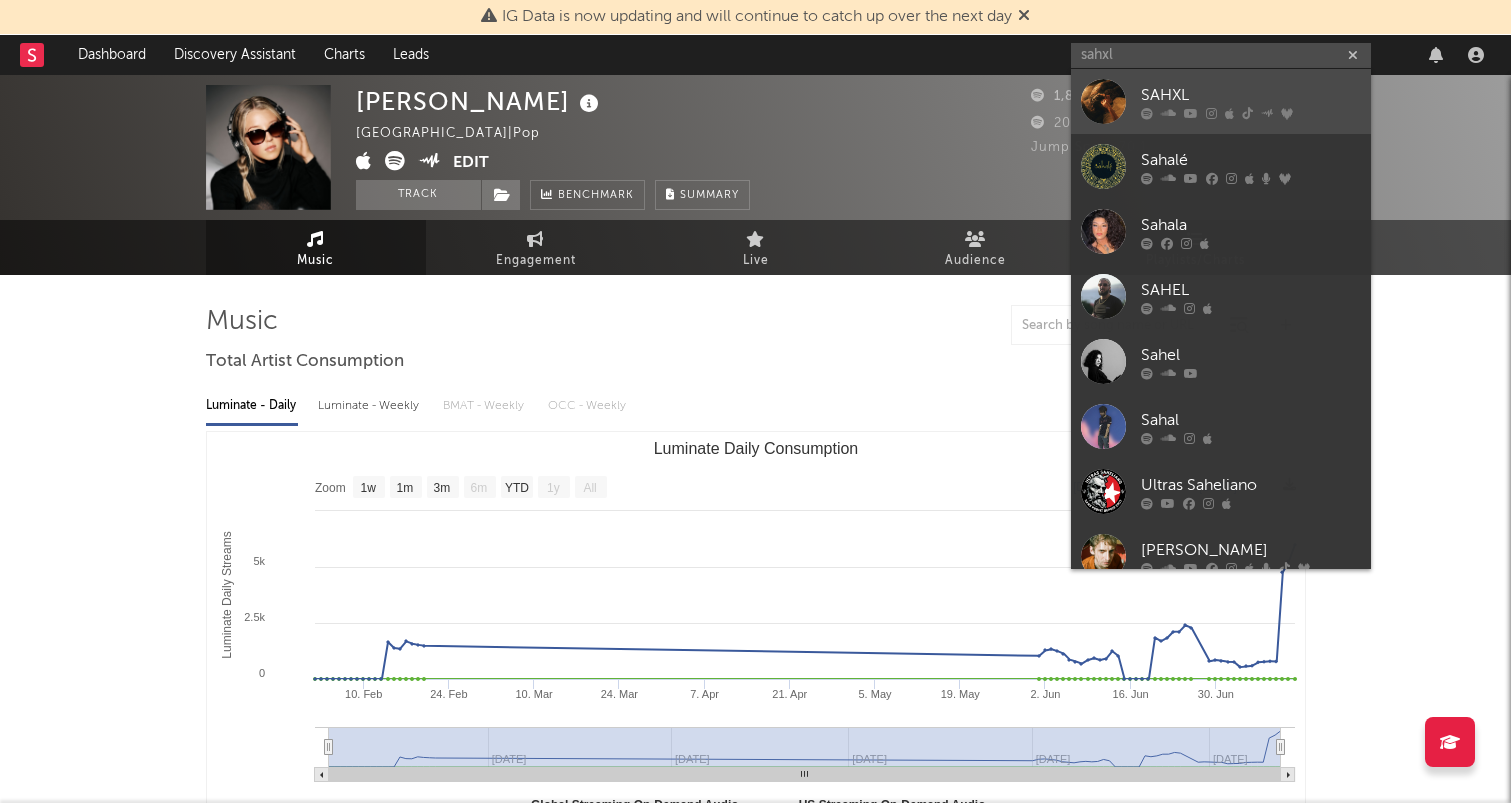 click on "SAHXL" at bounding box center [1251, 95] 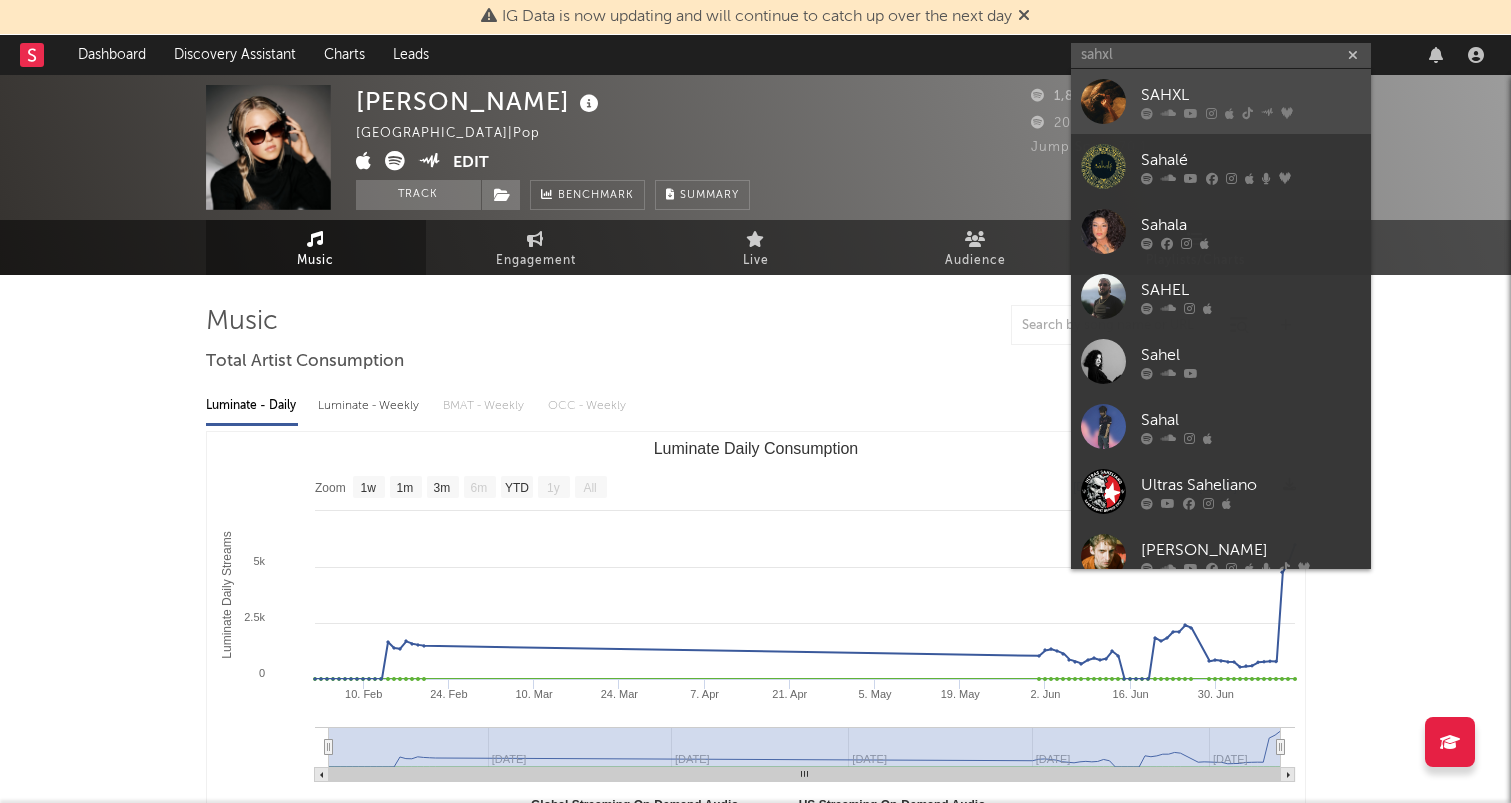 type 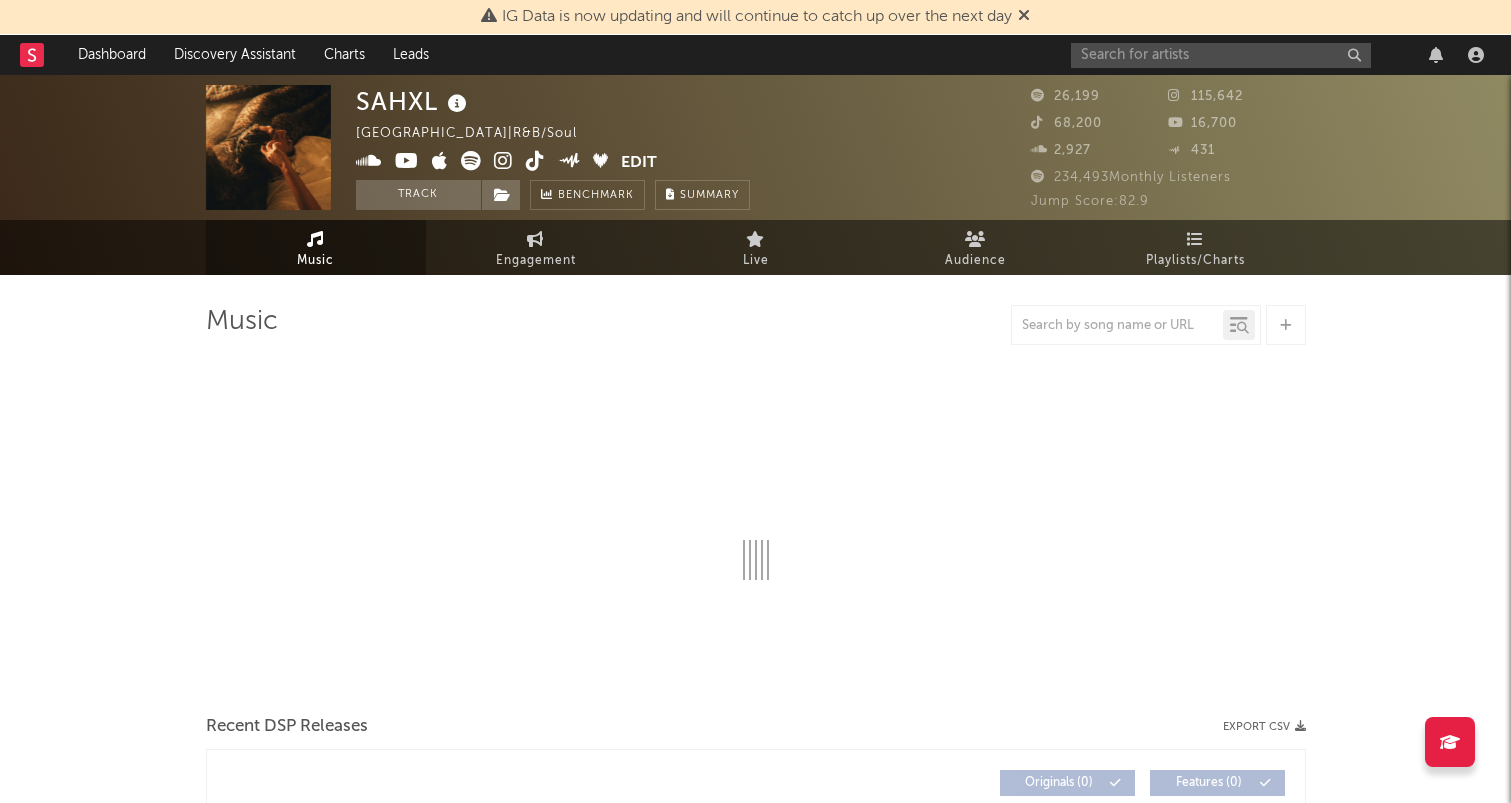 select on "6m" 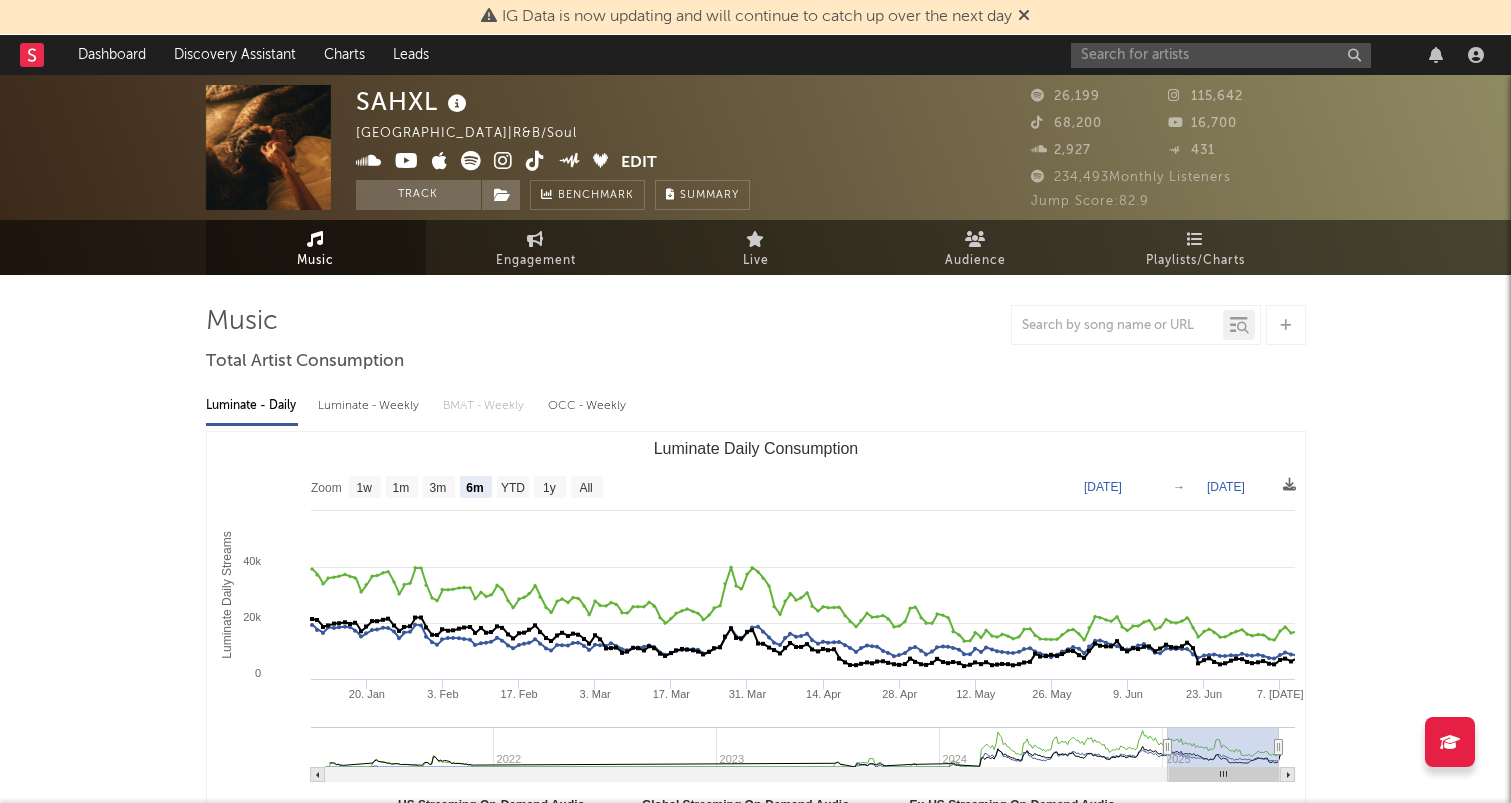 type on "2025-01-09" 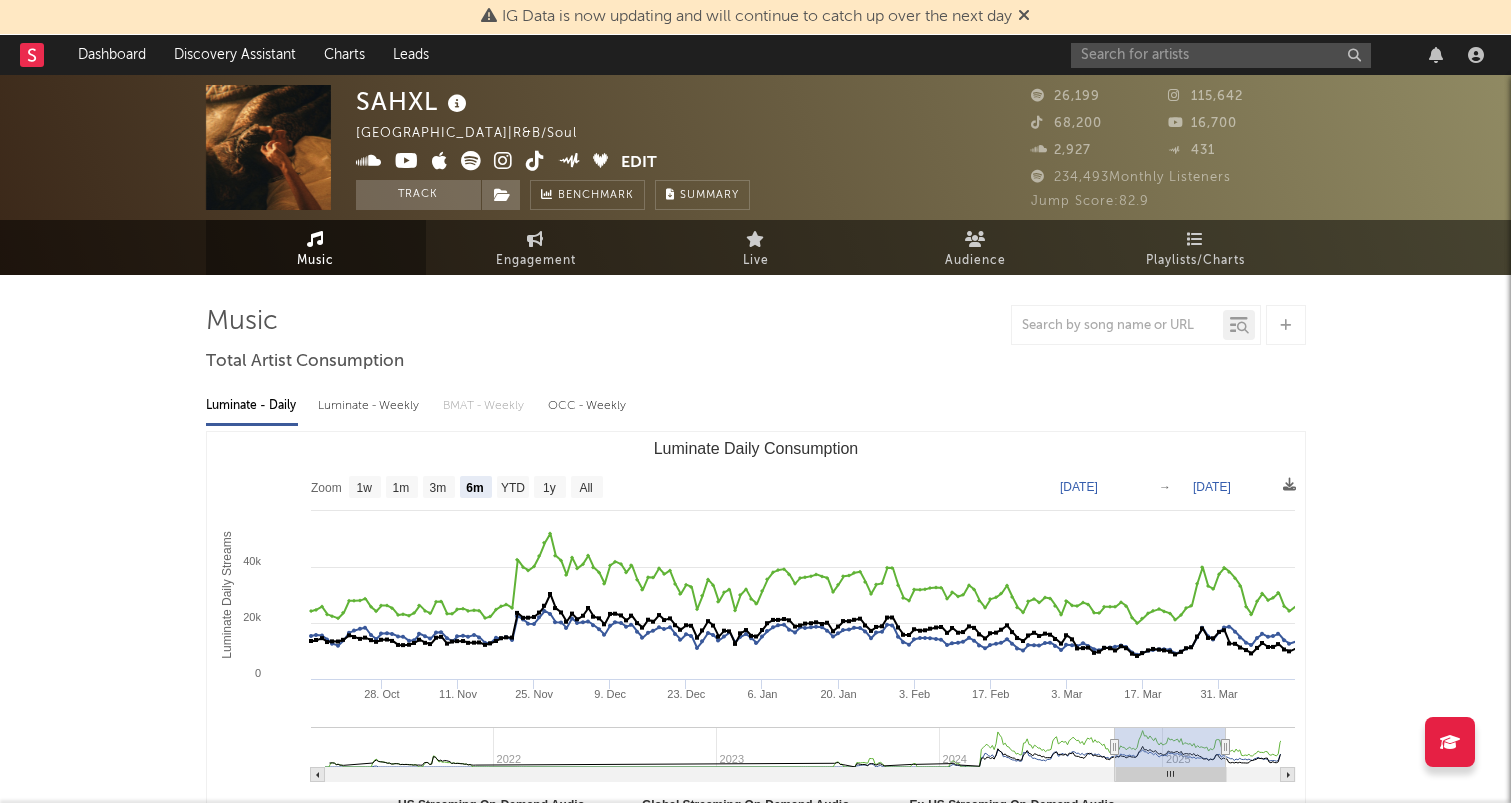 type on "2024-10-16" 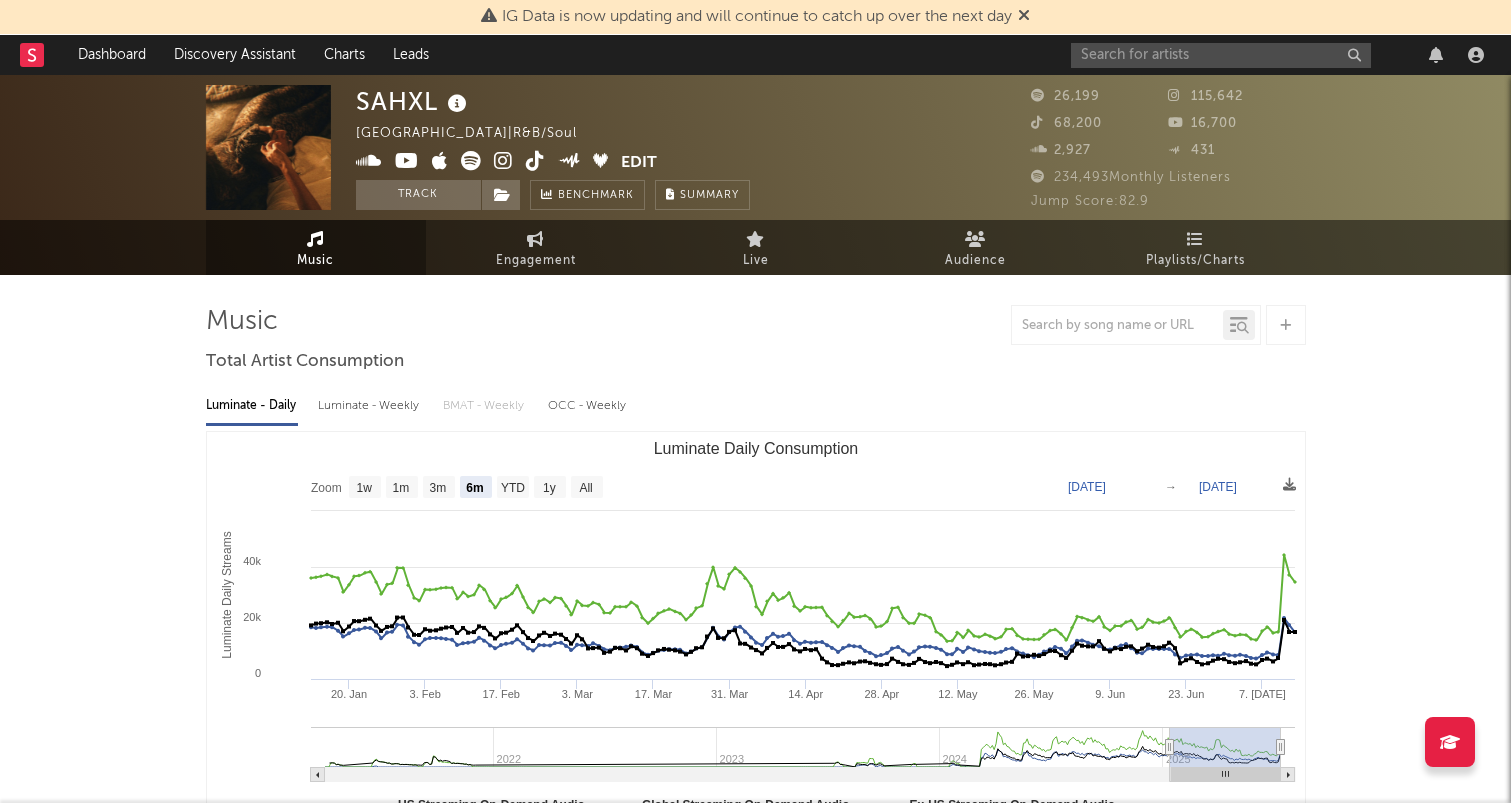 drag, startPoint x: 1175, startPoint y: 750, endPoint x: 1220, endPoint y: 752, distance: 45.044422 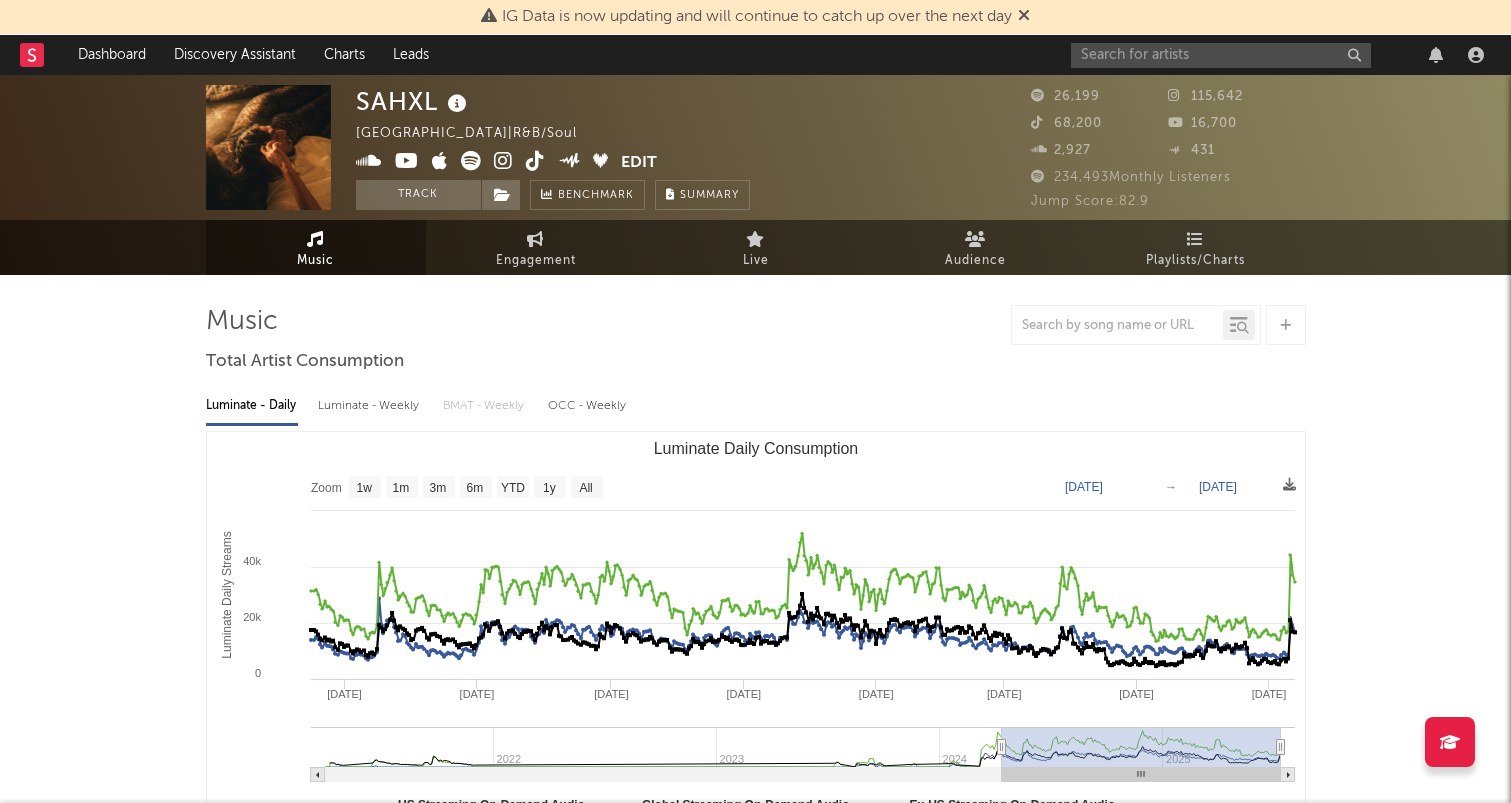 type on "2024-03-25" 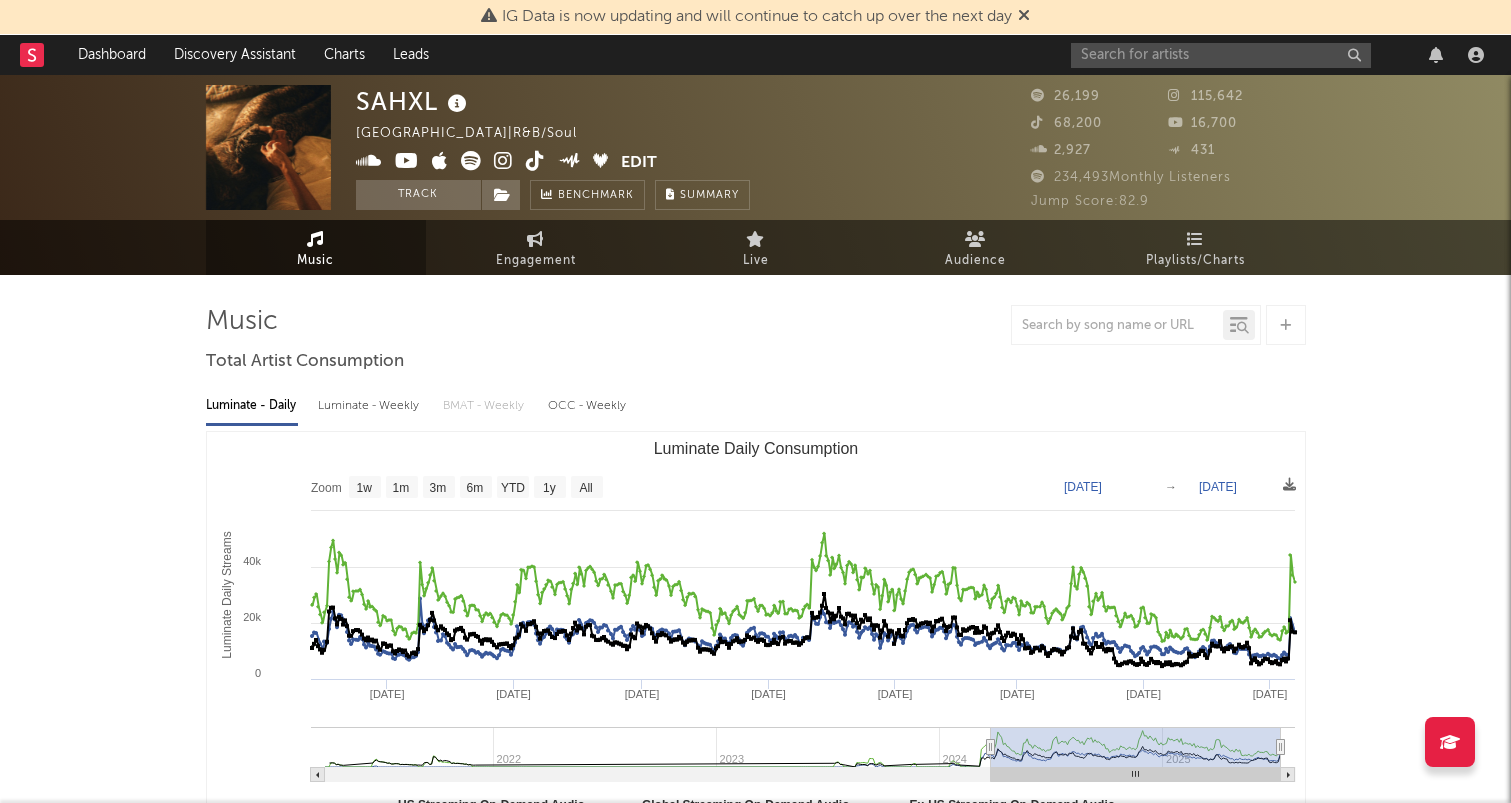 drag, startPoint x: 1166, startPoint y: 749, endPoint x: 990, endPoint y: 742, distance: 176.13914 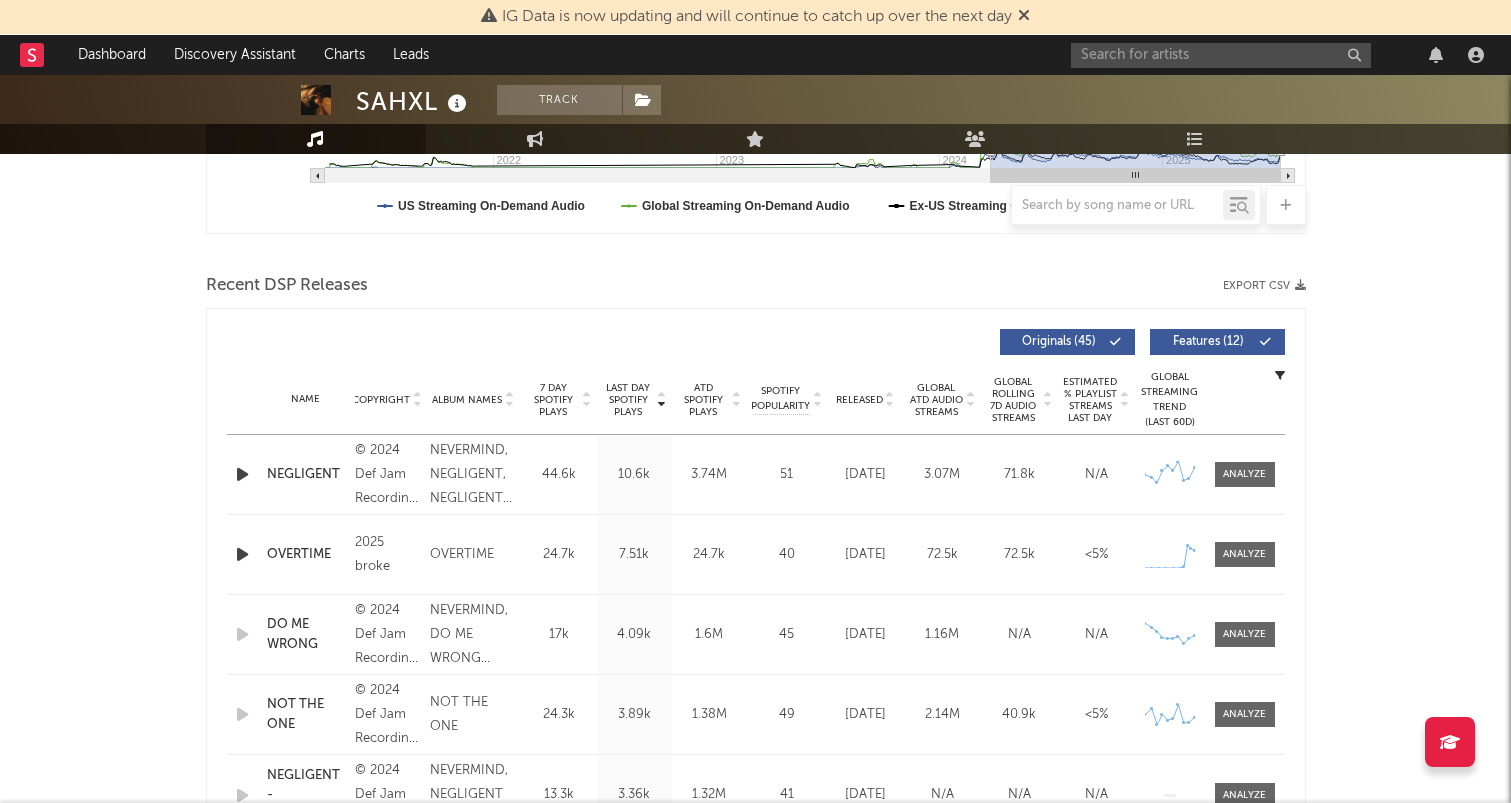scroll, scrollTop: 615, scrollLeft: 0, axis: vertical 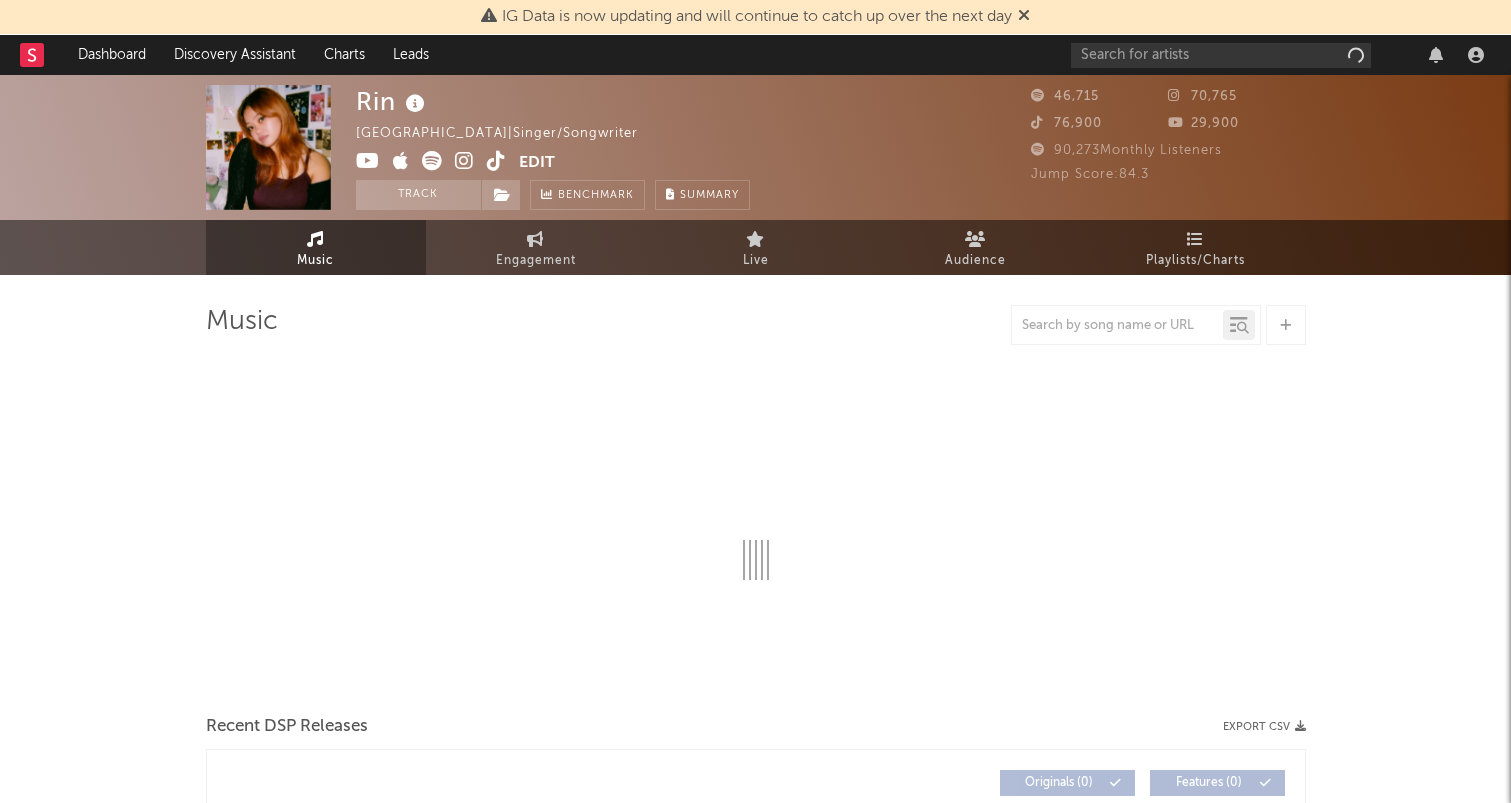select on "6m" 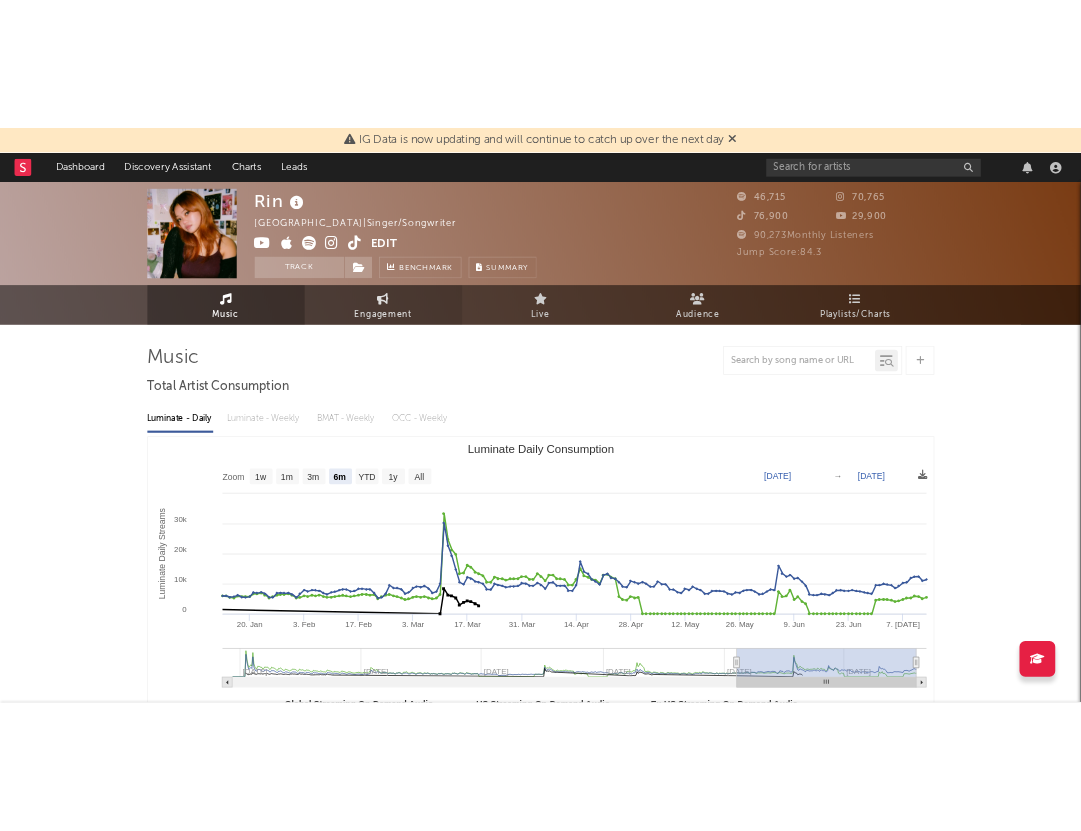 scroll, scrollTop: 0, scrollLeft: 0, axis: both 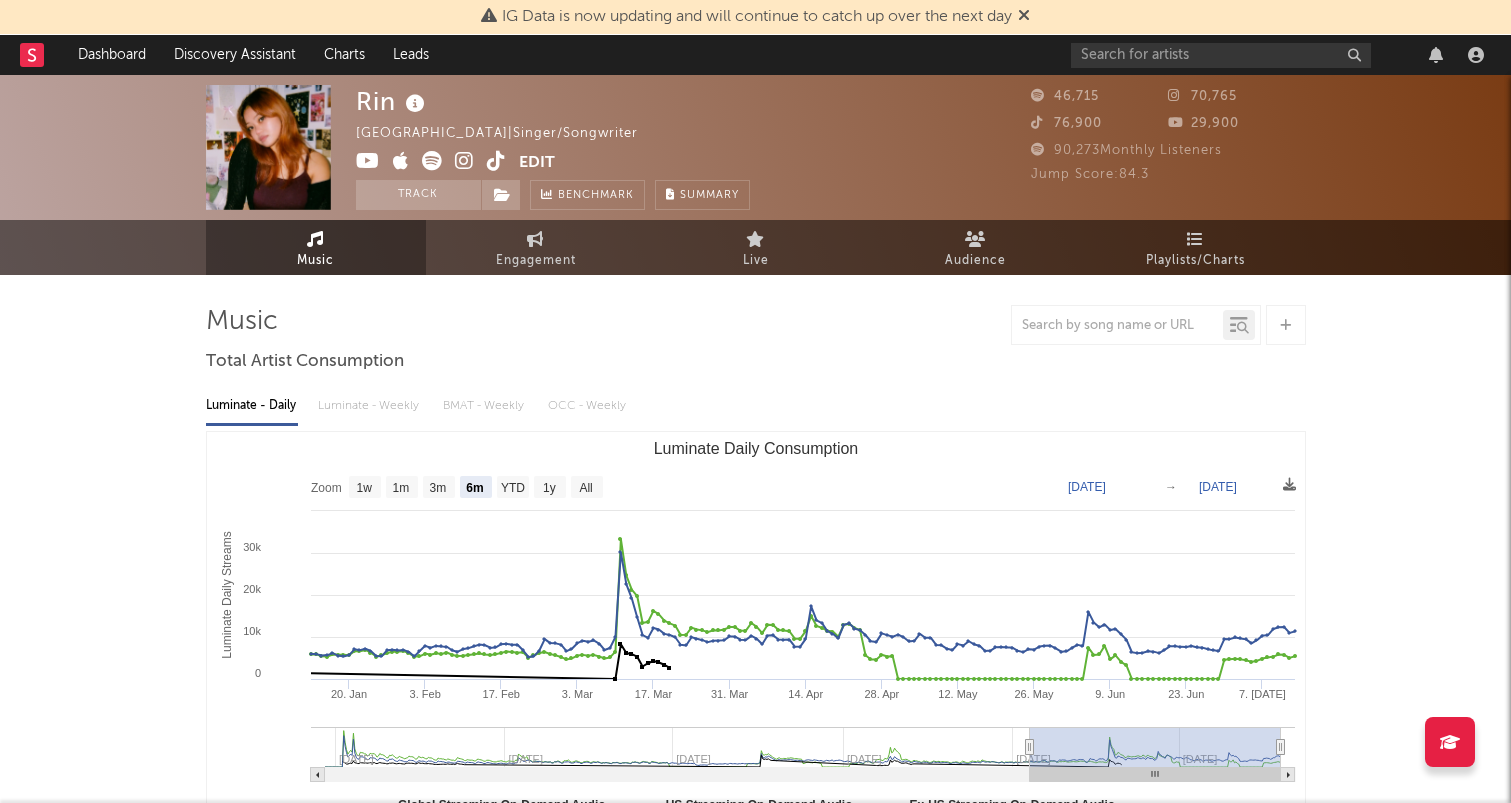 click at bounding box center (496, 161) 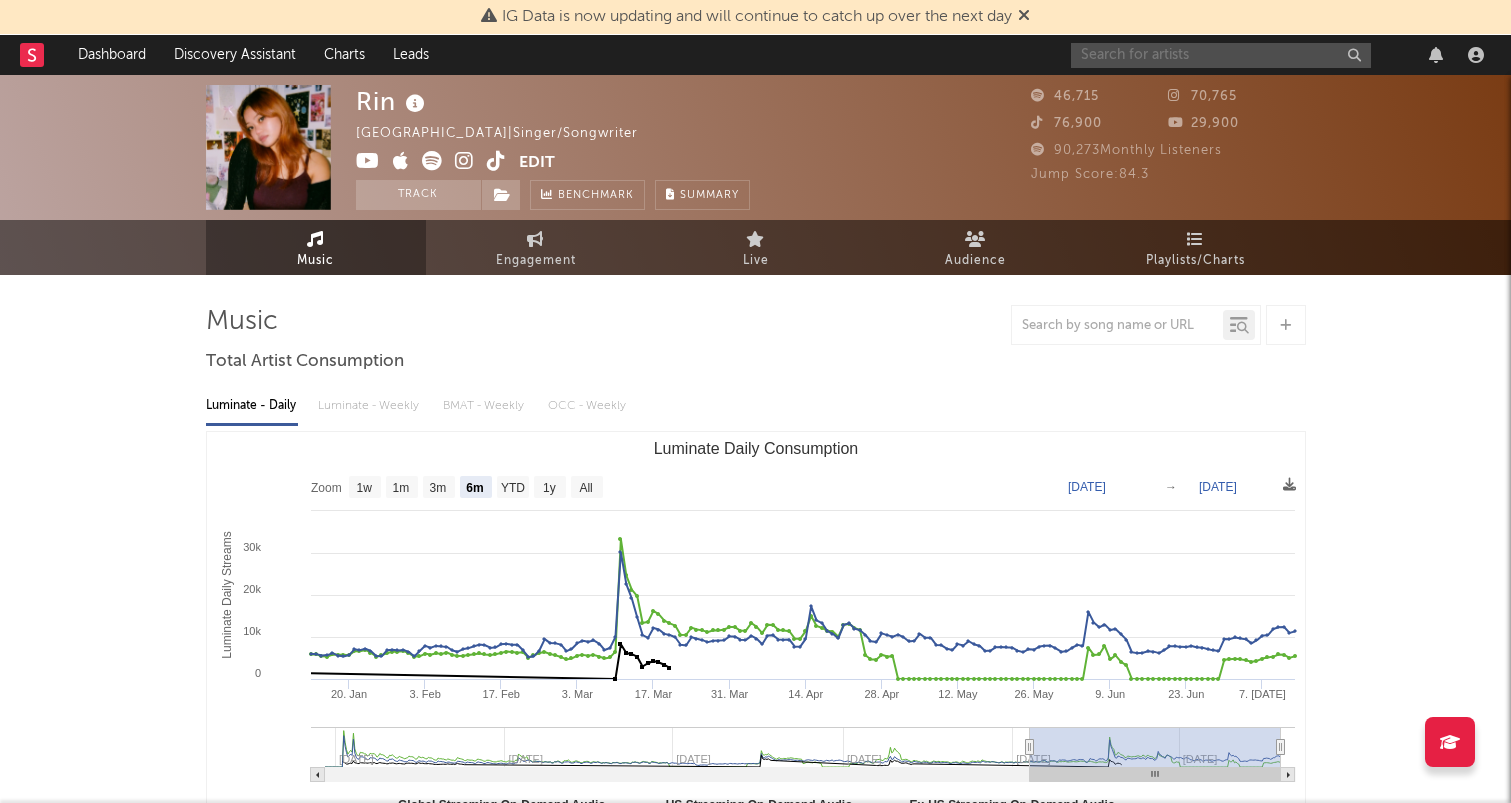 click at bounding box center [1221, 55] 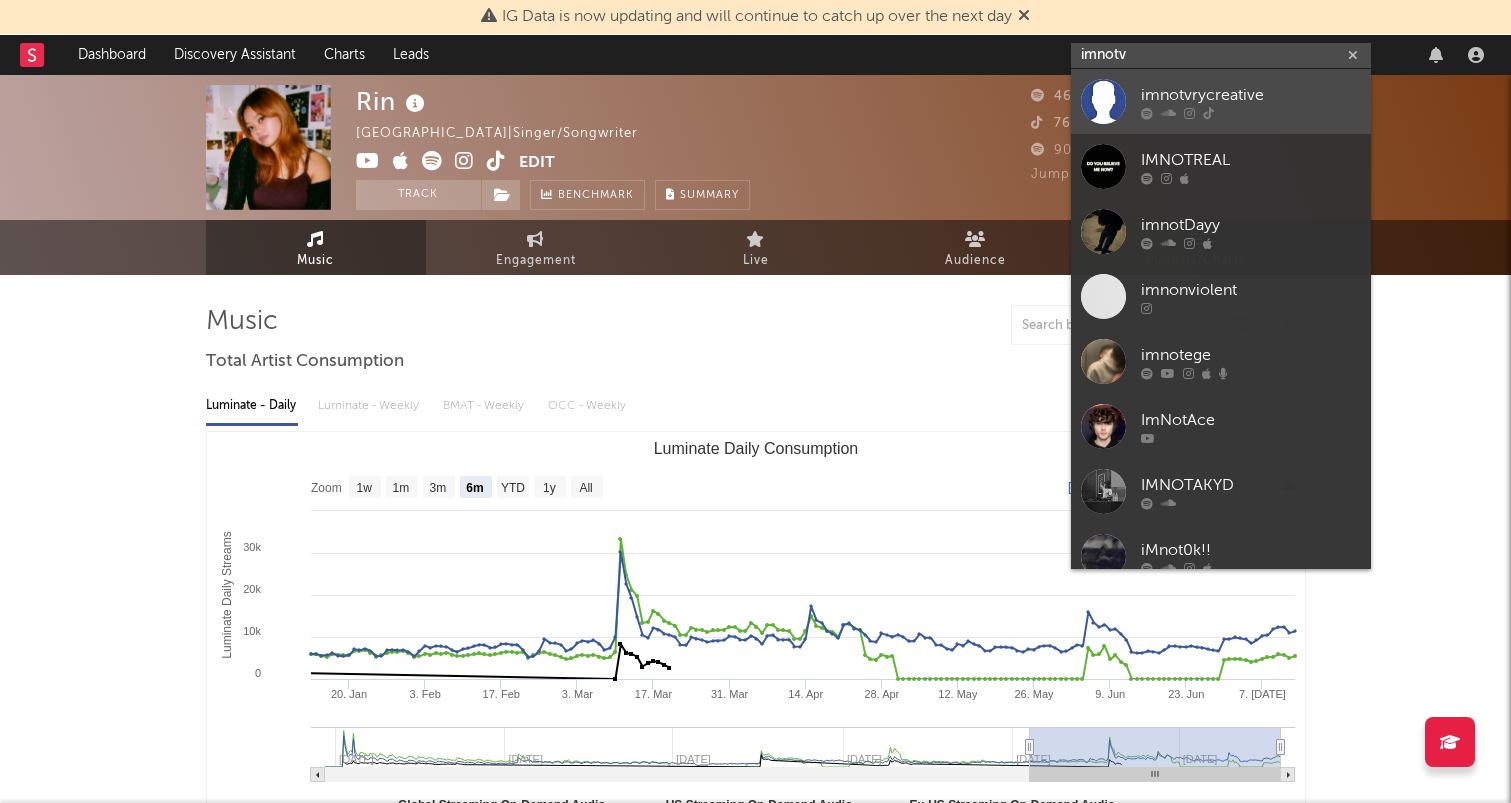 type on "imnotv" 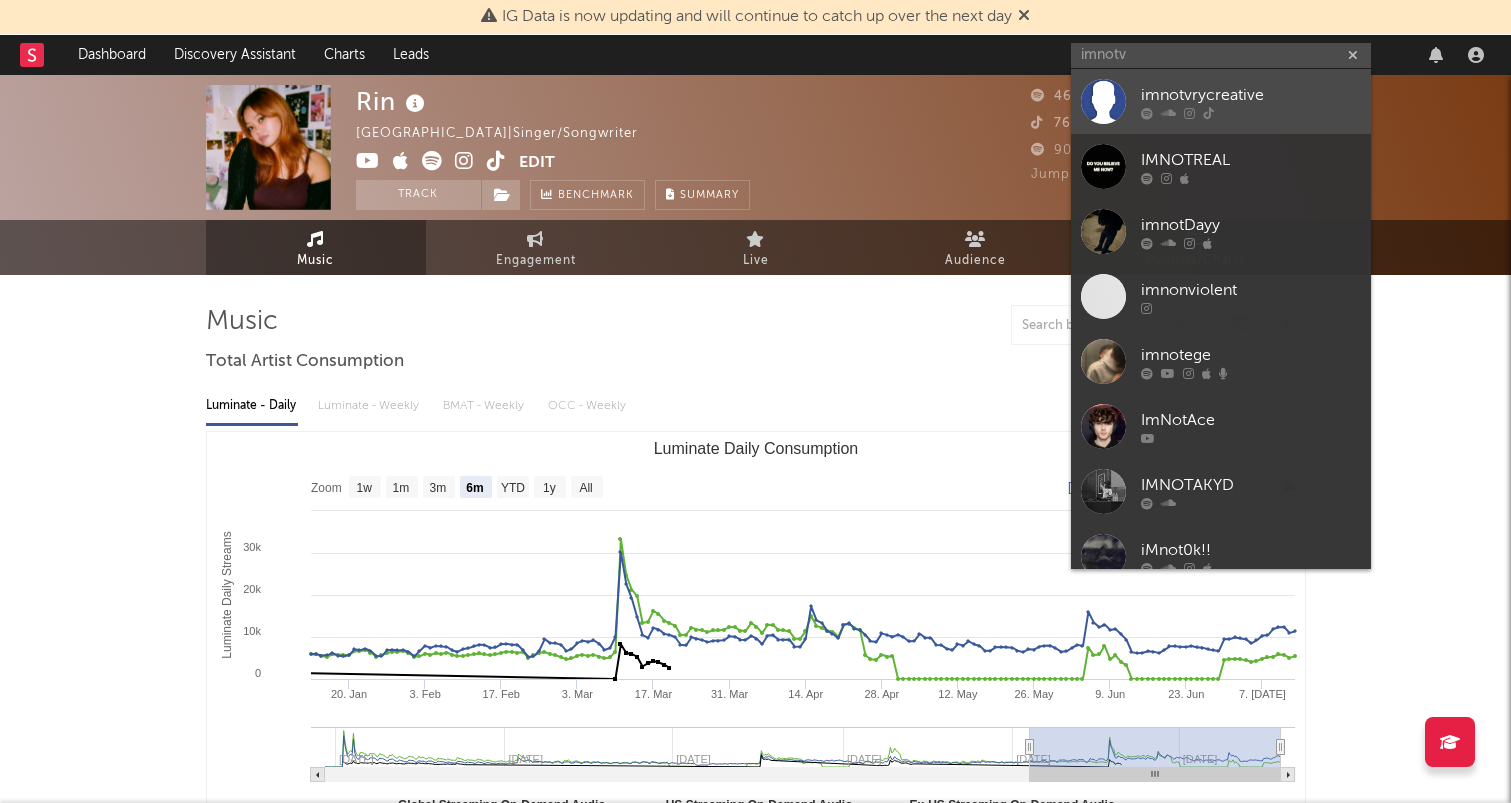 click on "imnotvrycreative" at bounding box center [1221, 101] 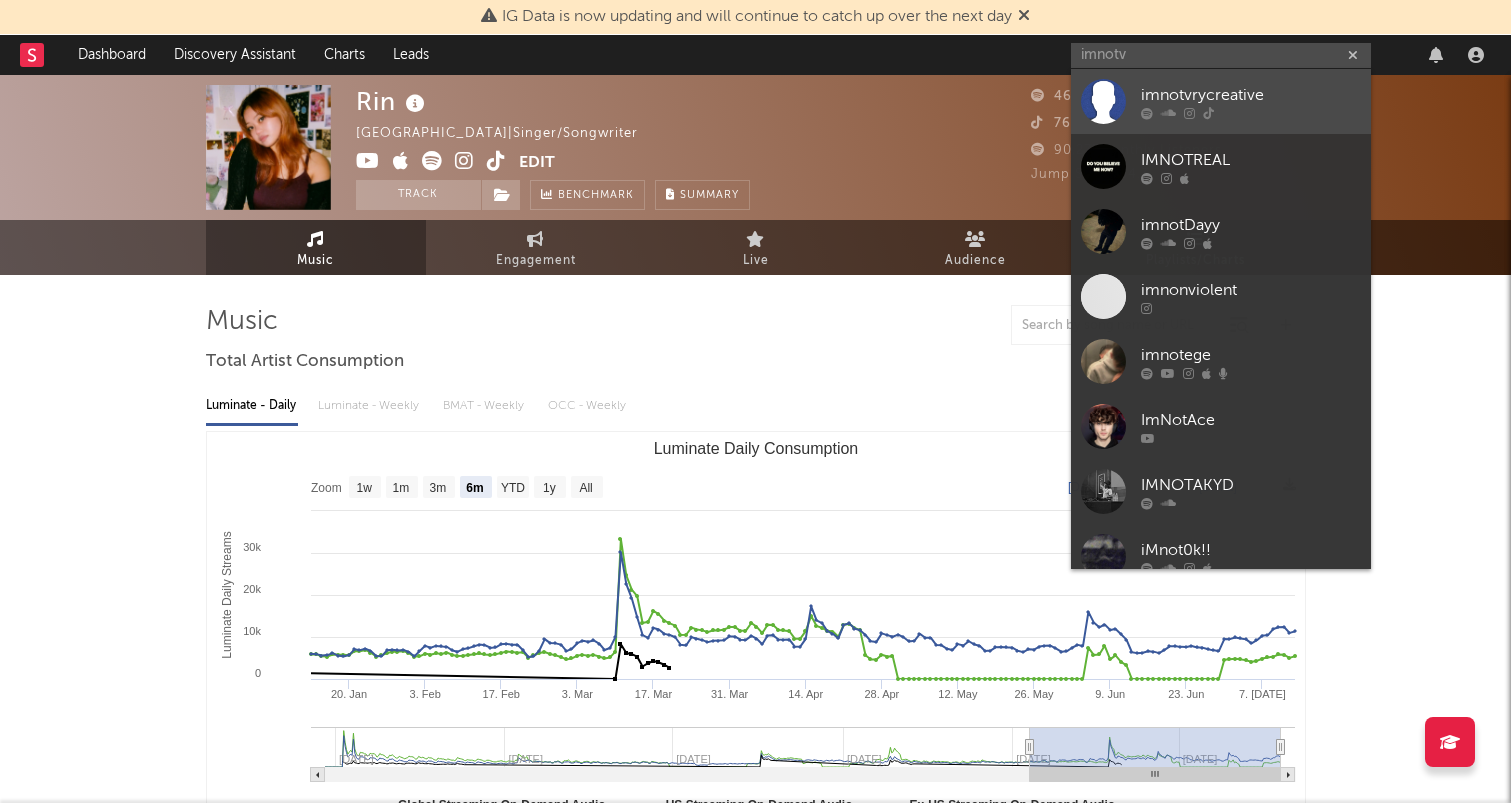 type 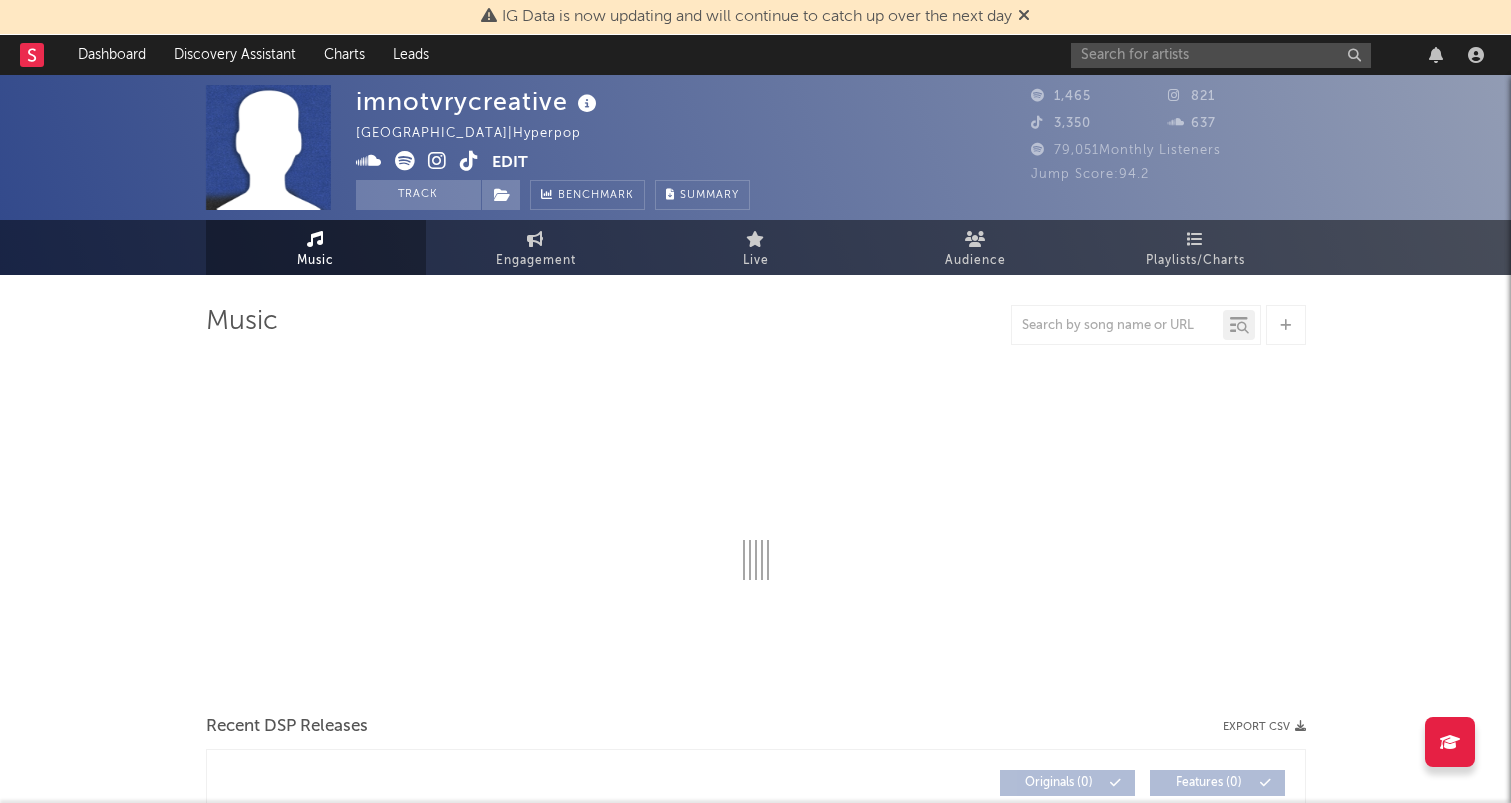 select on "1w" 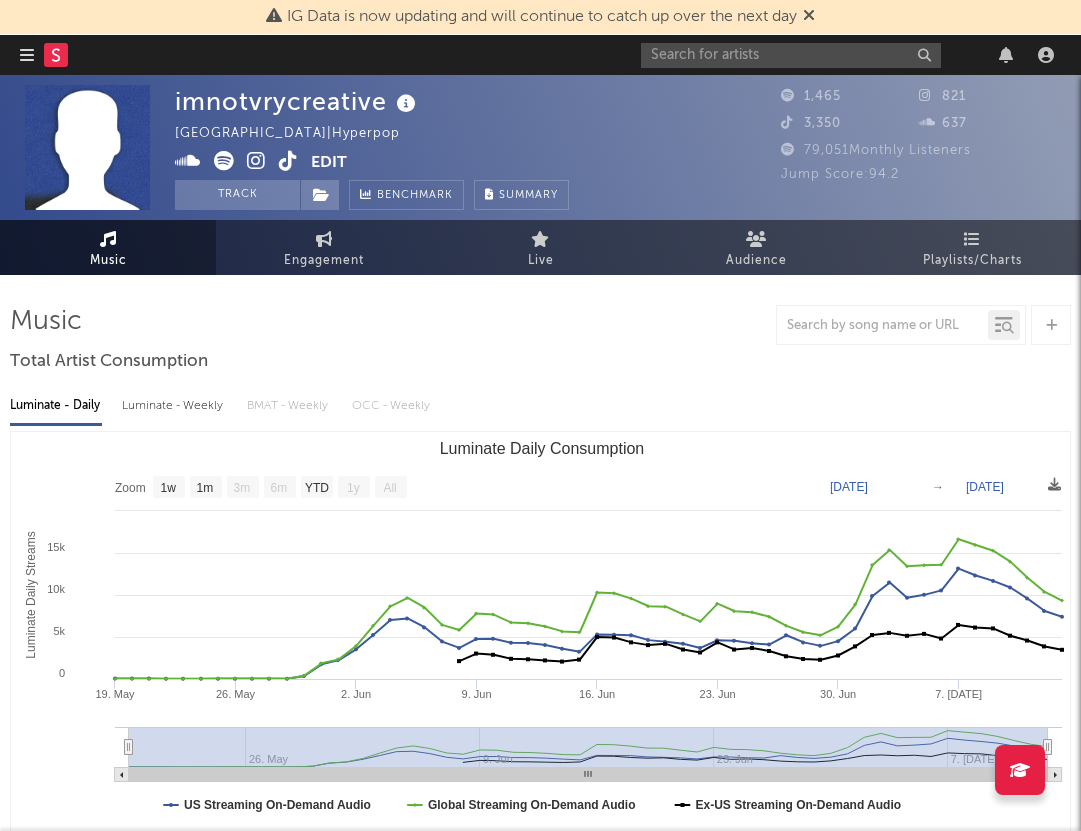 click at bounding box center [27, 55] 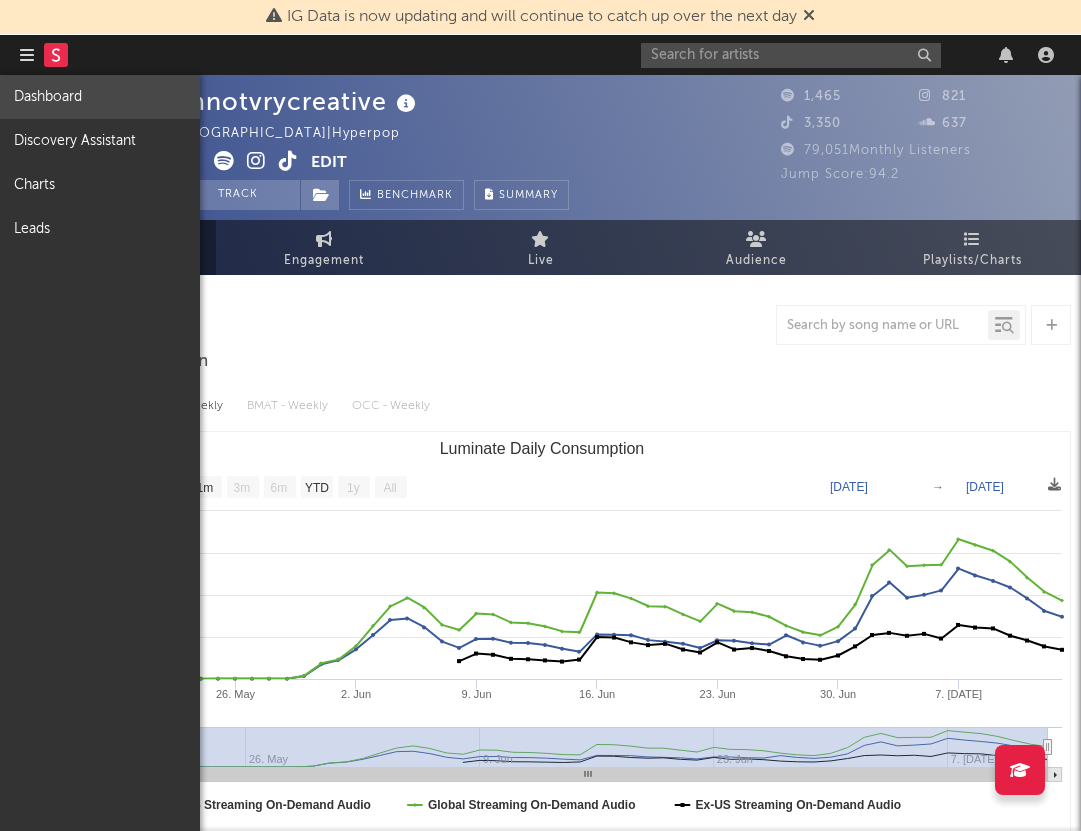click on "Dashboard" at bounding box center [100, 97] 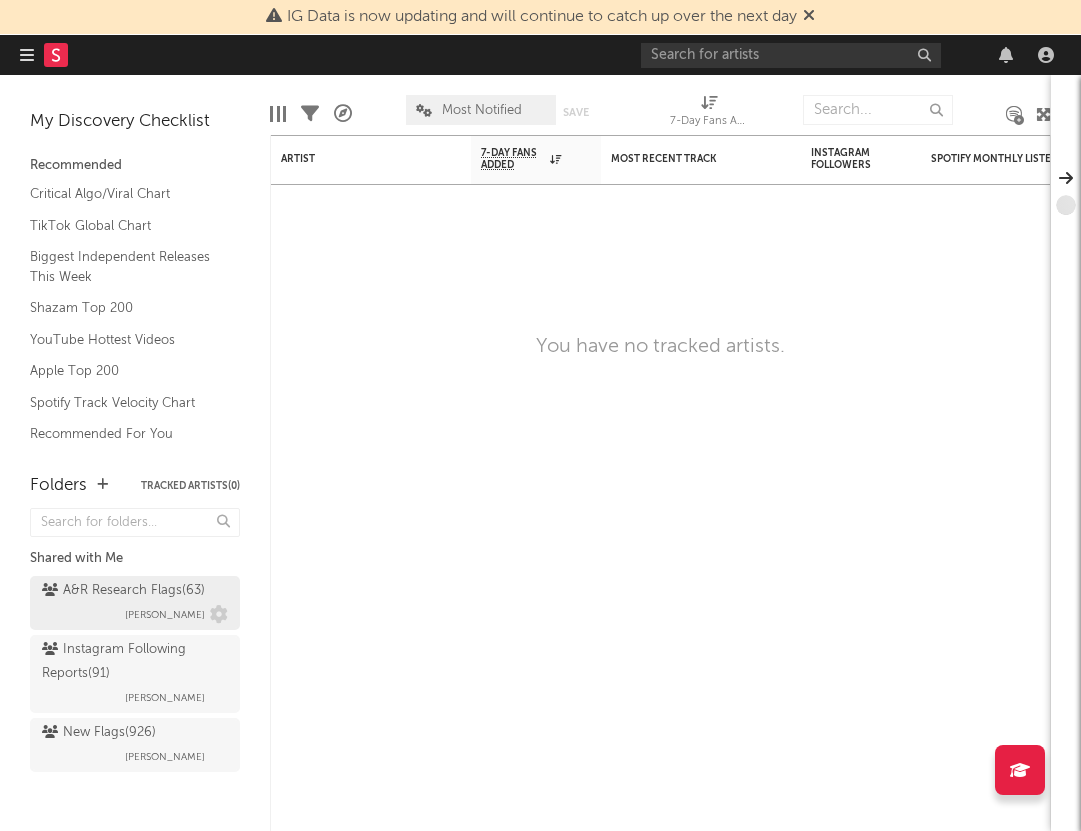 click on "A&R Research Flags  ( 63 )" at bounding box center [123, 591] 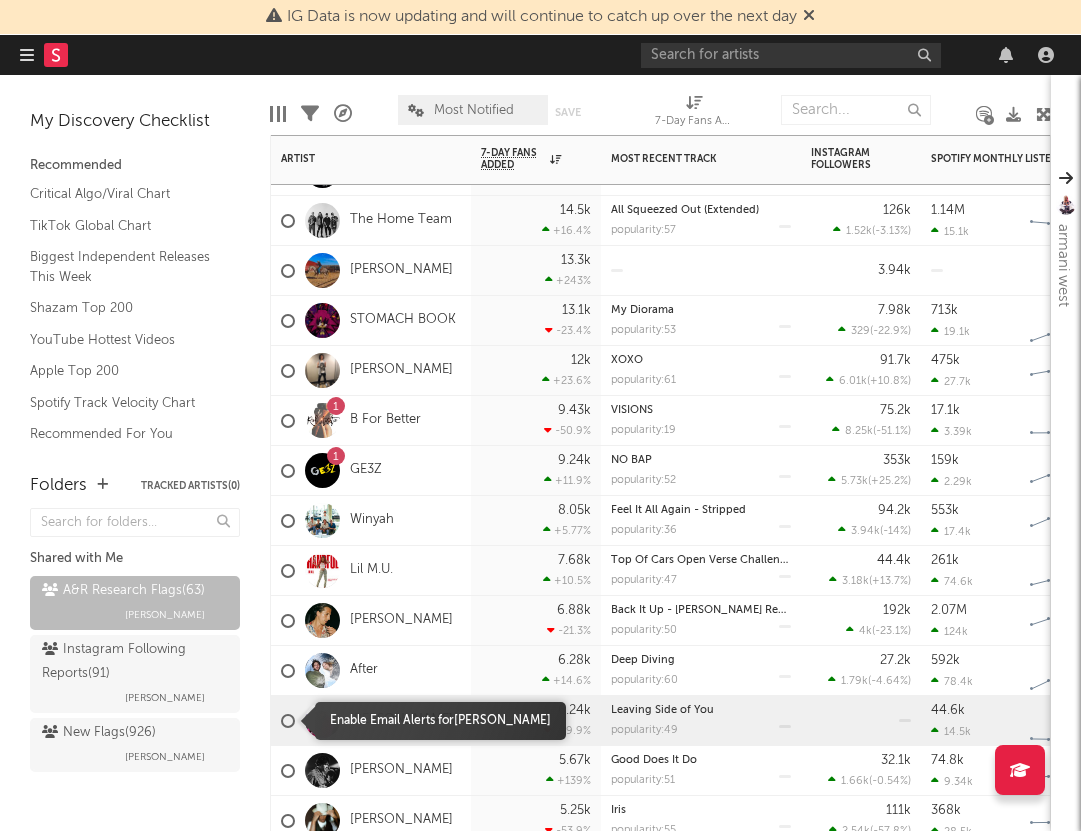 click at bounding box center [288, 721] 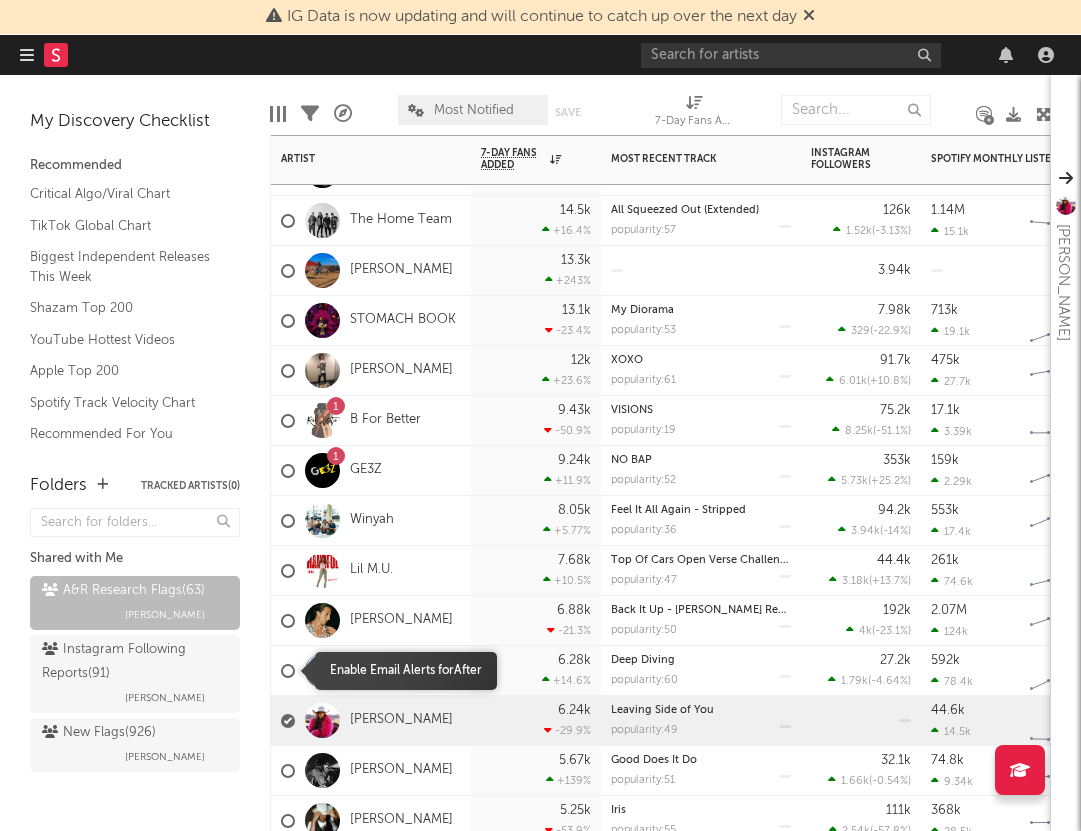 click at bounding box center (288, 671) 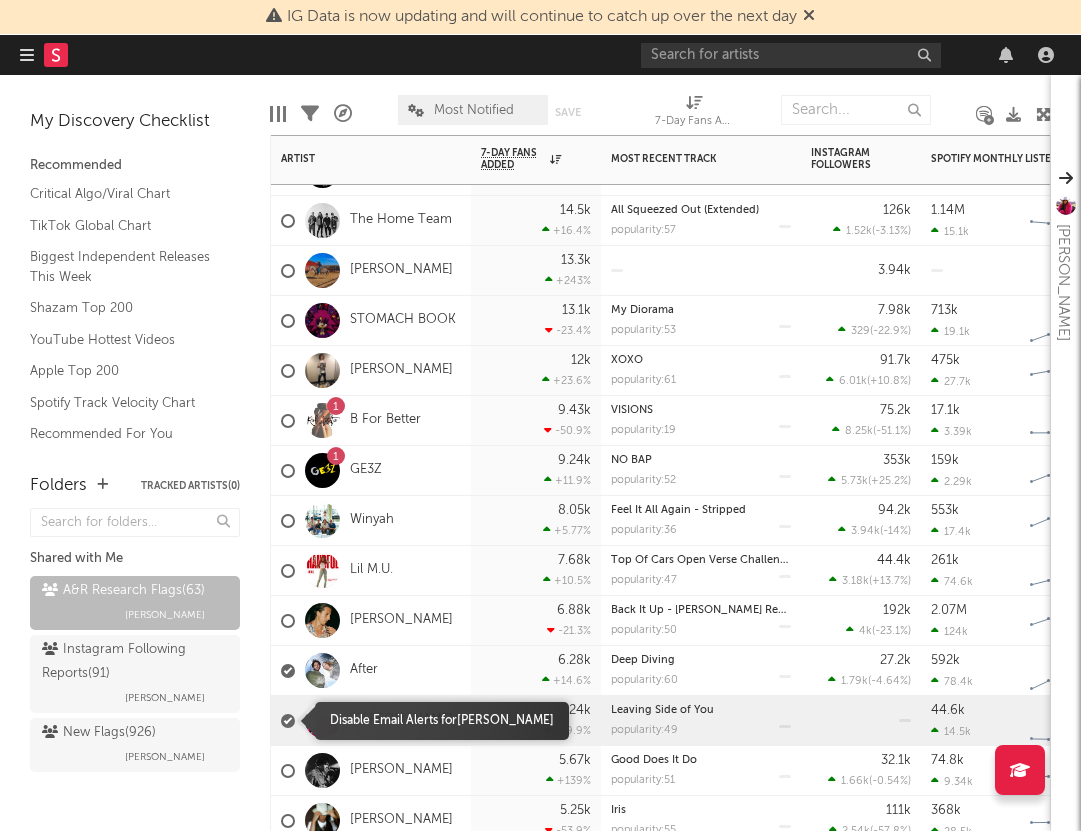 click at bounding box center (288, 721) 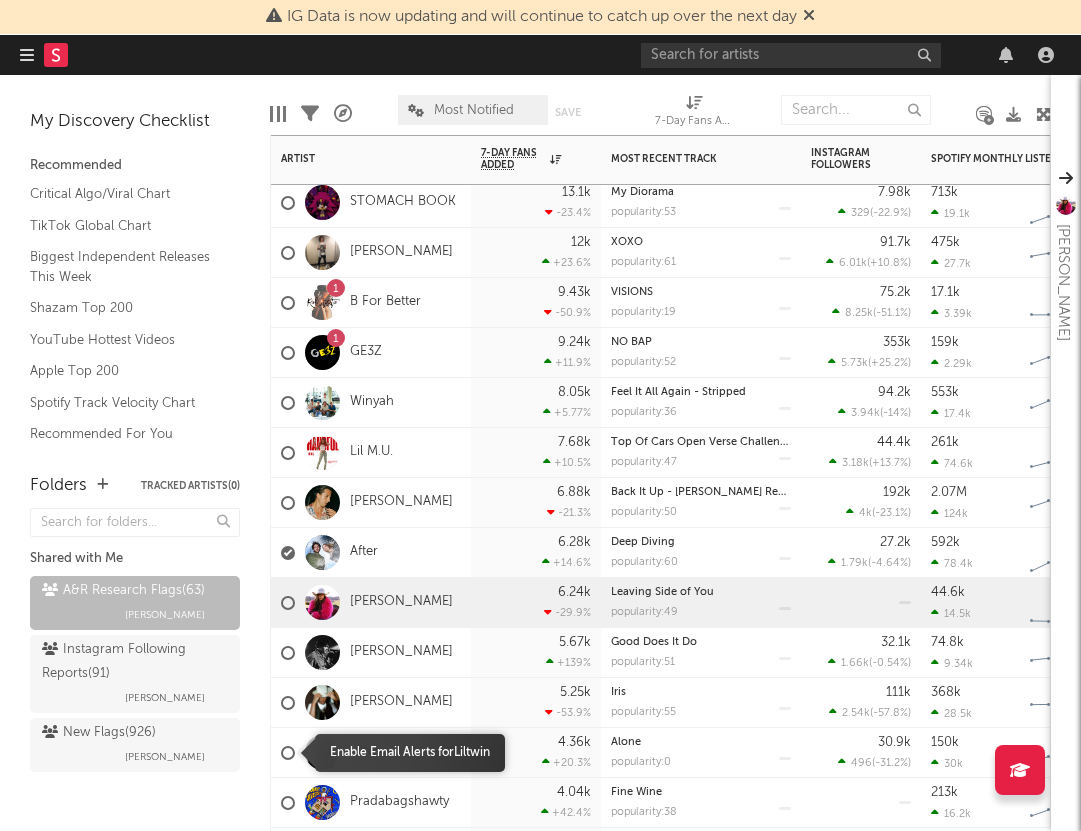 click at bounding box center (288, 753) 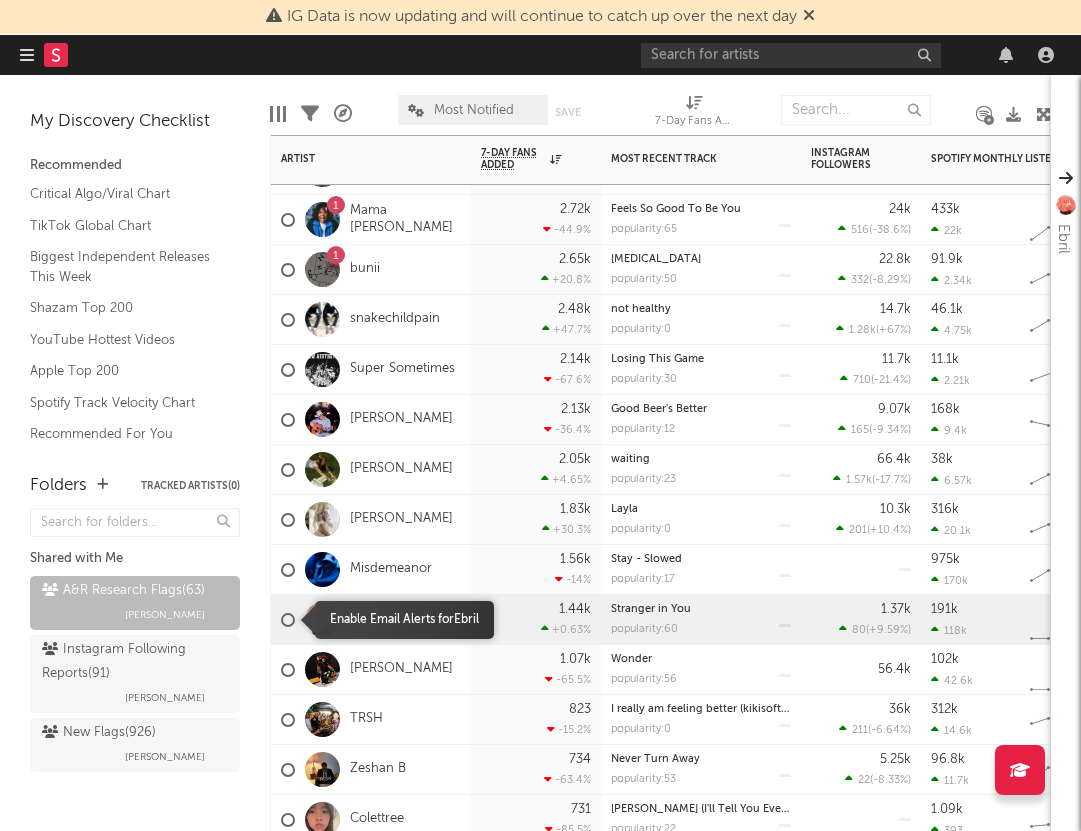 click at bounding box center (288, 620) 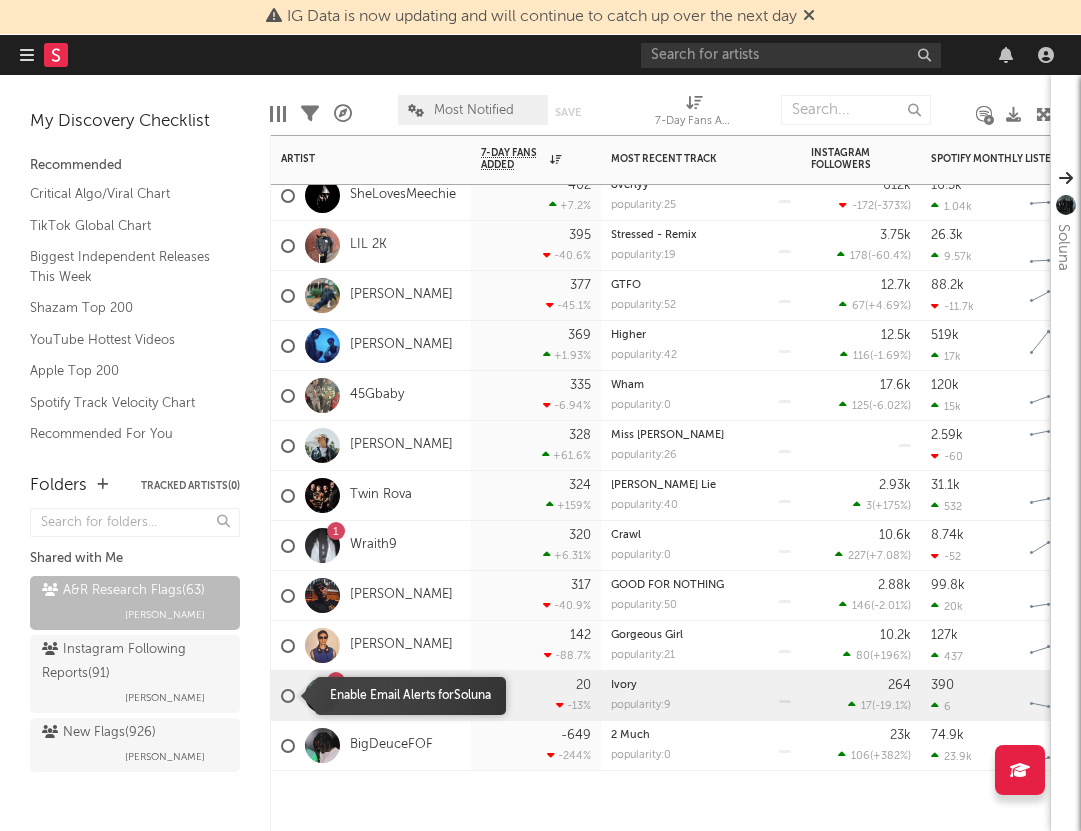 click at bounding box center (288, 696) 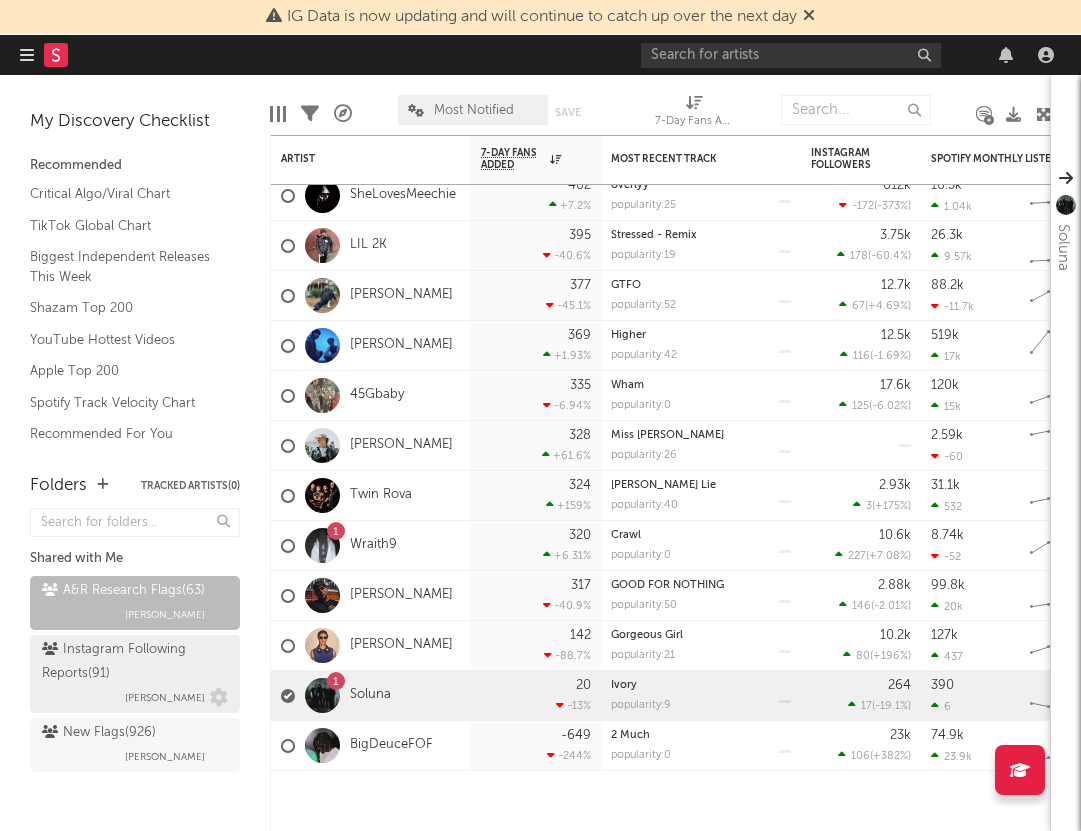 click on "Instagram Following Reports  ( 91 )" at bounding box center [132, 662] 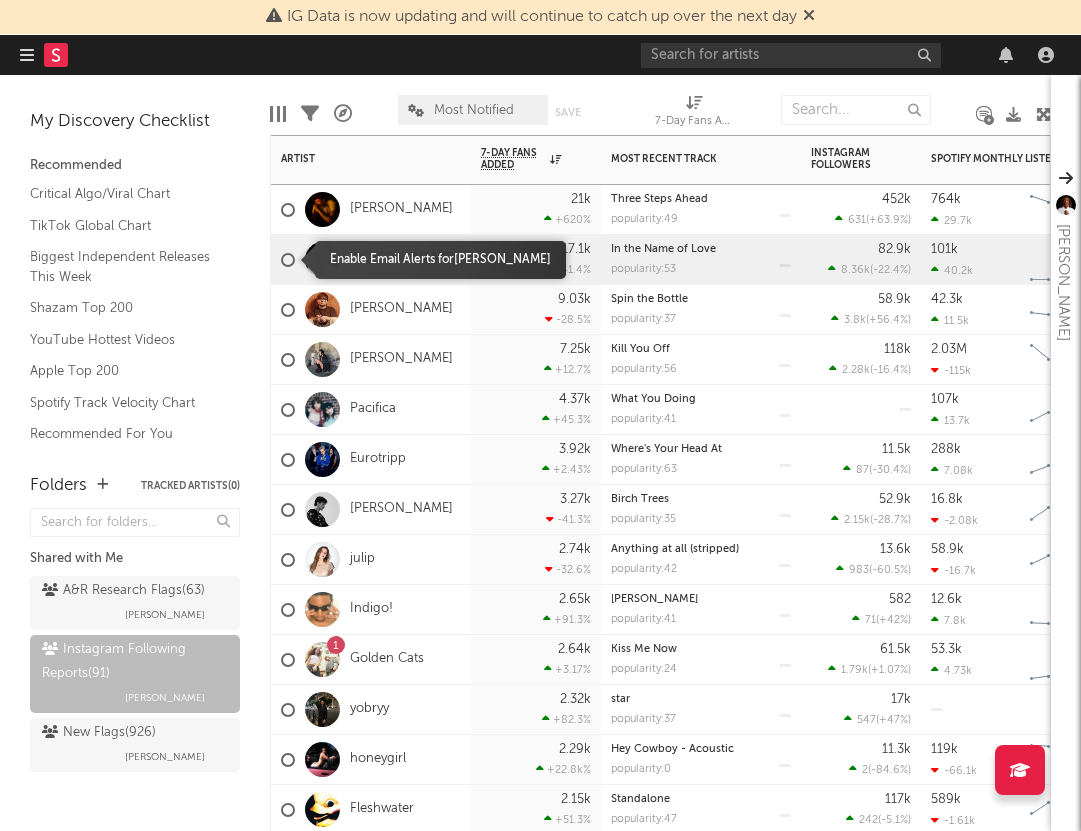 click at bounding box center [288, 260] 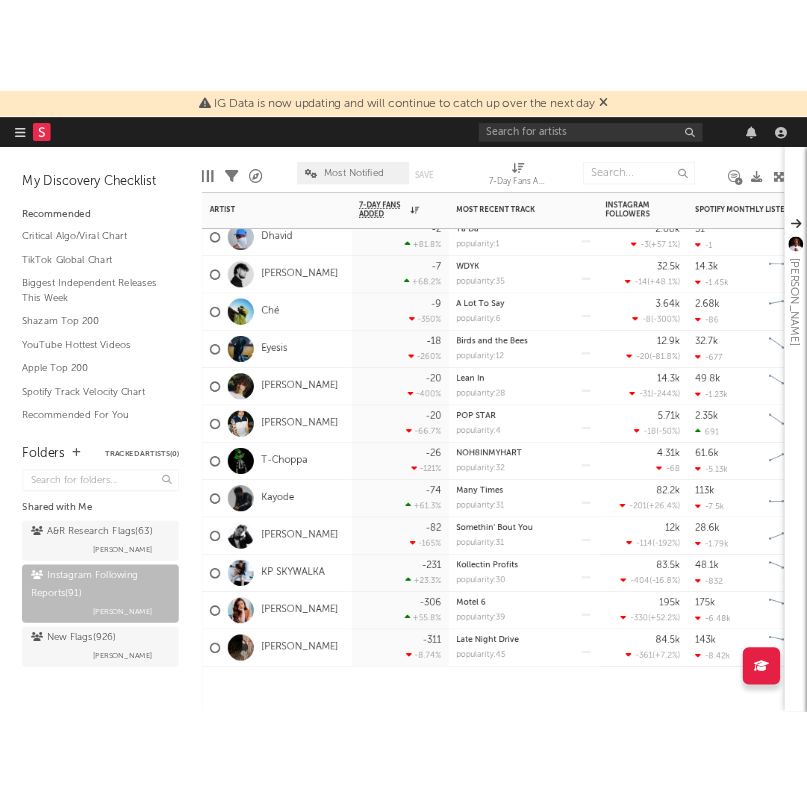 scroll, scrollTop: 1, scrollLeft: 0, axis: vertical 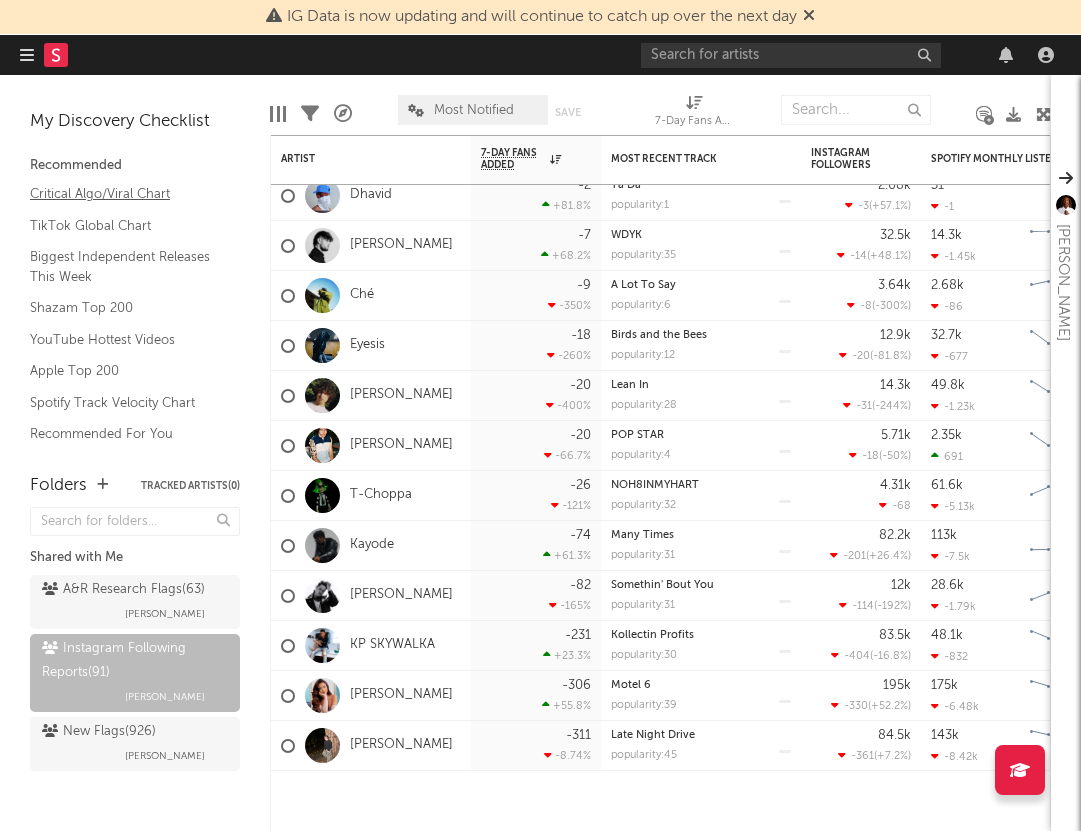 click on "Critical Algo/Viral Chart" at bounding box center [125, 194] 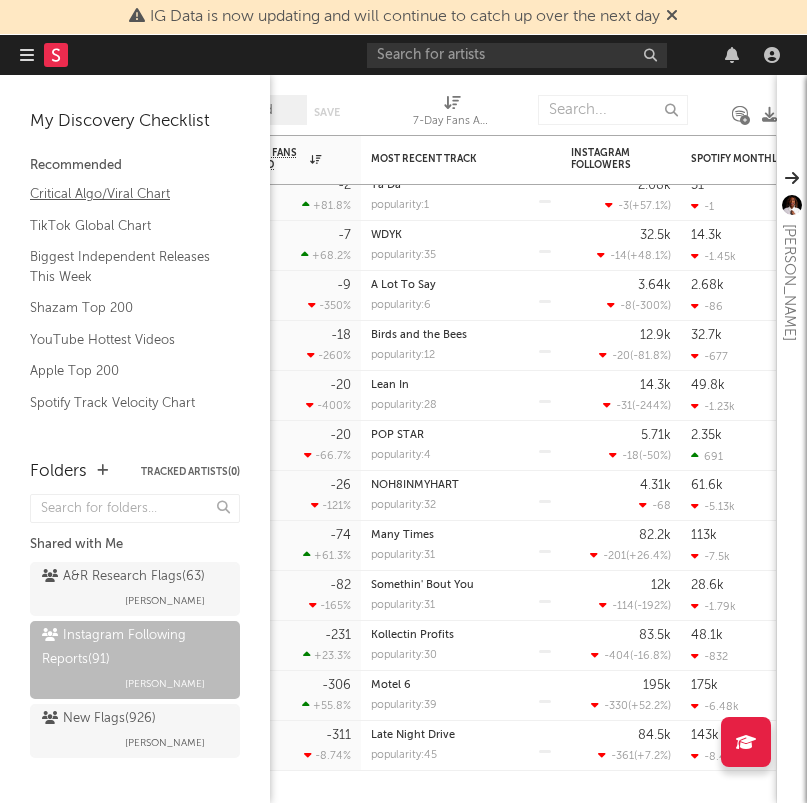 scroll, scrollTop: 0, scrollLeft: 0, axis: both 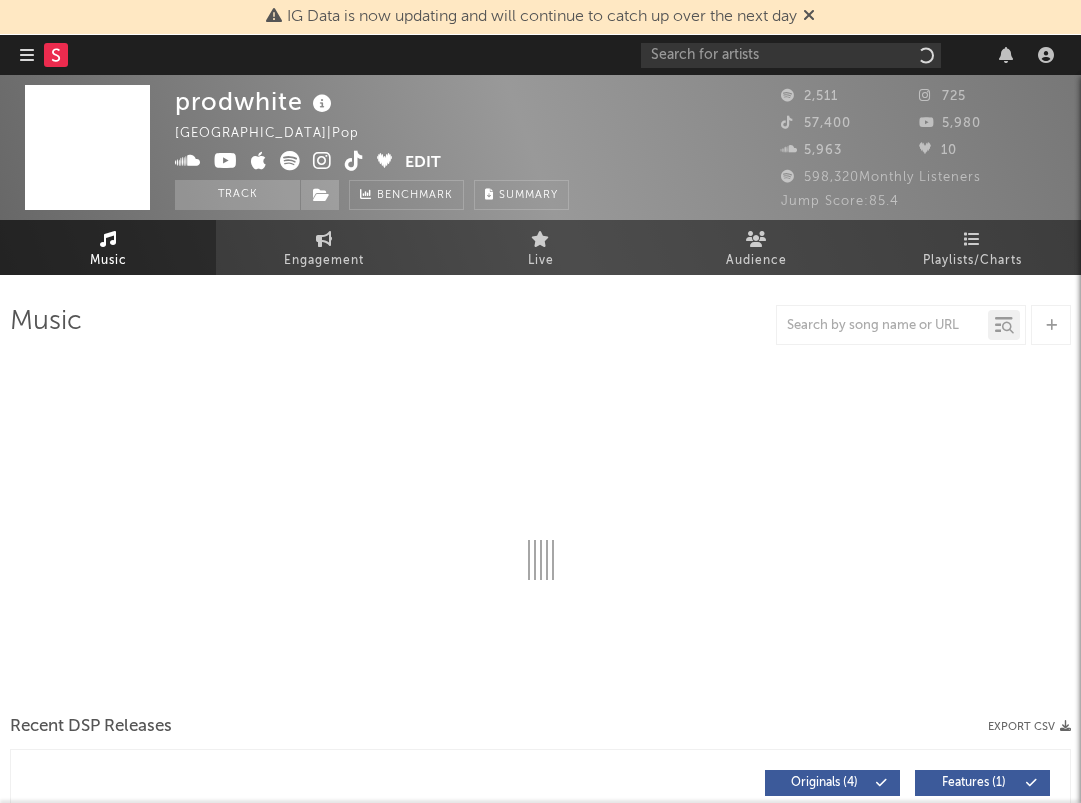 select on "1w" 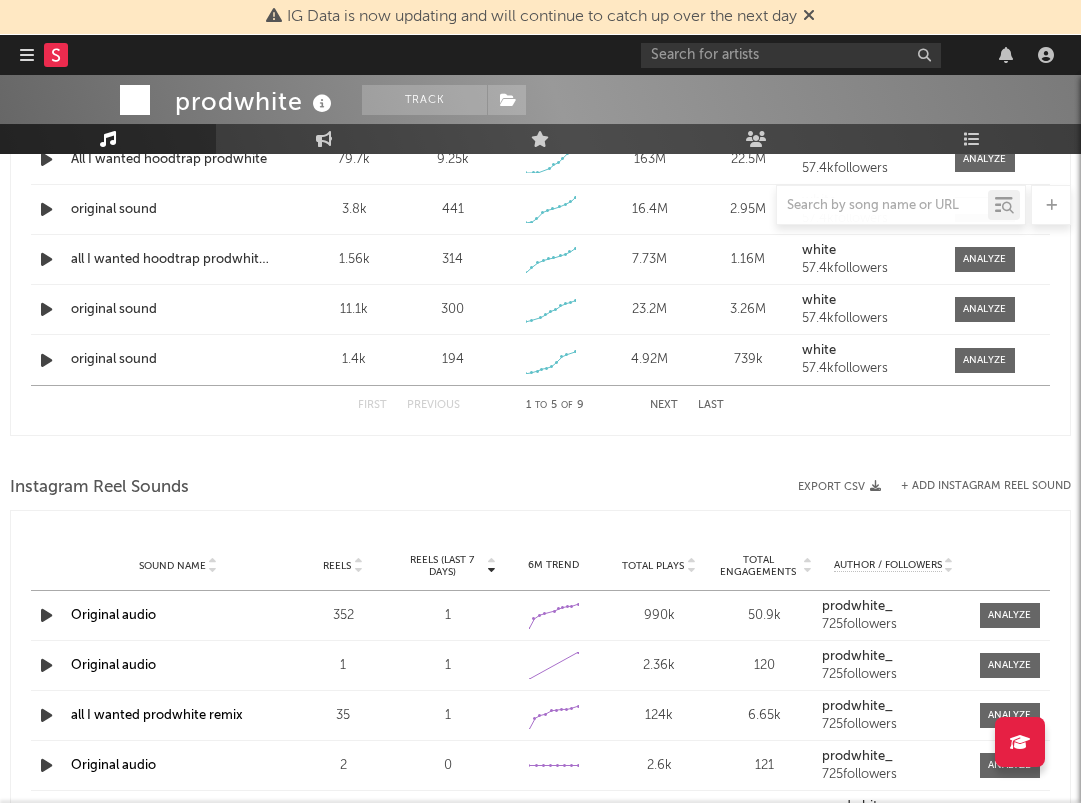 scroll, scrollTop: 1193, scrollLeft: 0, axis: vertical 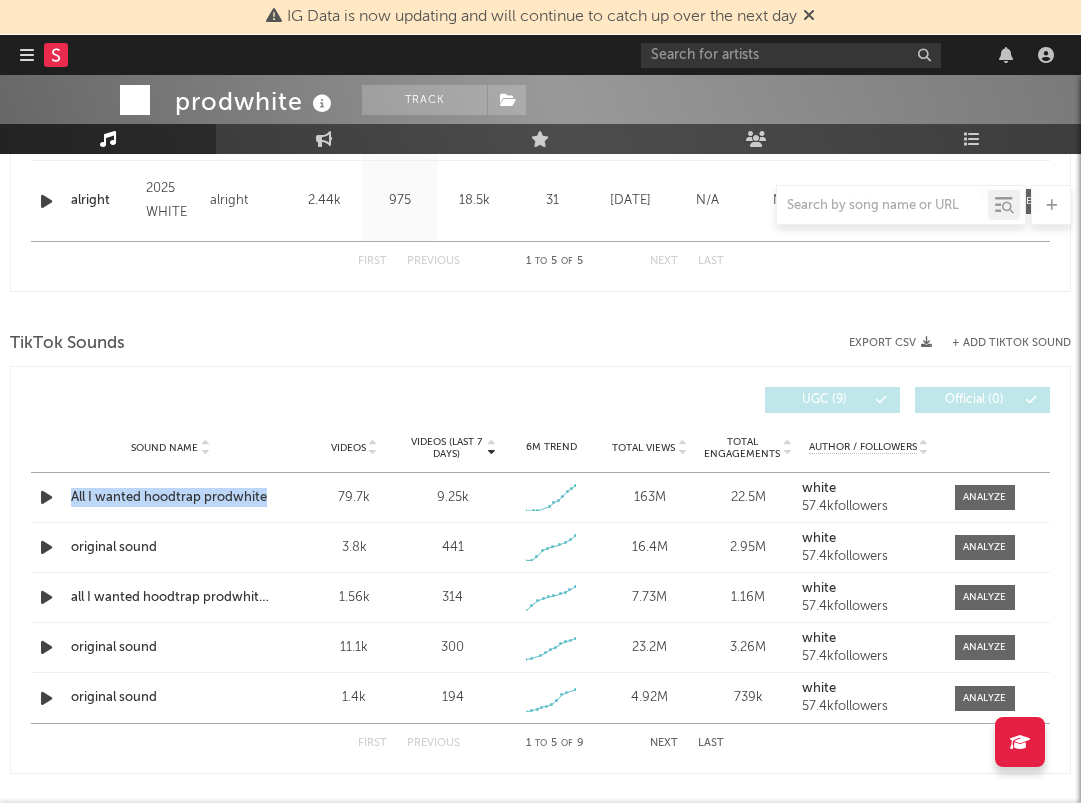 click at bounding box center [27, 55] 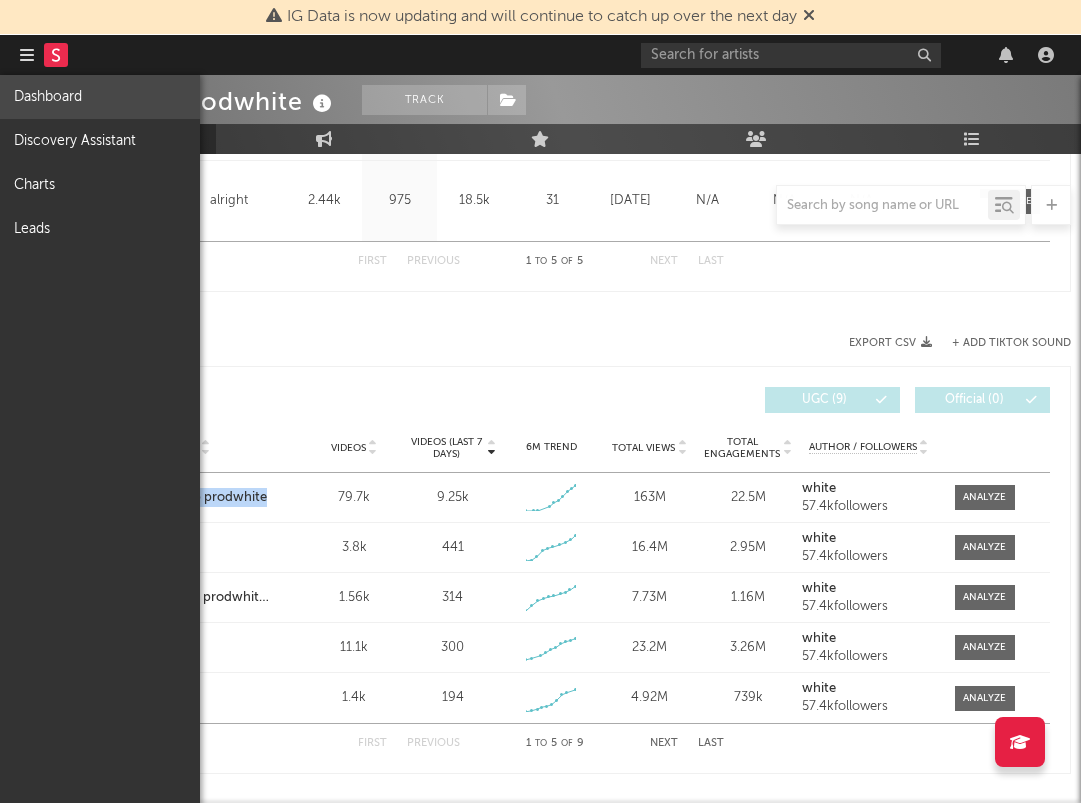 click on "Dashboard" at bounding box center (100, 97) 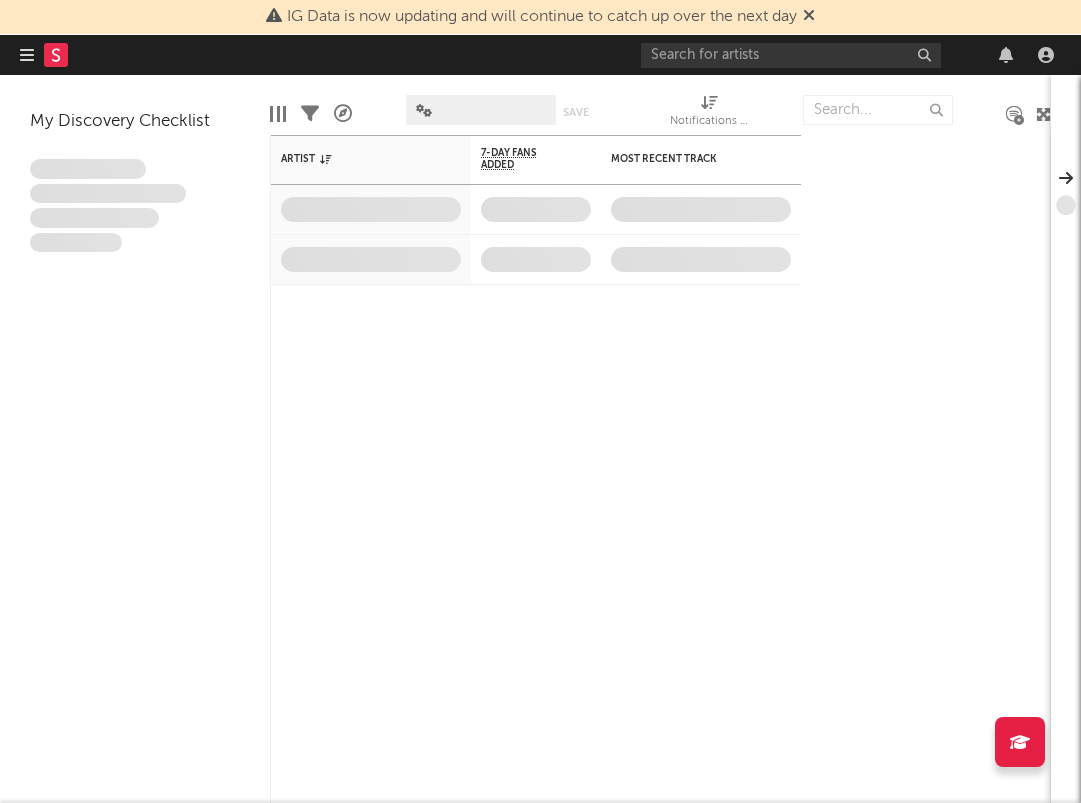 scroll, scrollTop: 0, scrollLeft: 0, axis: both 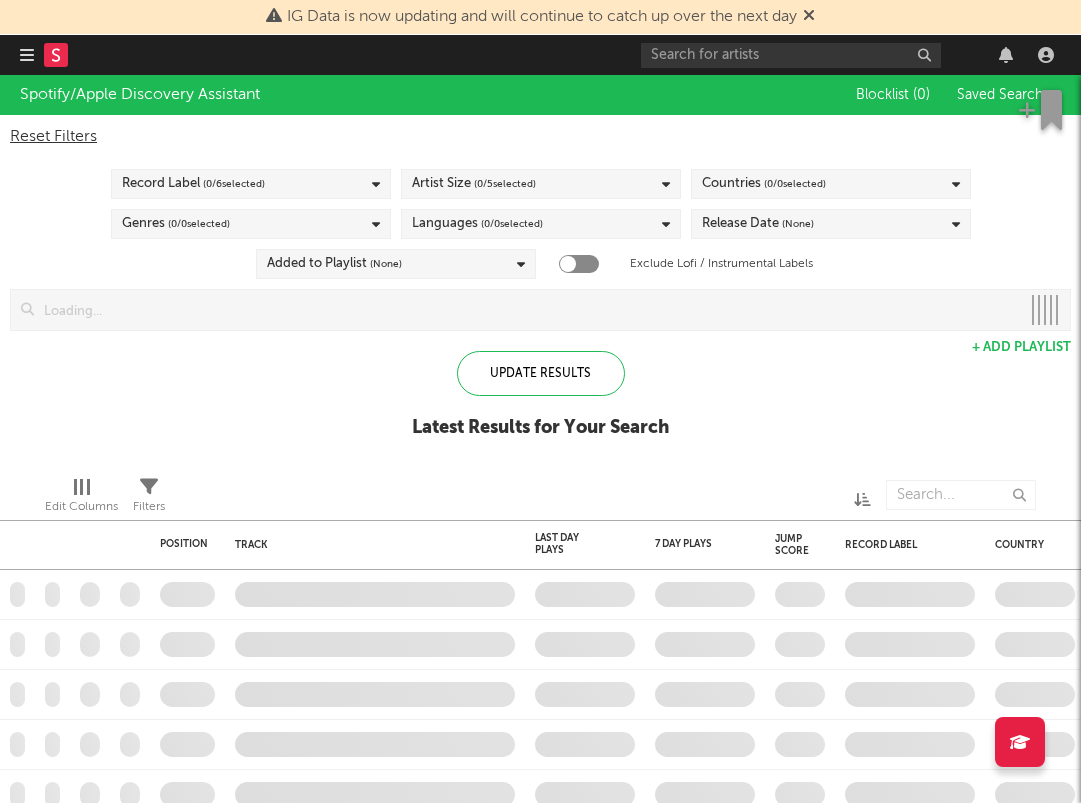 checkbox on "true" 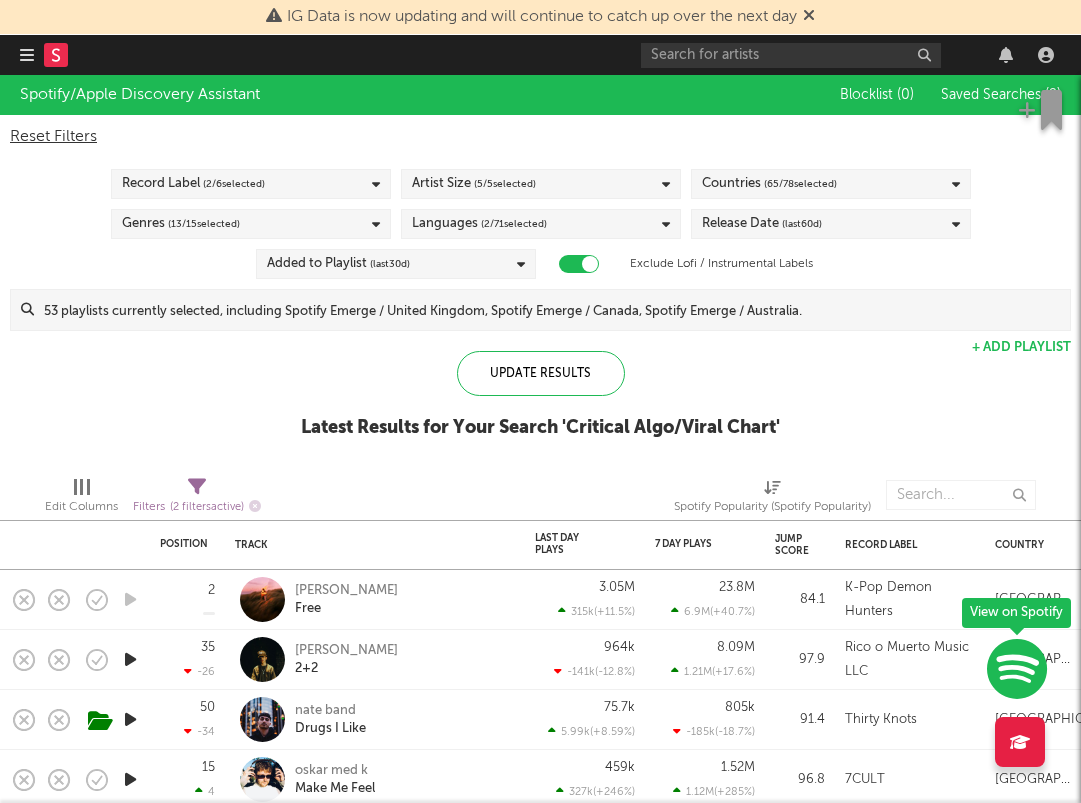 click at bounding box center (27, 55) 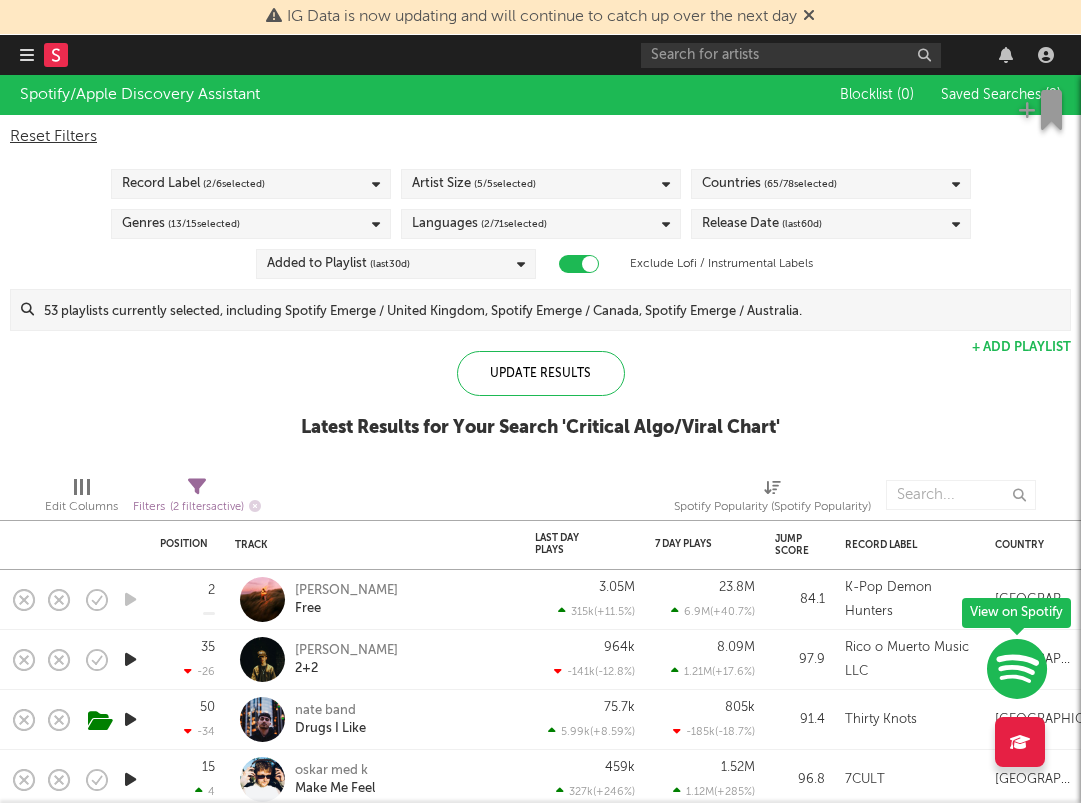 click at bounding box center [27, 55] 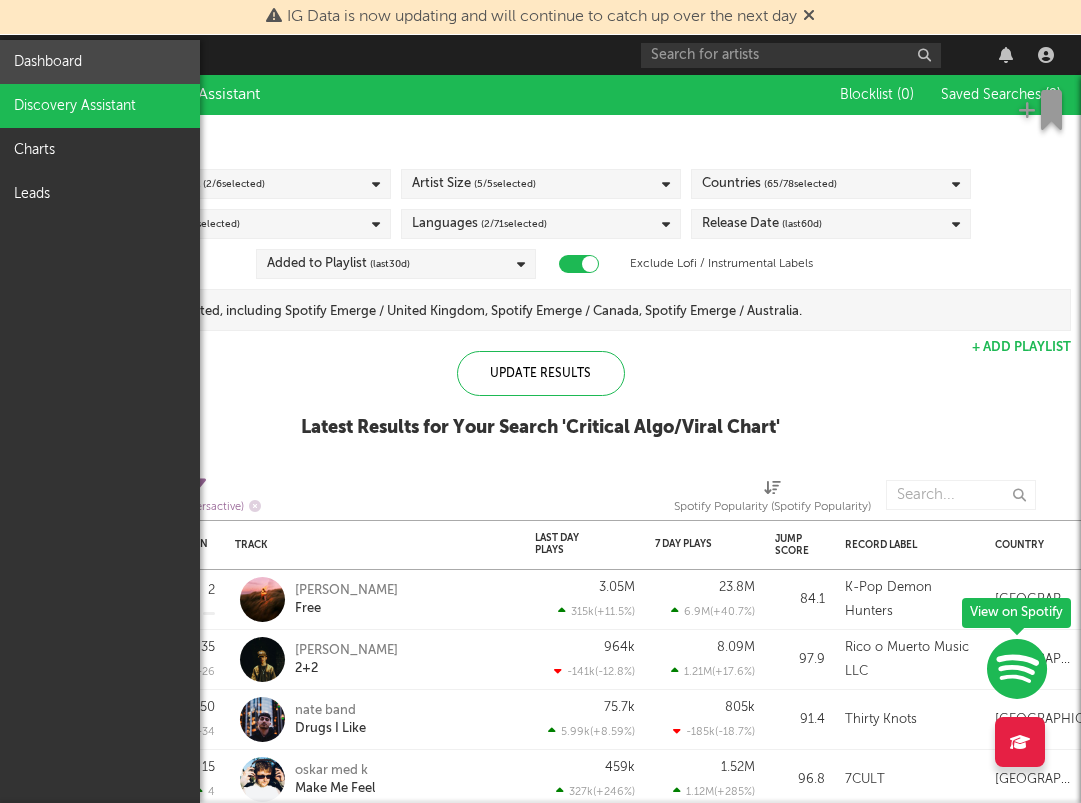 click on "Dashboard" at bounding box center [100, 62] 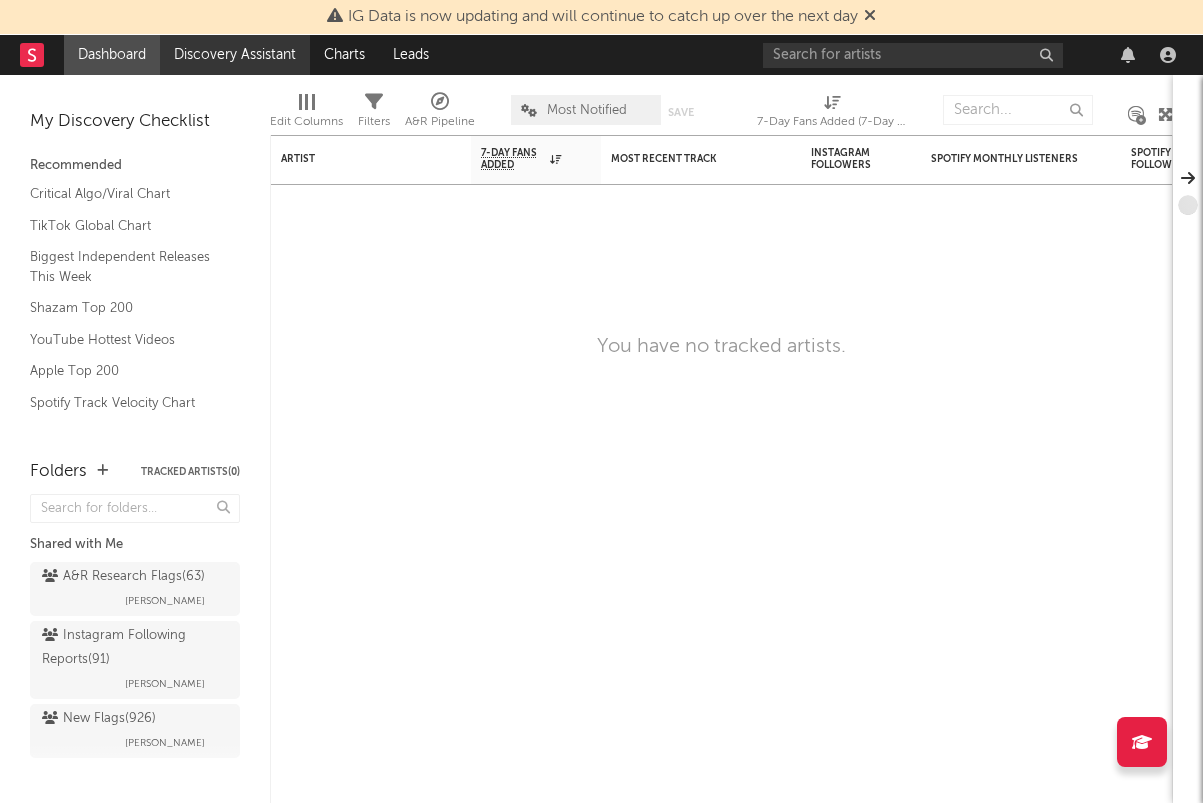 click on "Discovery Assistant" at bounding box center (235, 55) 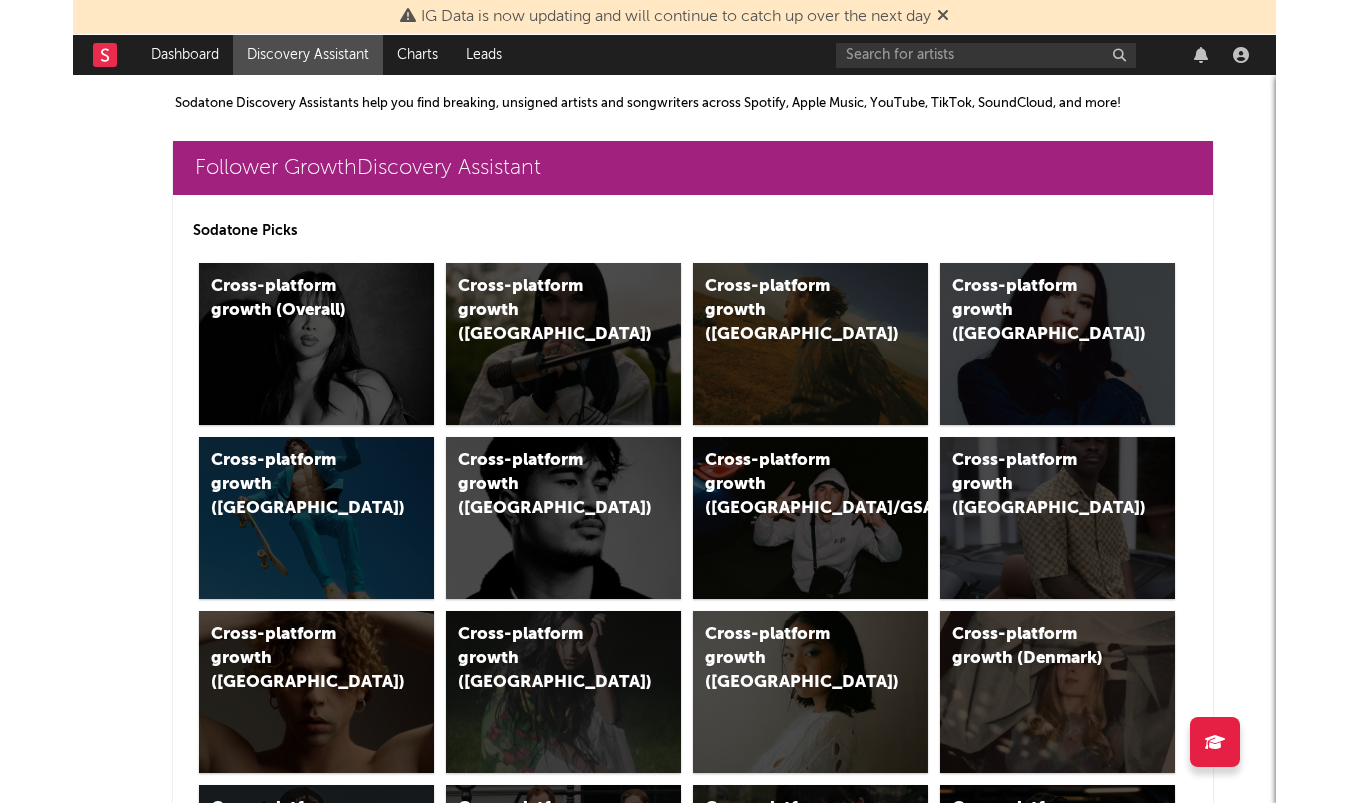 scroll, scrollTop: 0, scrollLeft: 0, axis: both 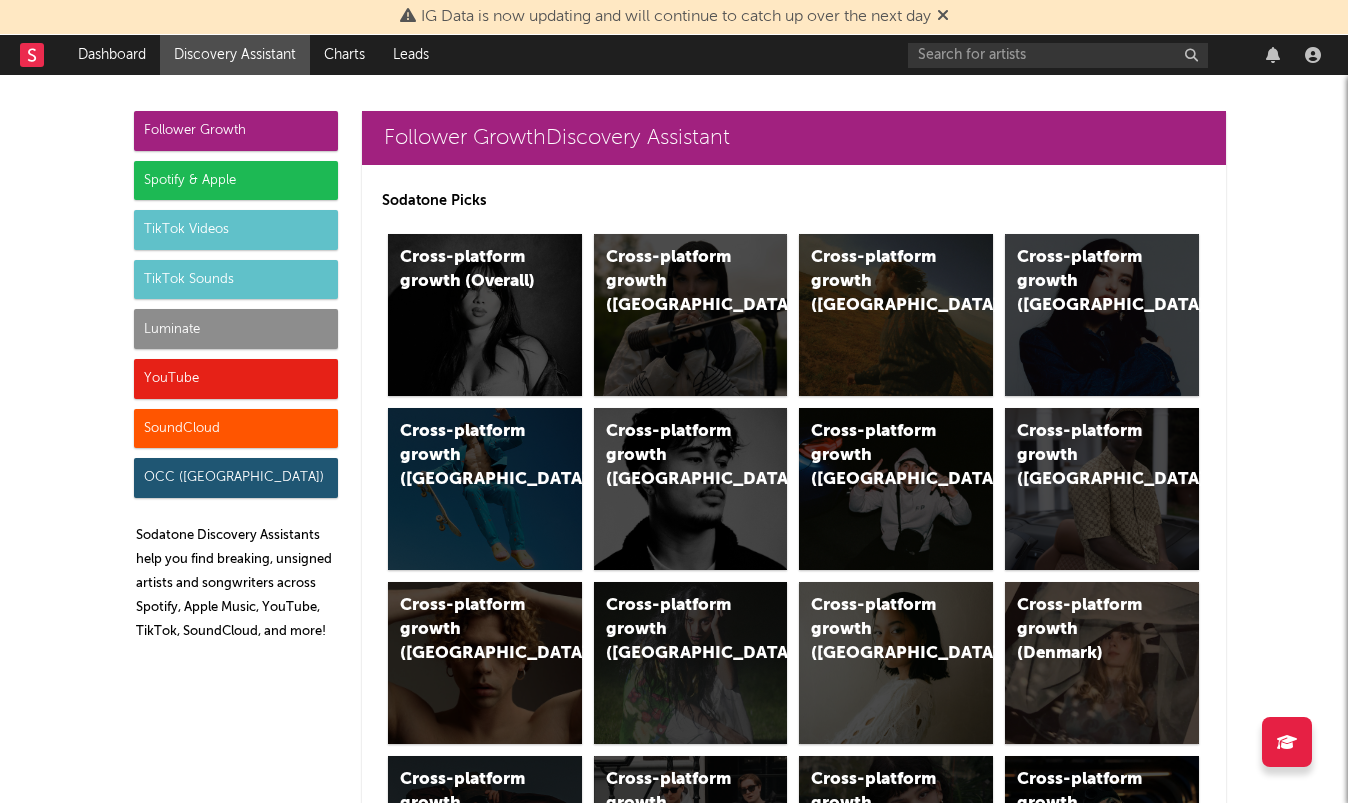 click on "YouTube" at bounding box center [236, 379] 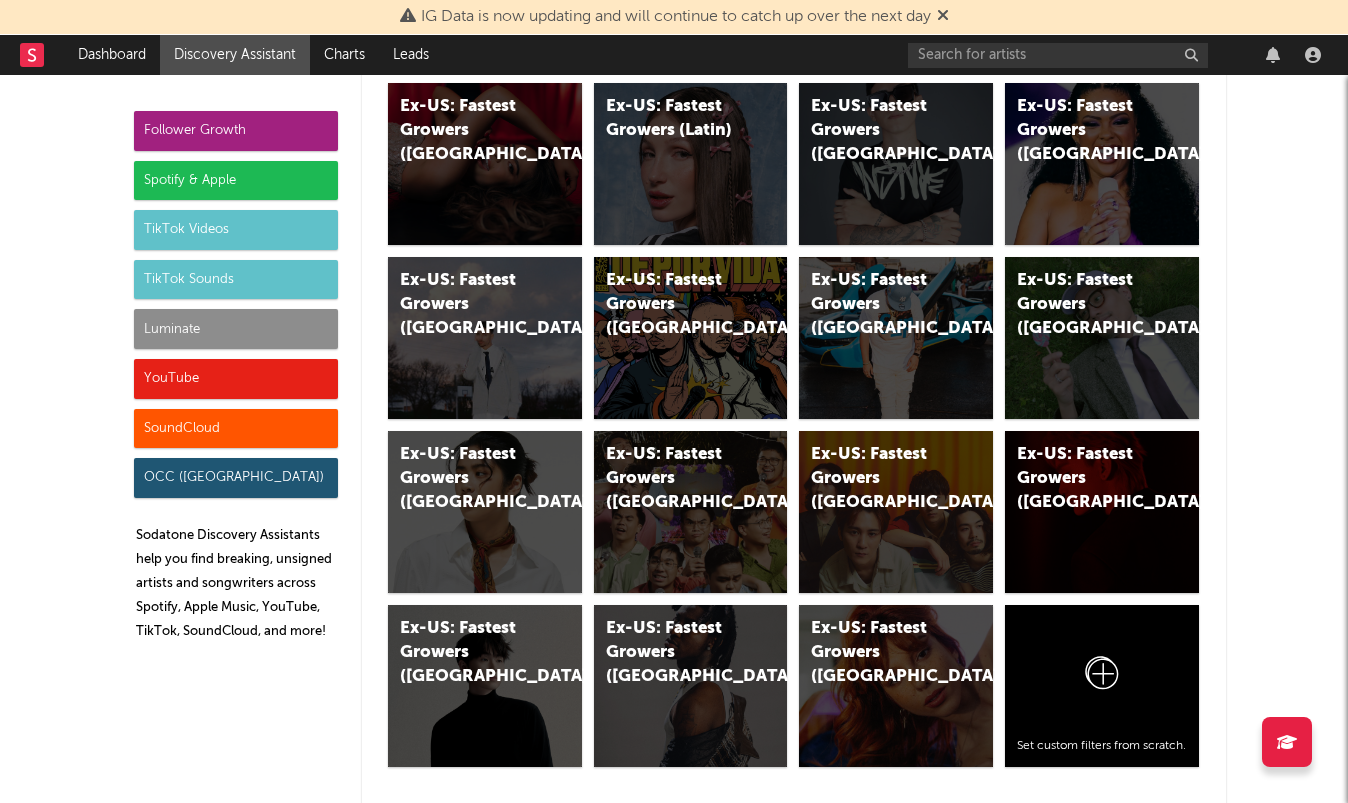 scroll, scrollTop: 11258, scrollLeft: 0, axis: vertical 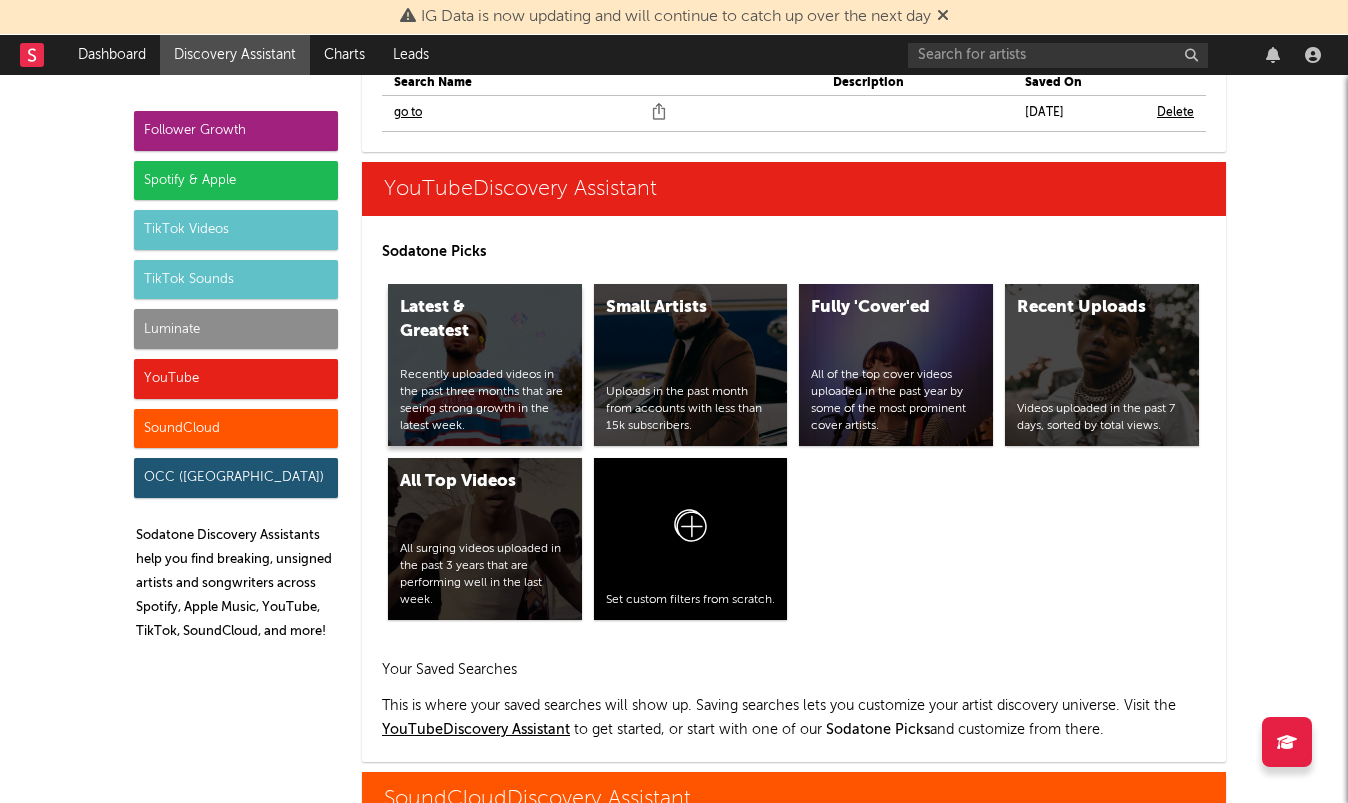click on "Latest & Greatest Recently uploaded videos in the past three months that are seeing strong growth in the latest week." at bounding box center [485, 365] 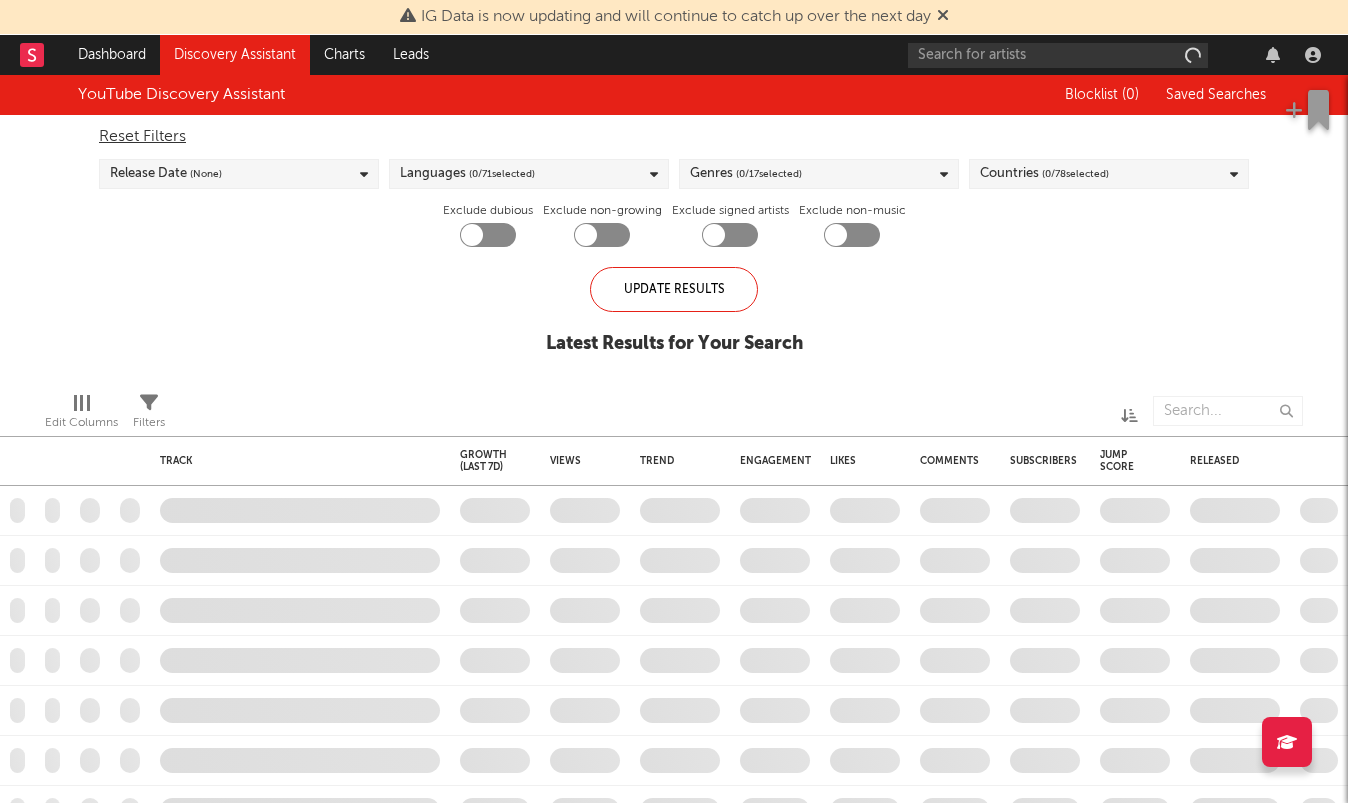 checkbox on "true" 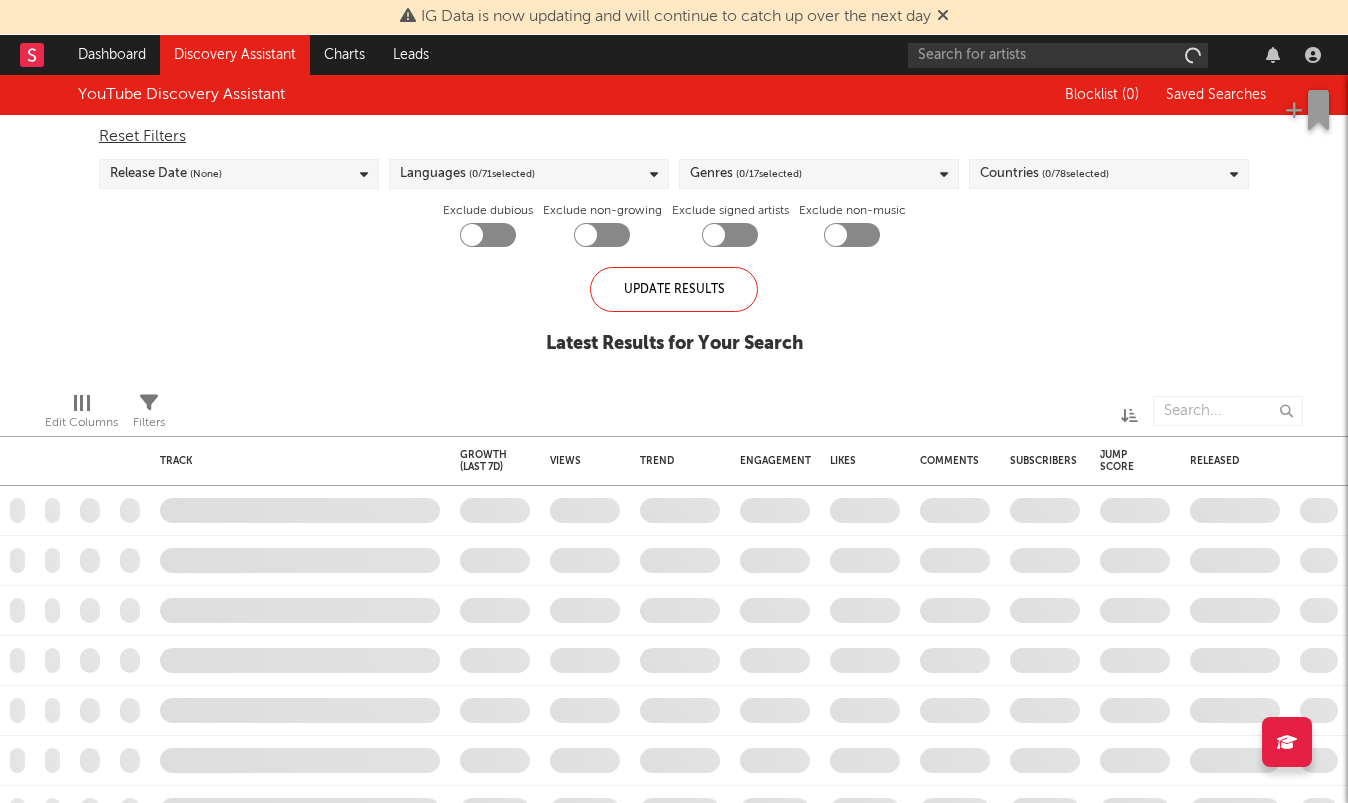 checkbox on "true" 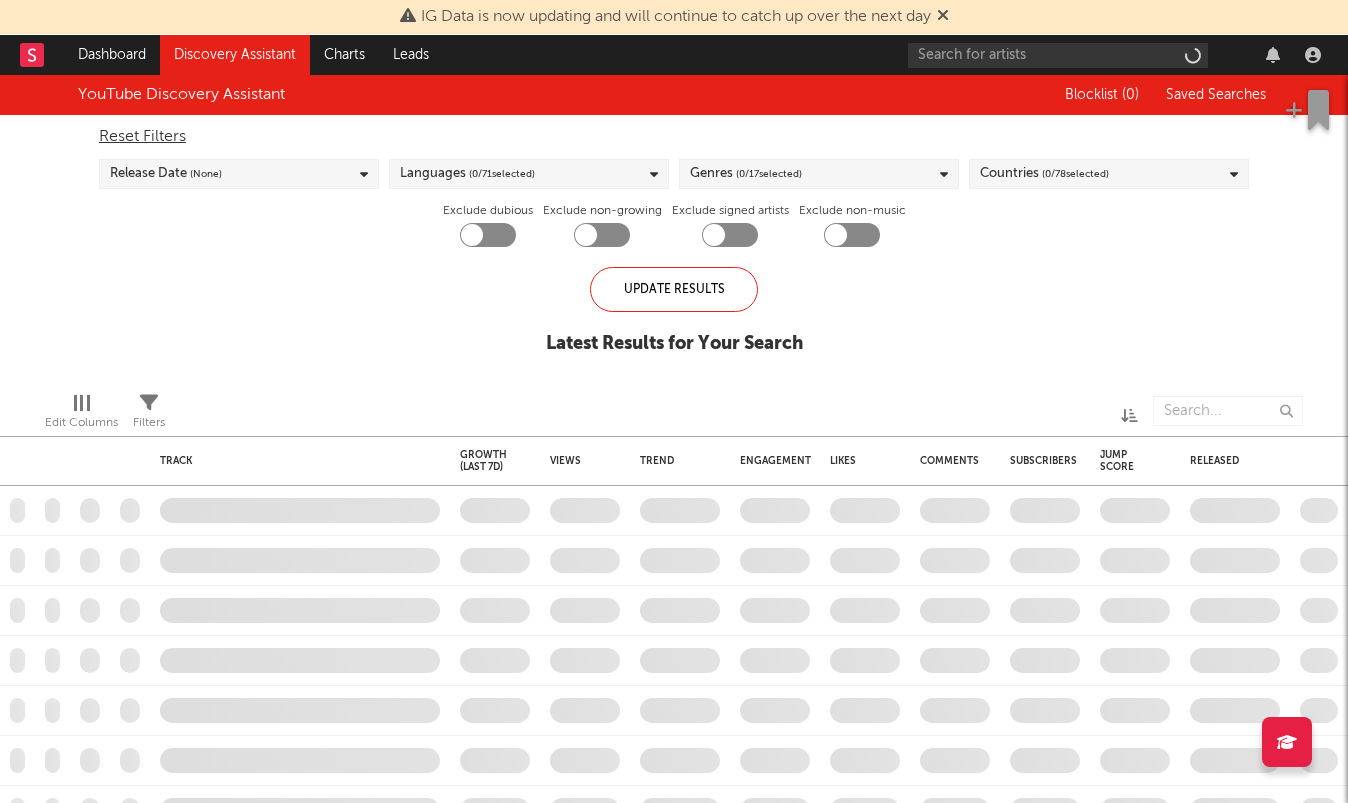 checkbox on "true" 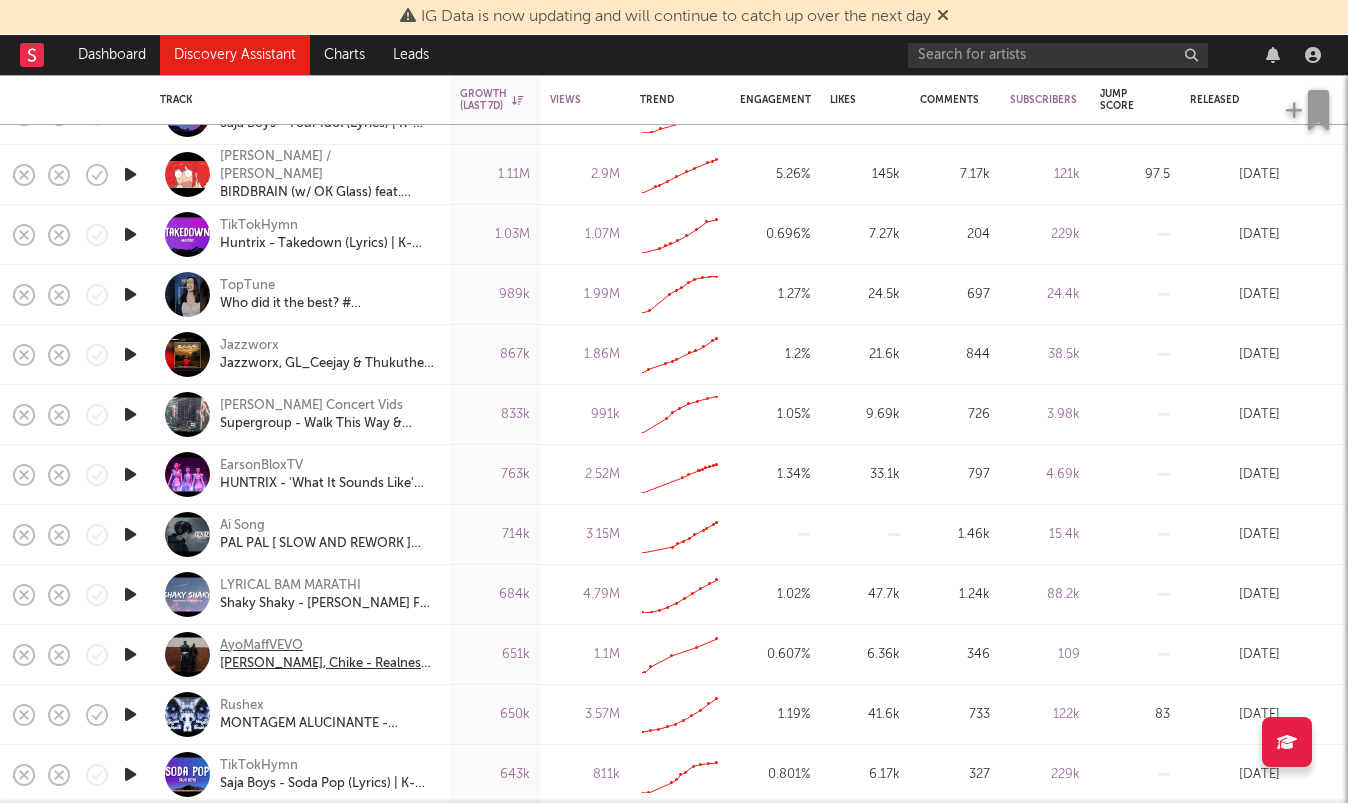 click on "AyoMaffVEVO" at bounding box center [327, 646] 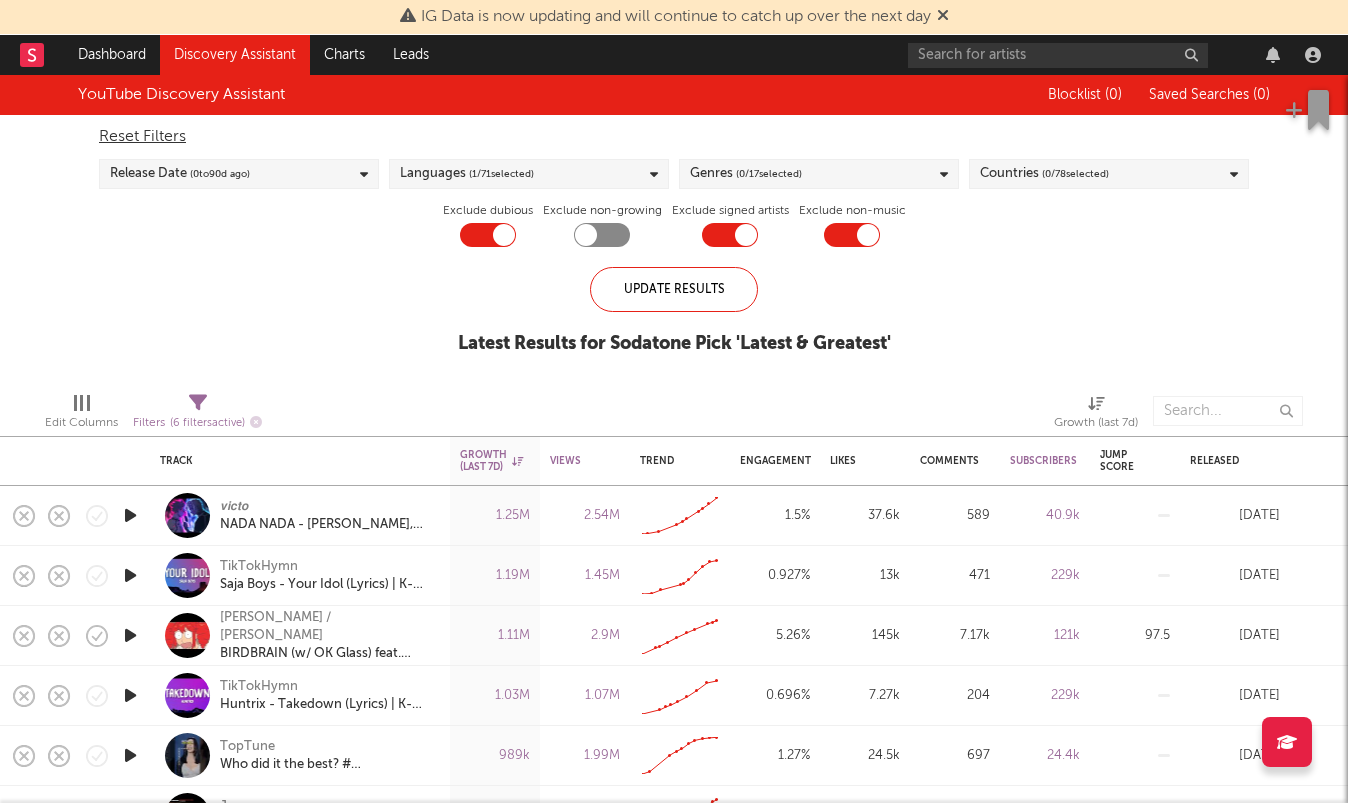 click on "Discovery Assistant" at bounding box center [235, 55] 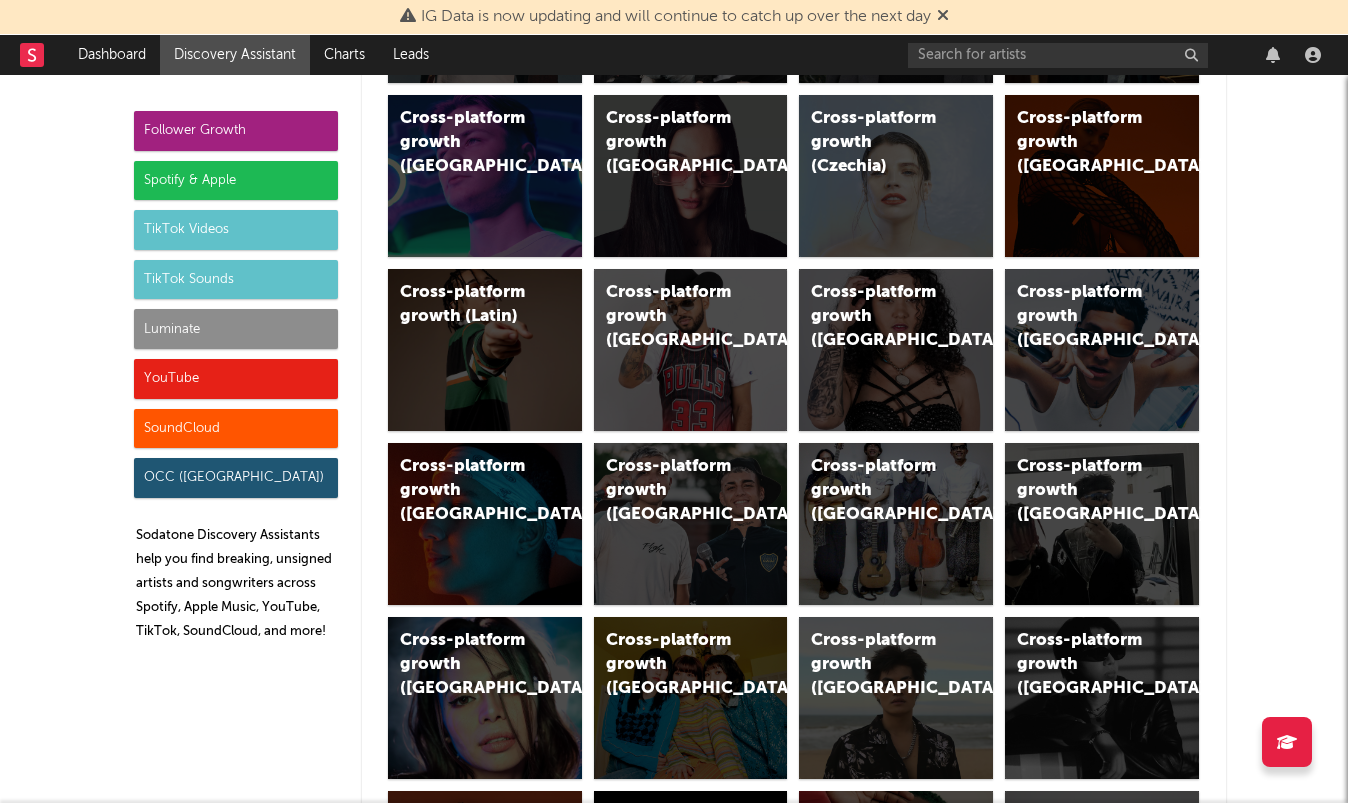 scroll, scrollTop: 953, scrollLeft: 0, axis: vertical 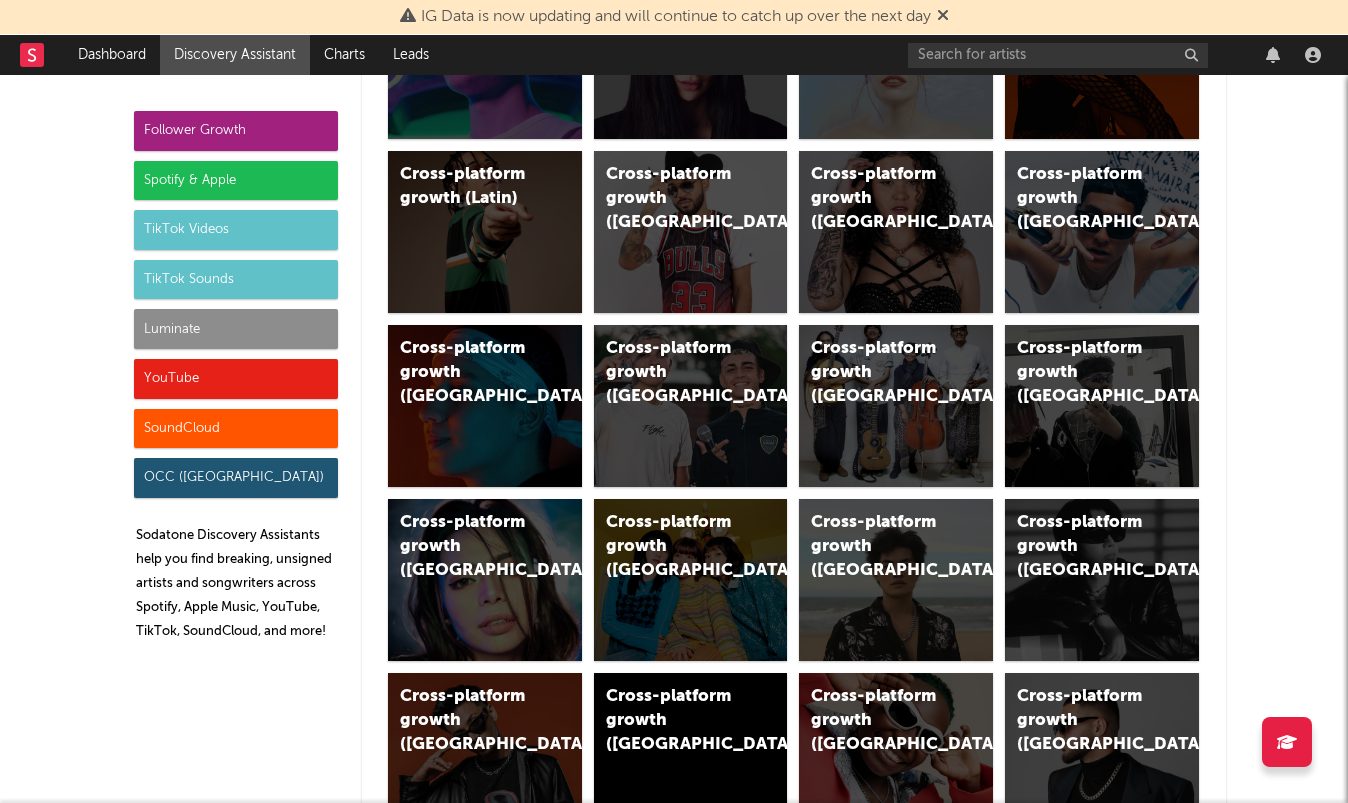 click on "YouTube" at bounding box center [236, 379] 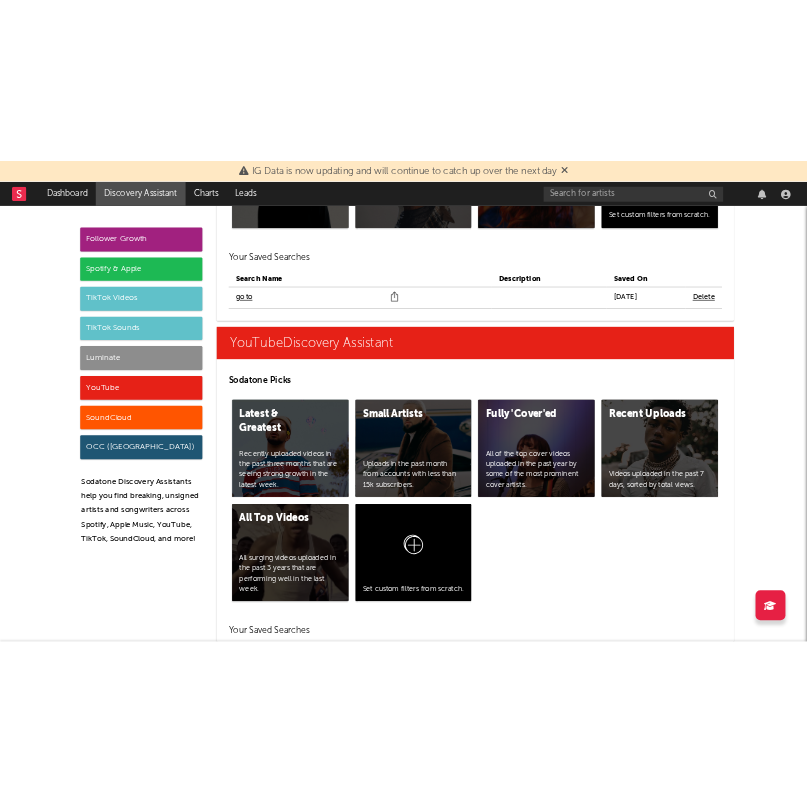 scroll, scrollTop: 11258, scrollLeft: 0, axis: vertical 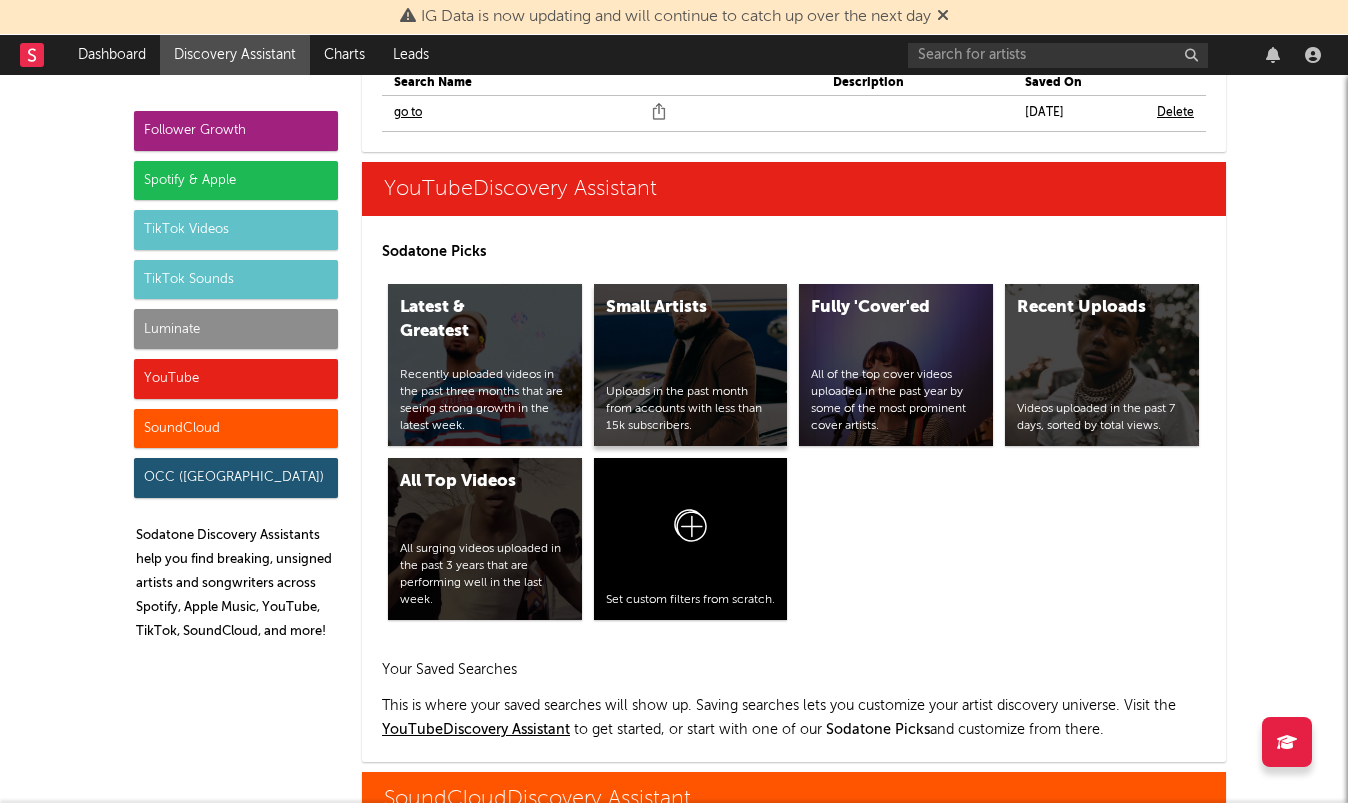 click on "Uploads in the past month from accounts with less than 15k subscribers." at bounding box center (691, 409) 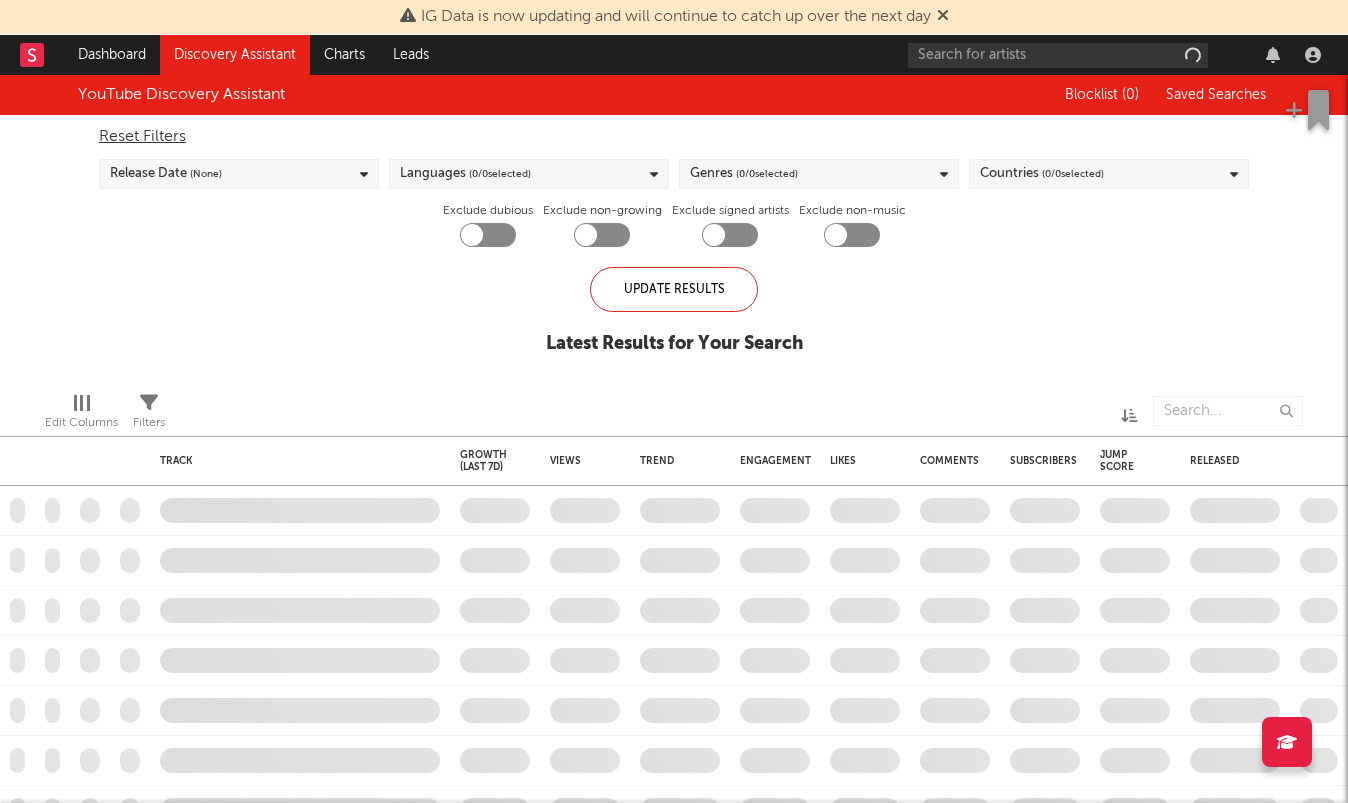 checkbox on "true" 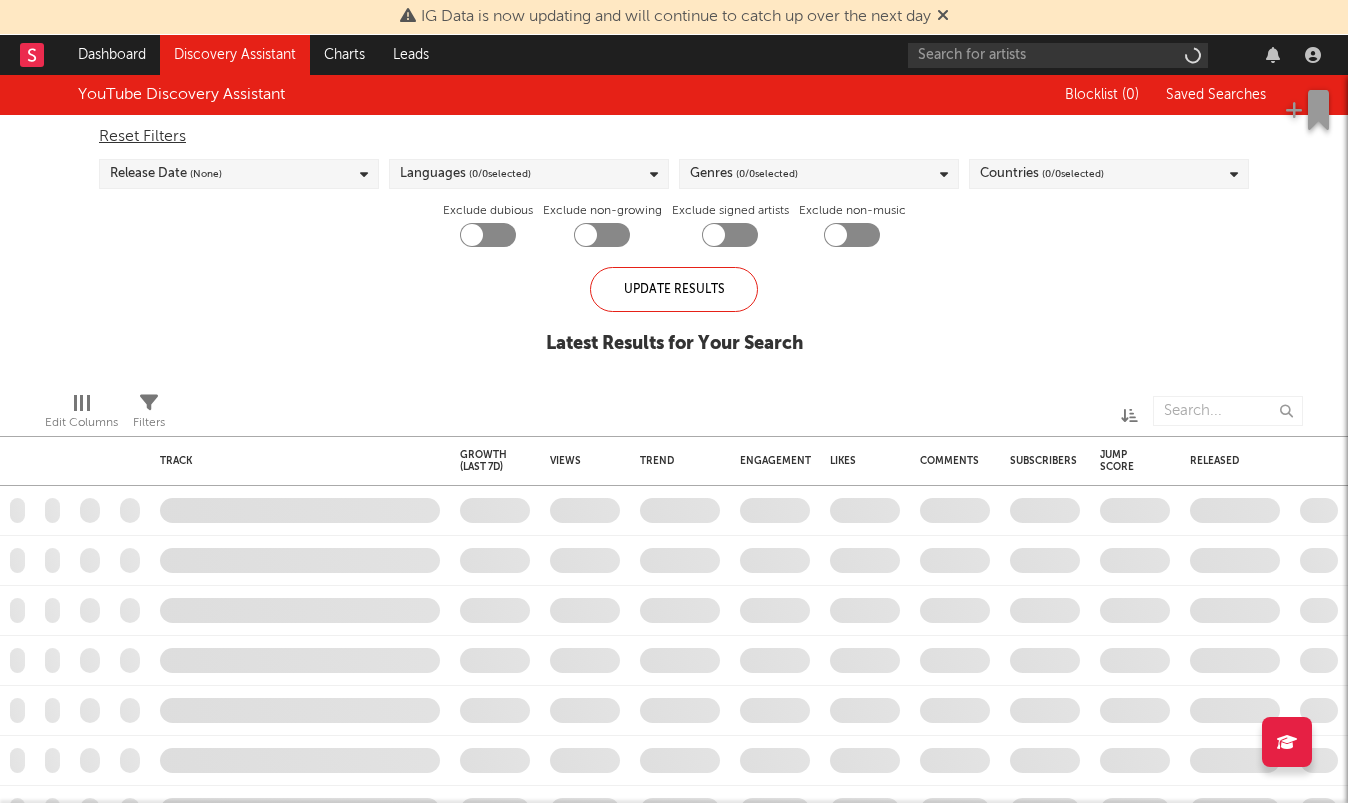 checkbox on "true" 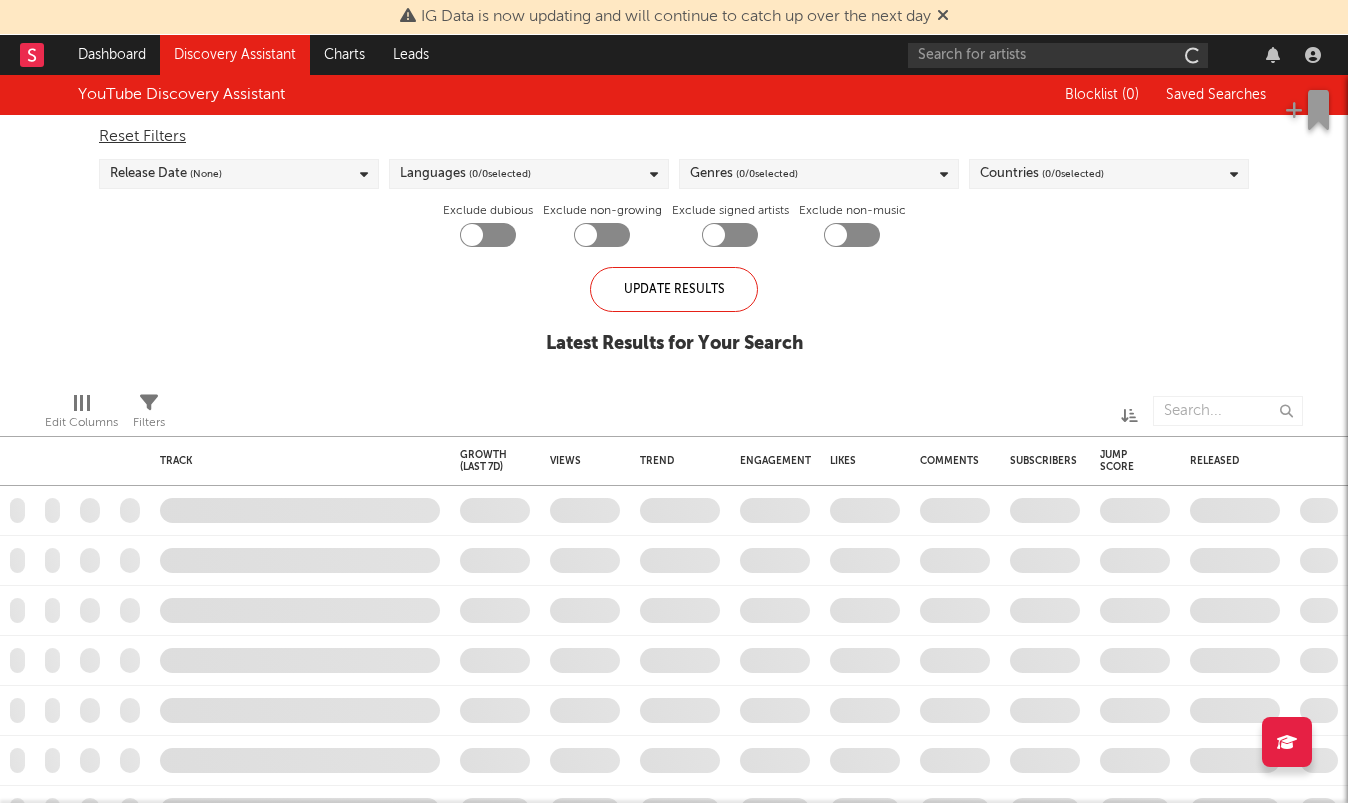 checkbox on "true" 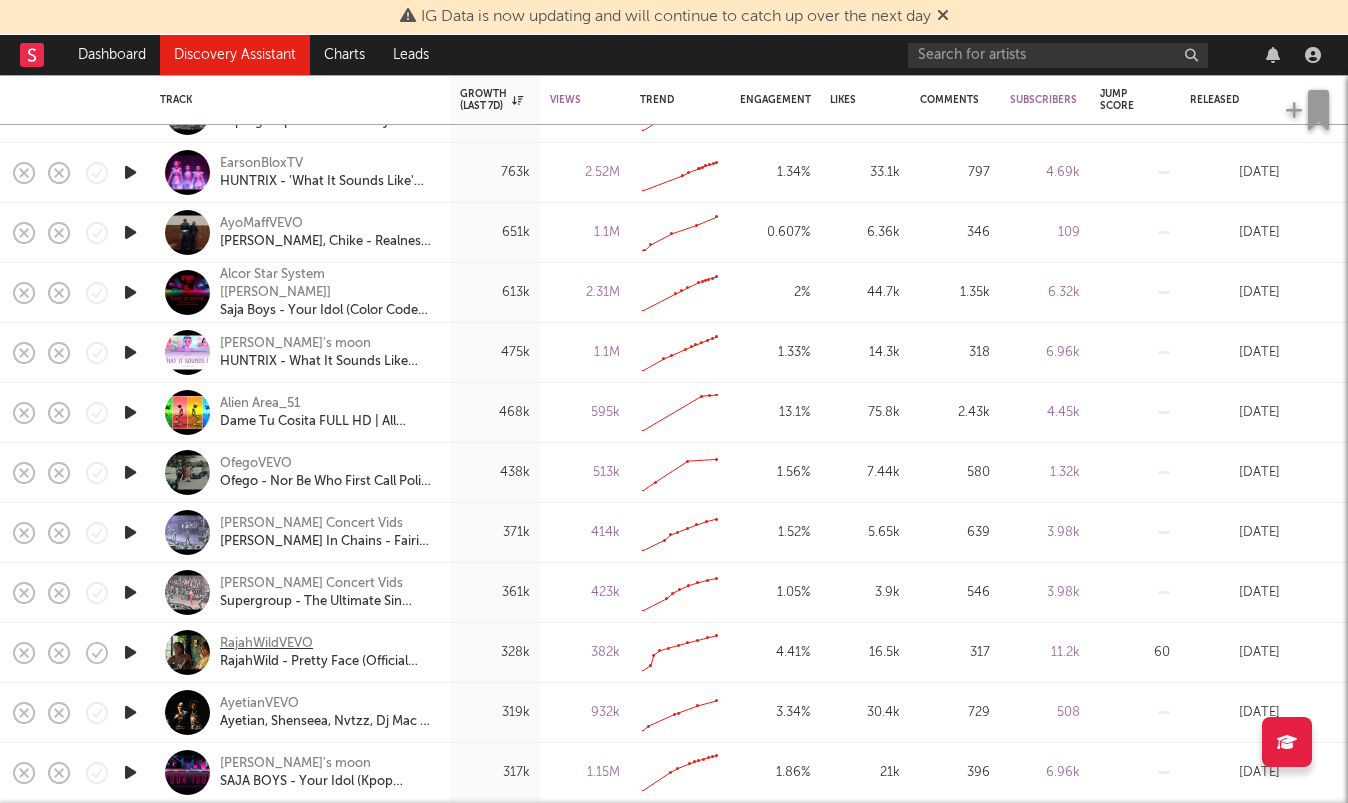 click on "RajahWildVEVO" at bounding box center [266, 644] 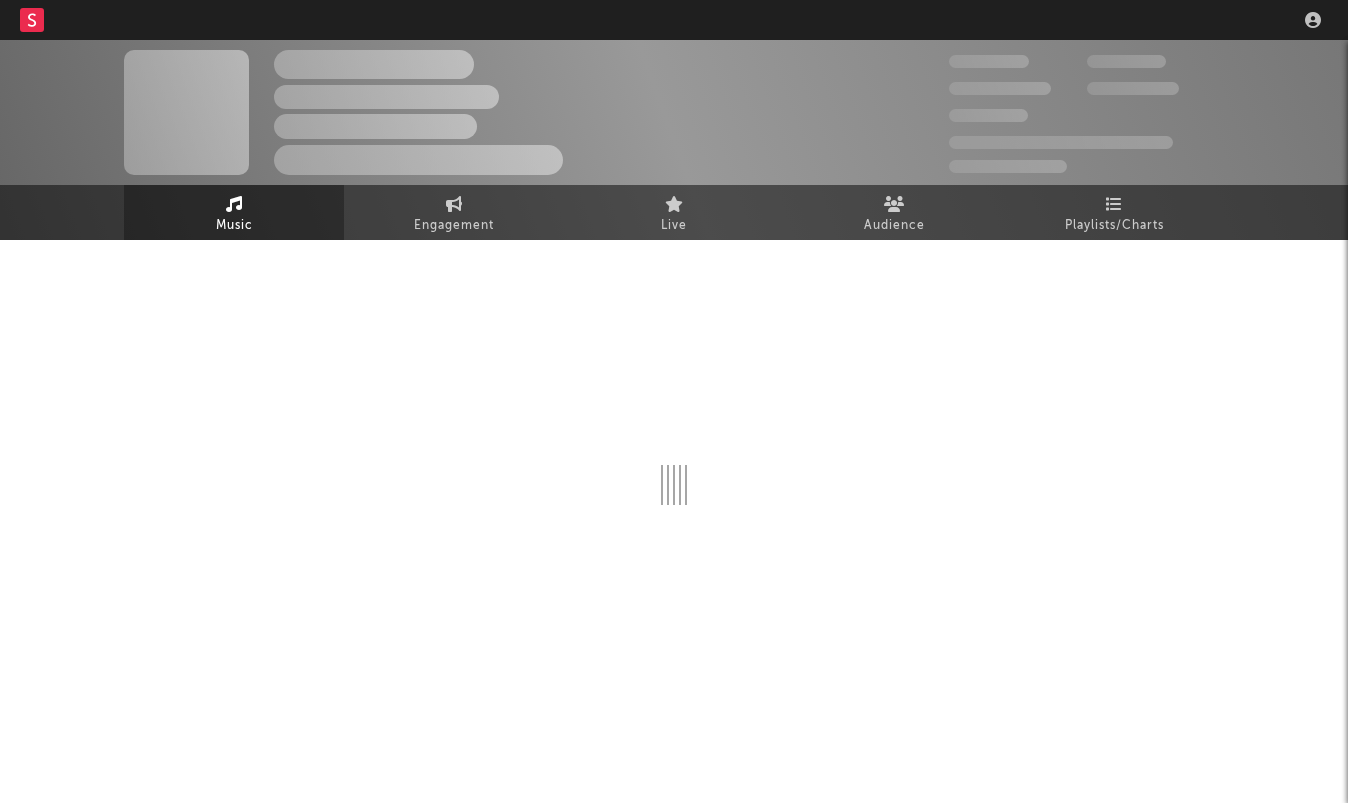 scroll, scrollTop: 0, scrollLeft: 0, axis: both 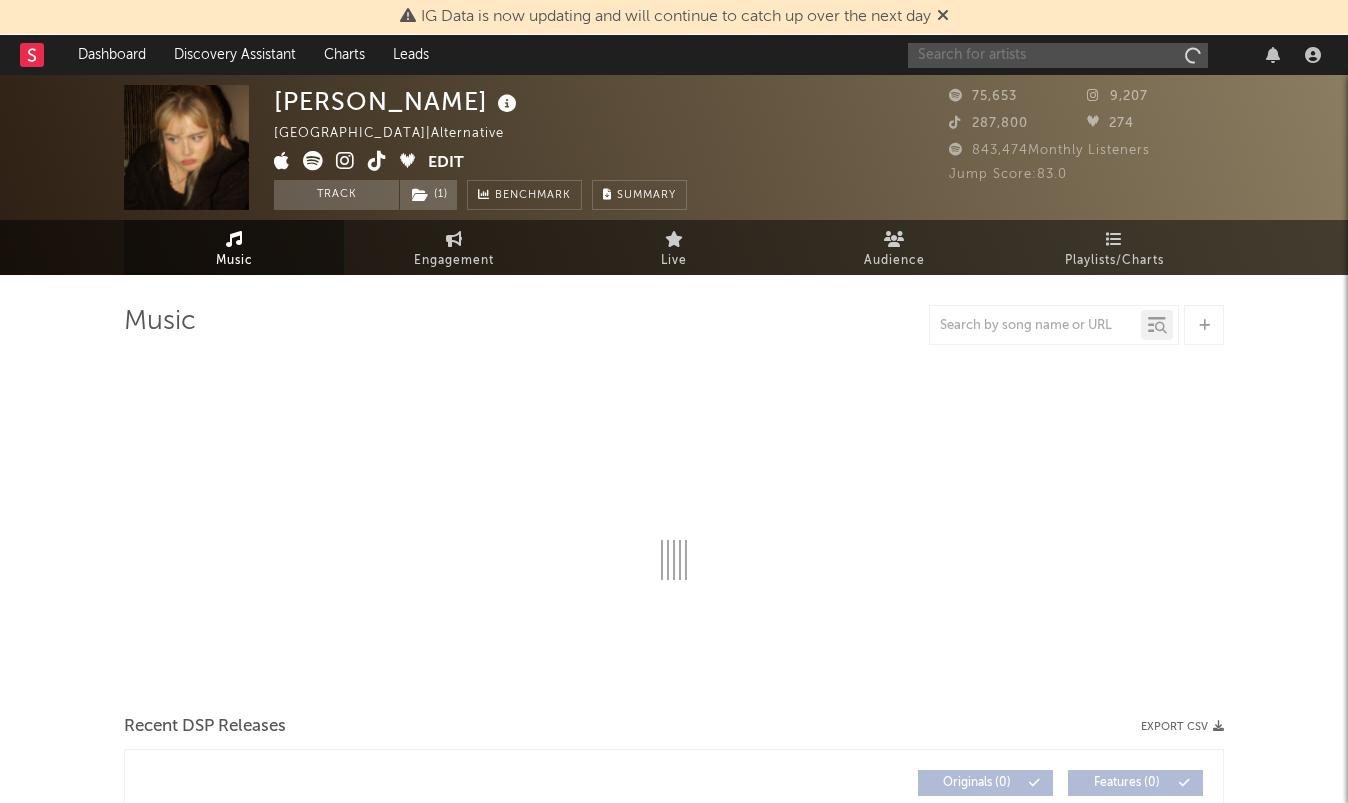 select on "6m" 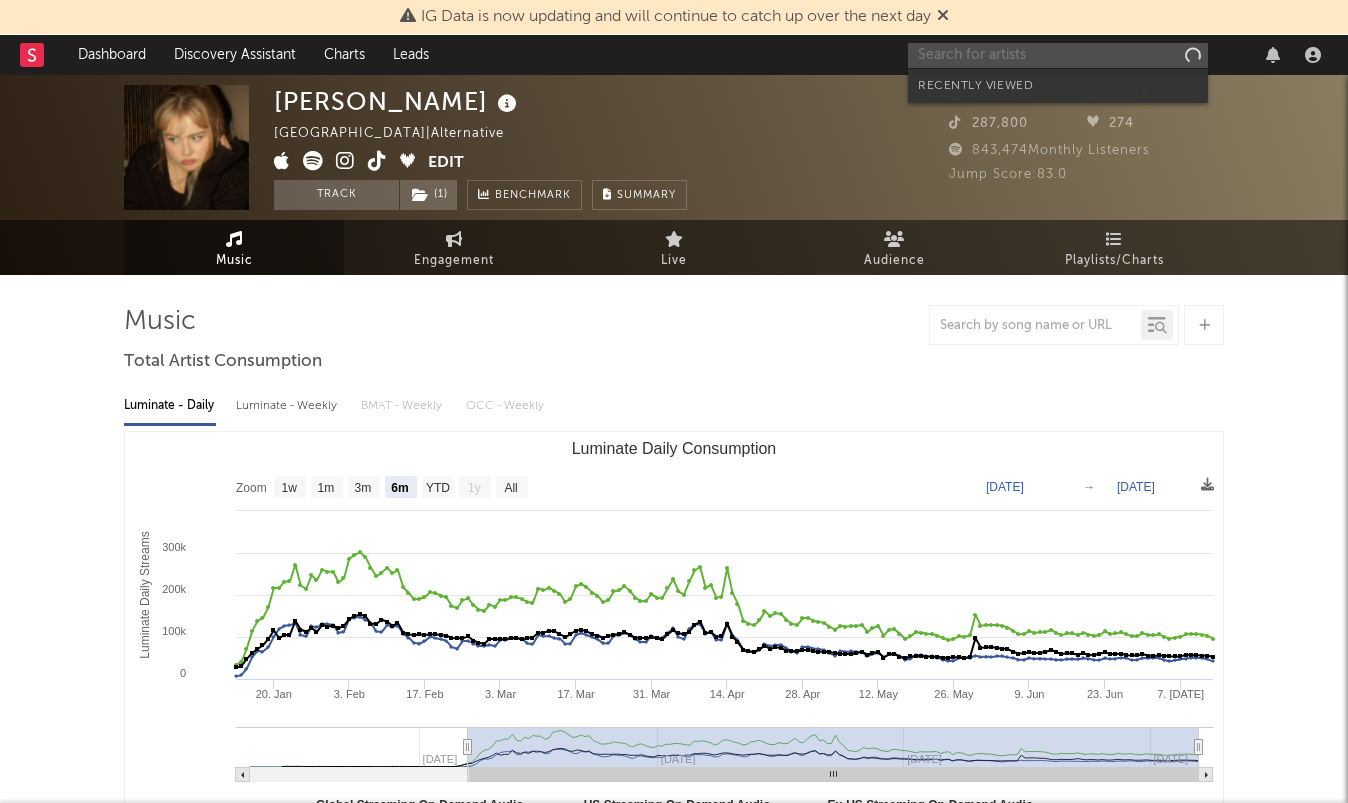 click at bounding box center (1058, 55) 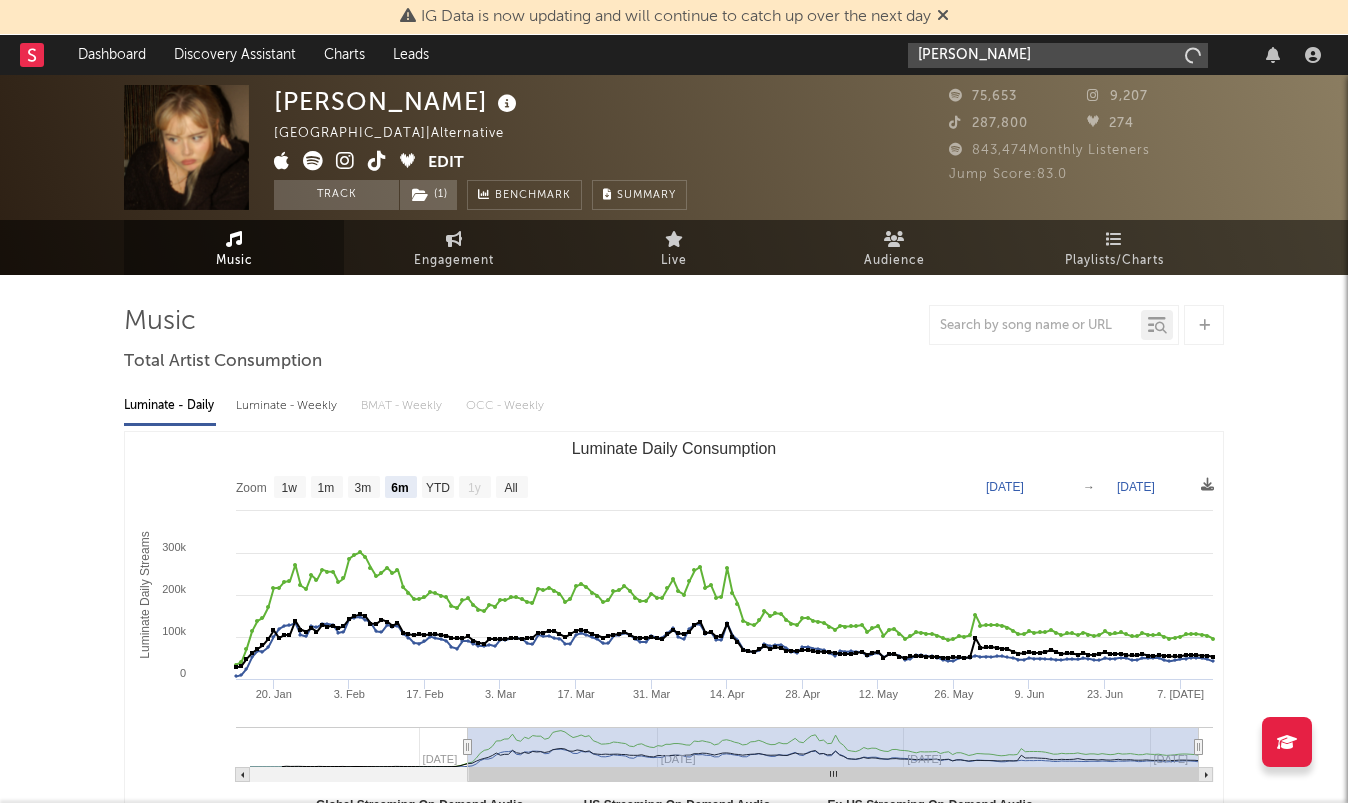 type on "[PERSON_NAME]" 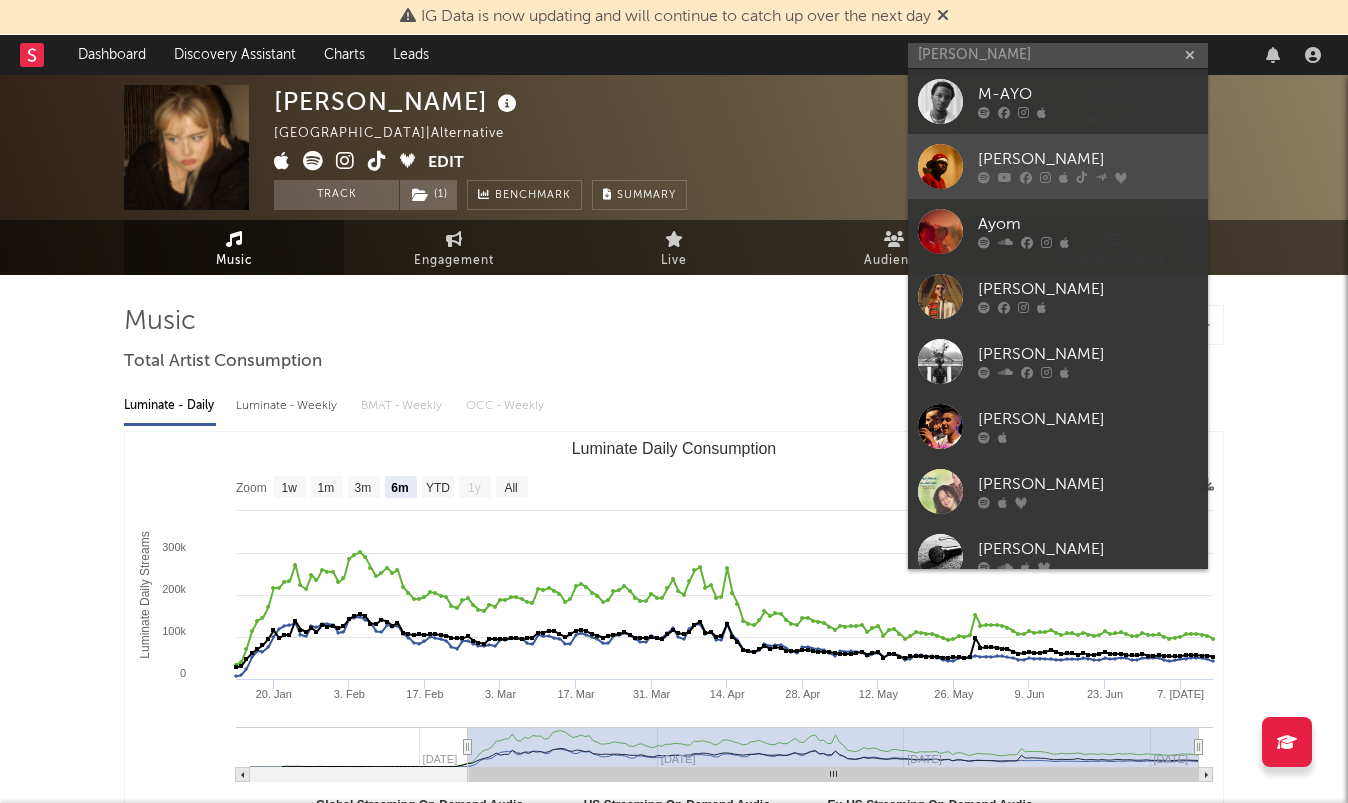 click on "[PERSON_NAME]" at bounding box center (1088, 160) 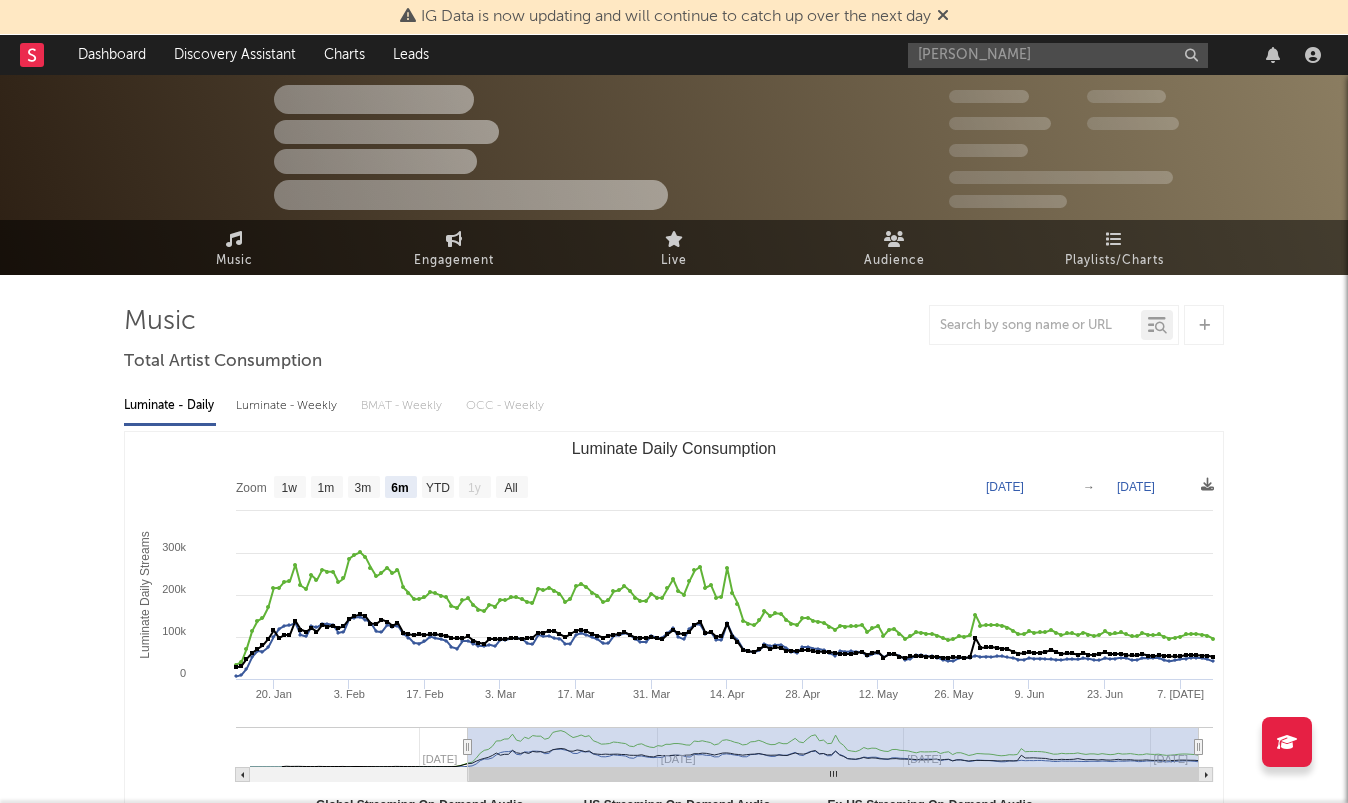 type 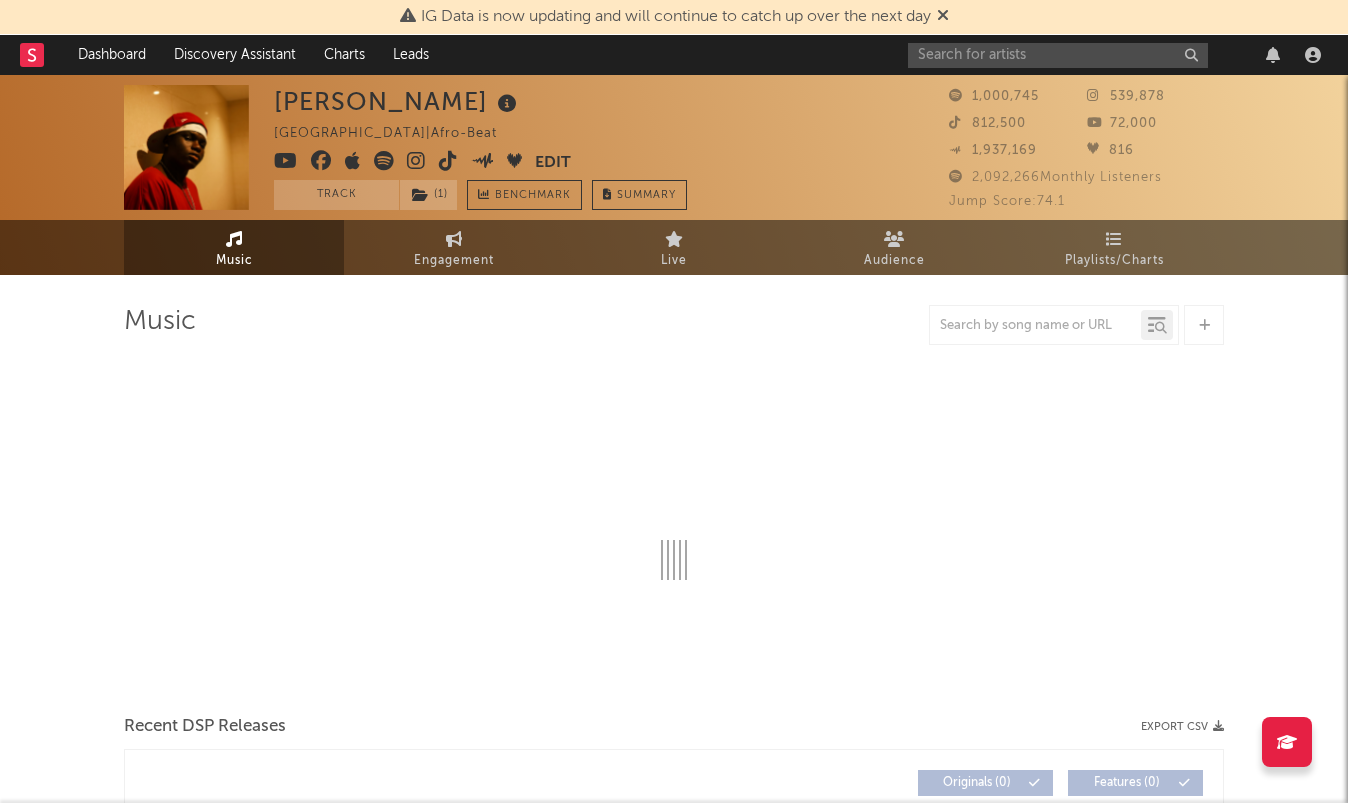 select on "6m" 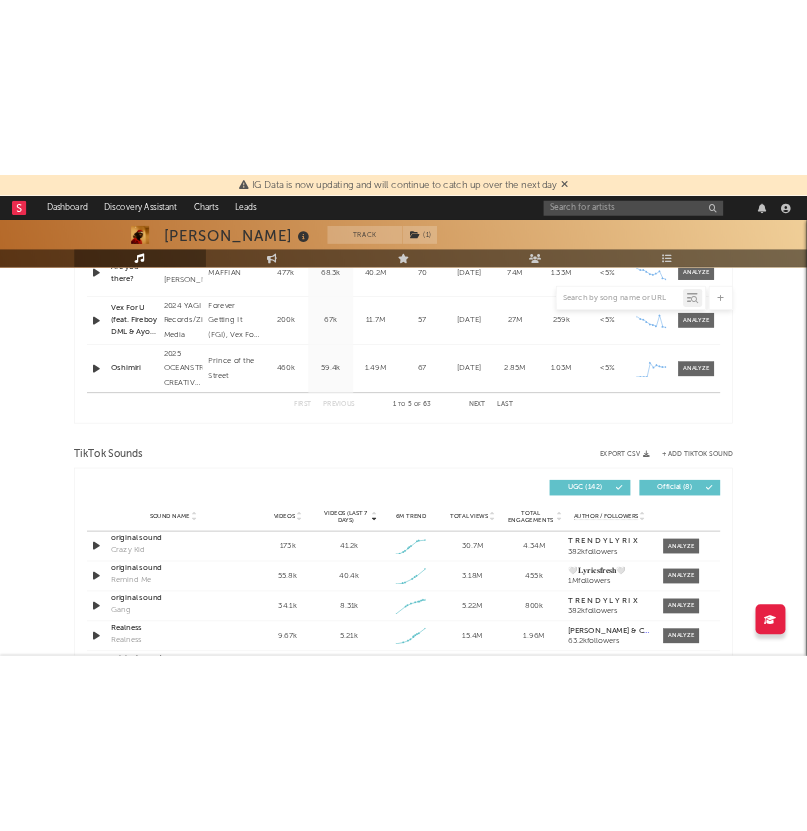 scroll, scrollTop: 536, scrollLeft: 0, axis: vertical 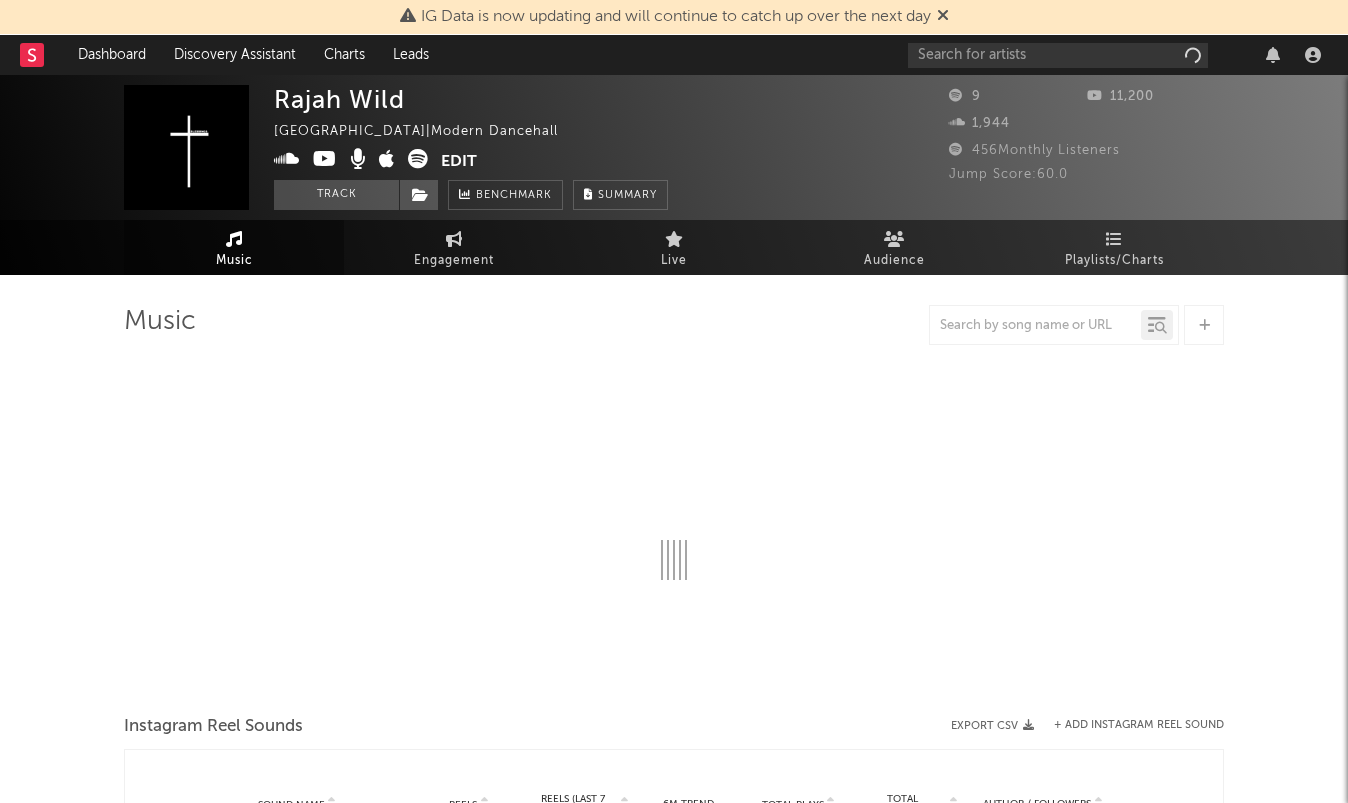 select on "1w" 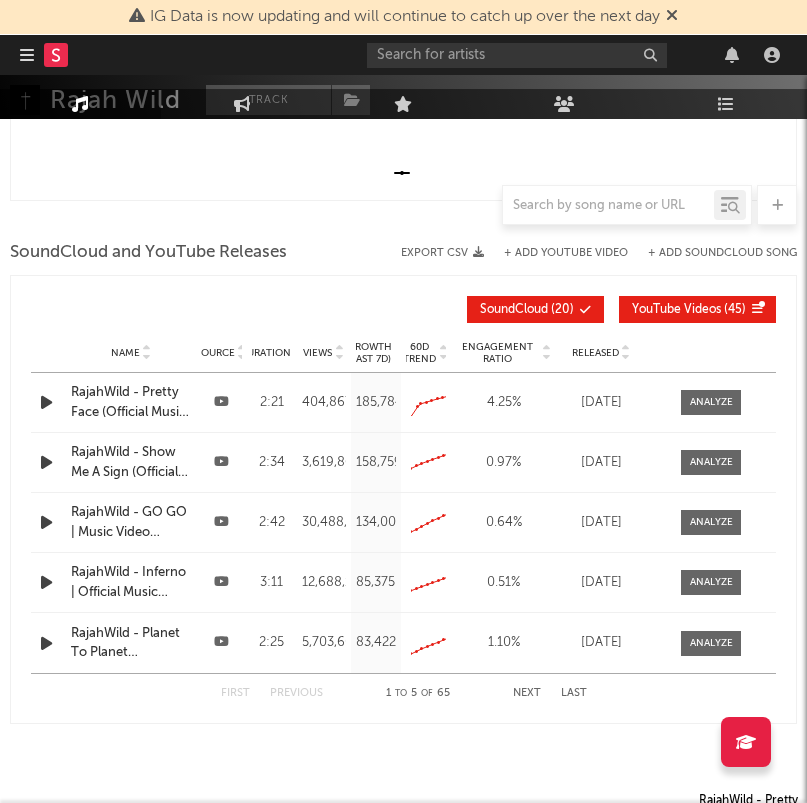 scroll, scrollTop: 764, scrollLeft: 0, axis: vertical 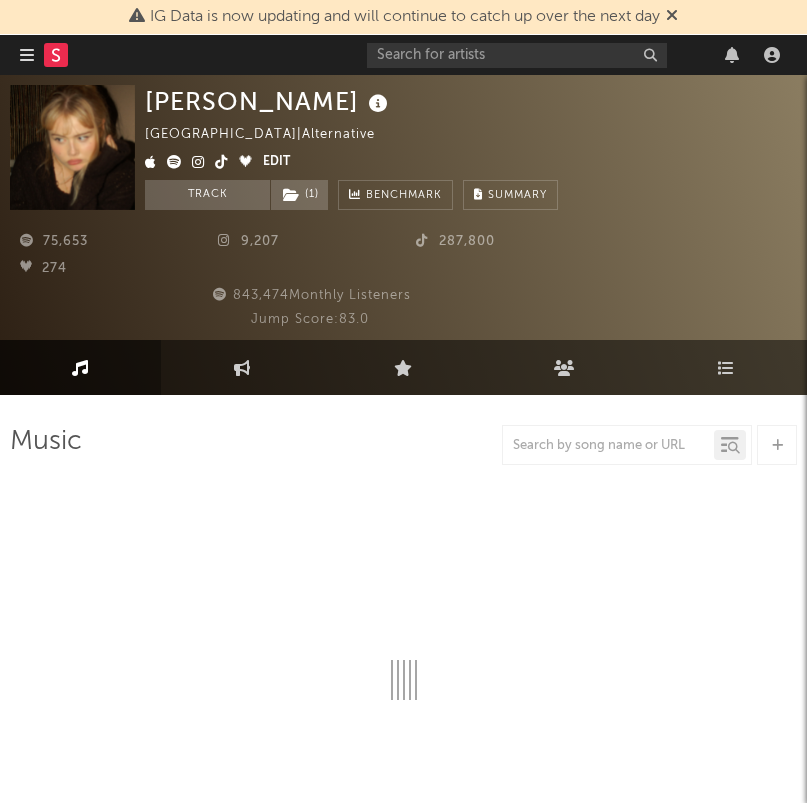 select on "6m" 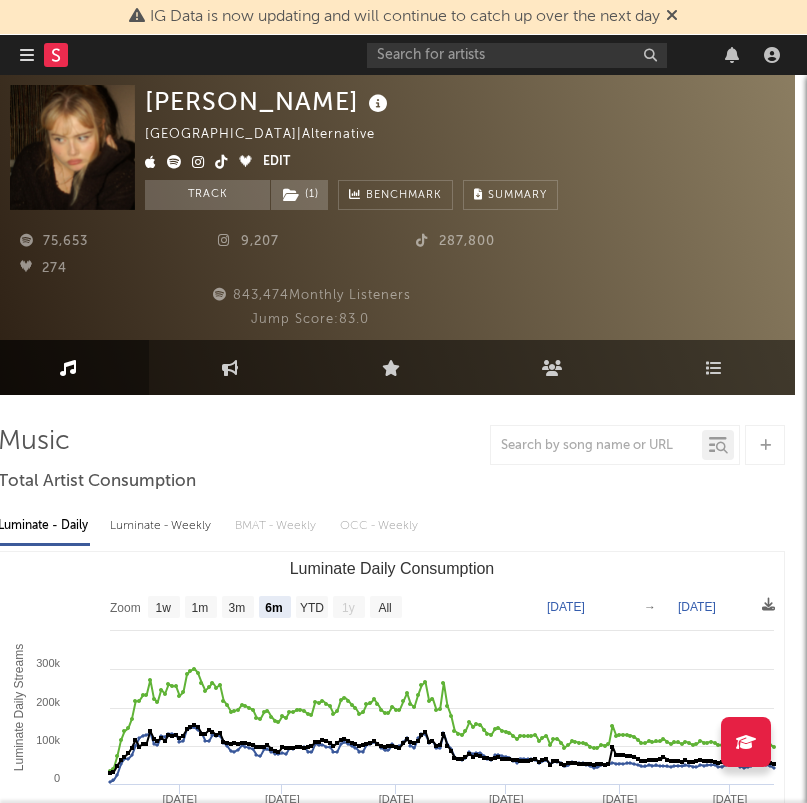 scroll, scrollTop: 0, scrollLeft: 0, axis: both 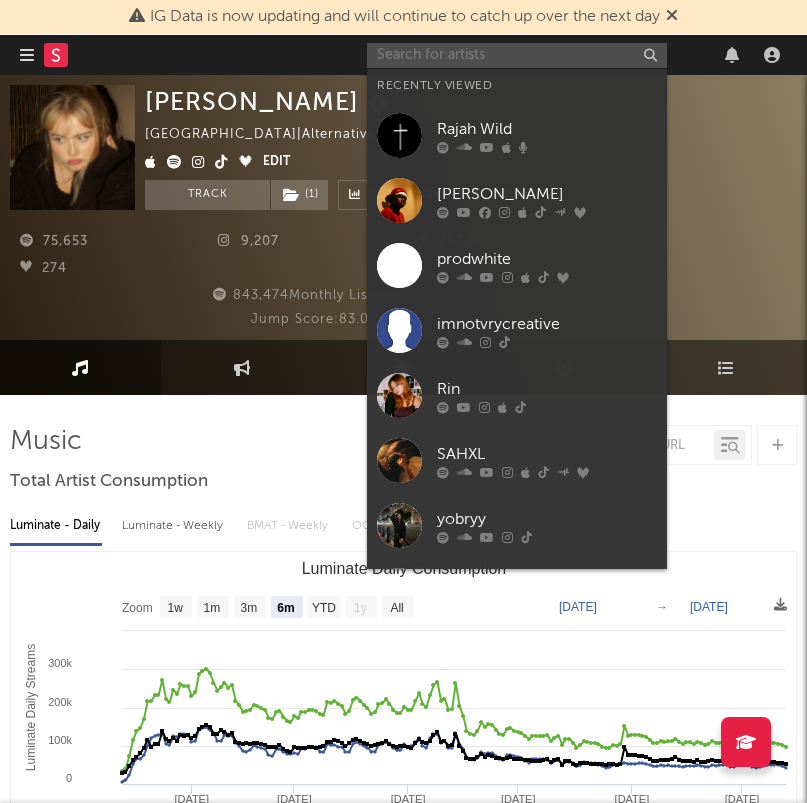 click at bounding box center [517, 55] 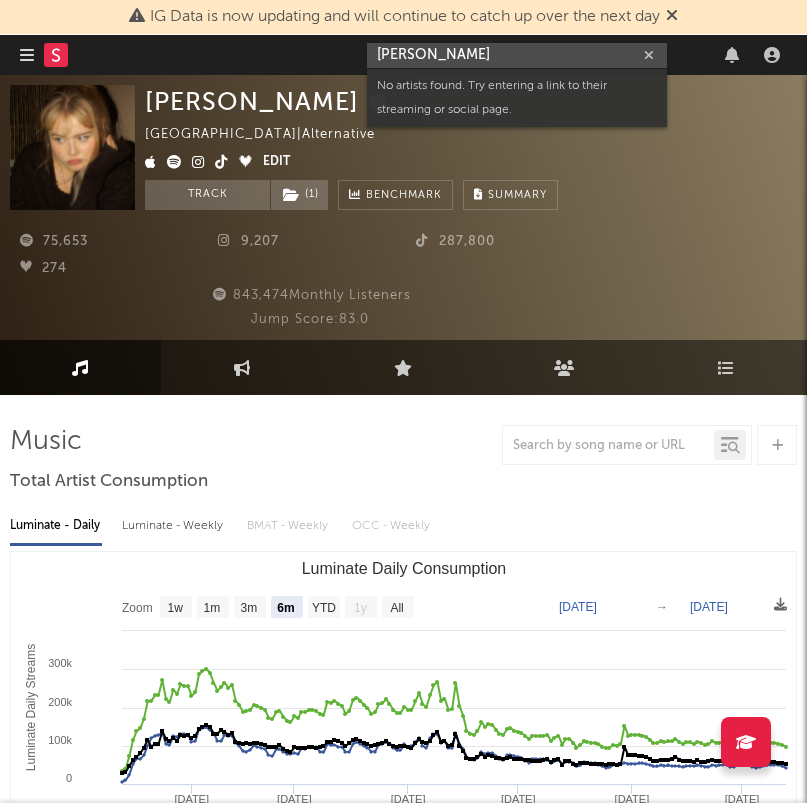 click on "fred evanss" at bounding box center (517, 55) 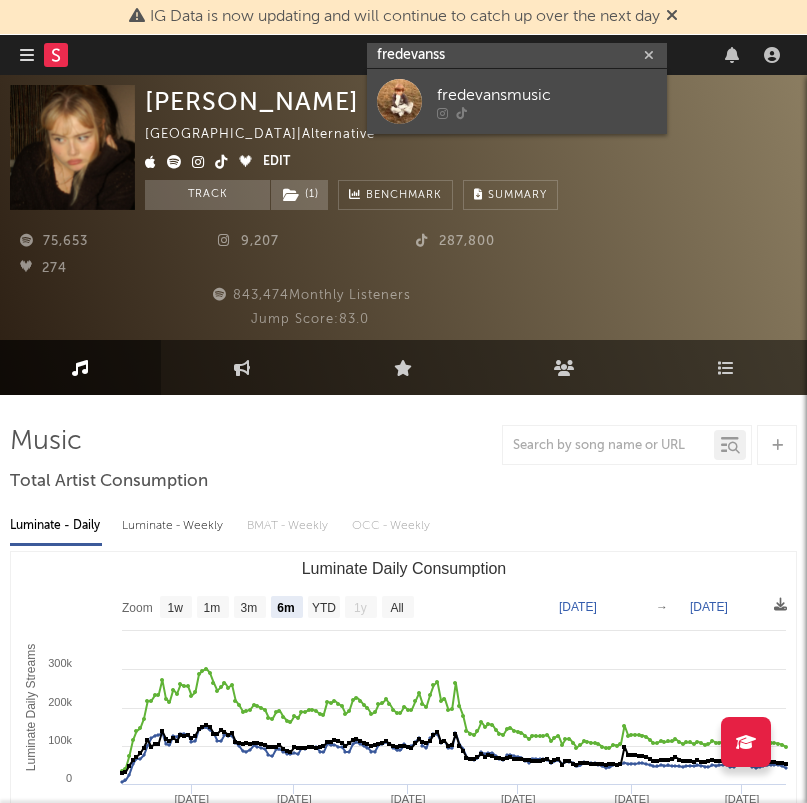 type on "fredevanss" 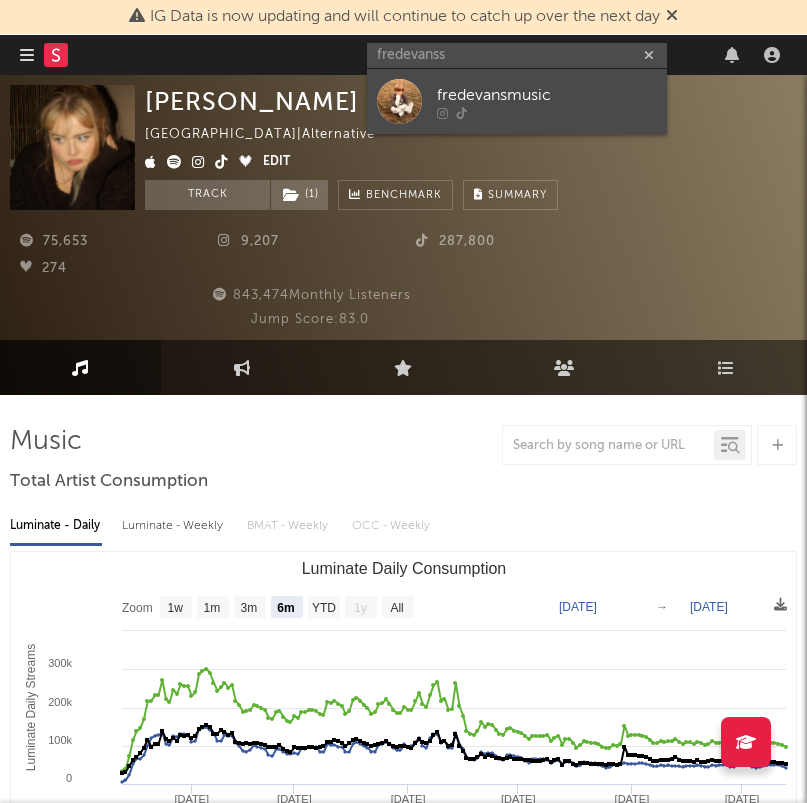 click on "fredevansmusic" at bounding box center [547, 95] 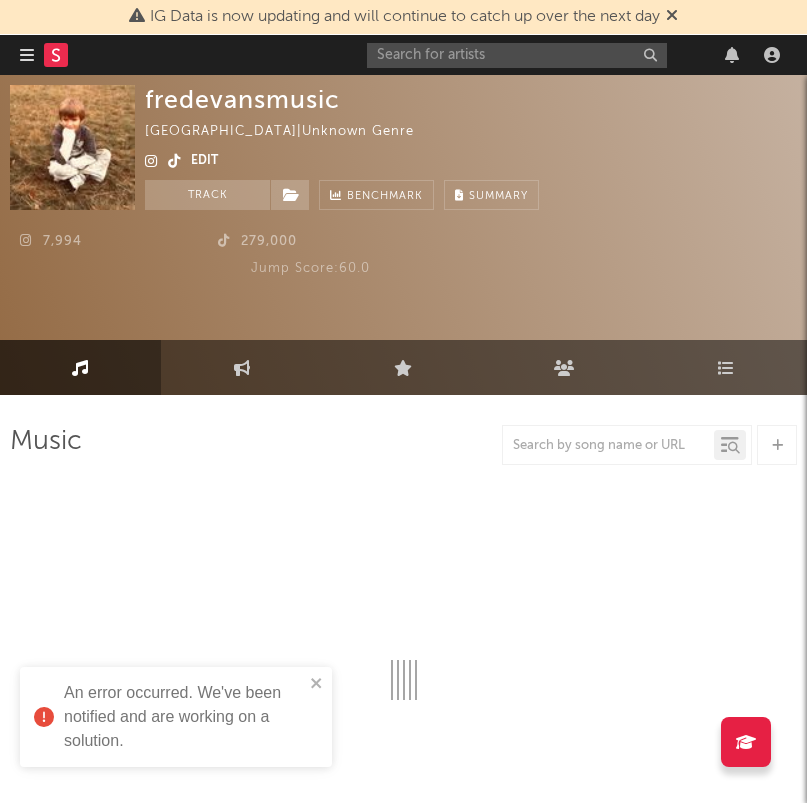 select on "1w" 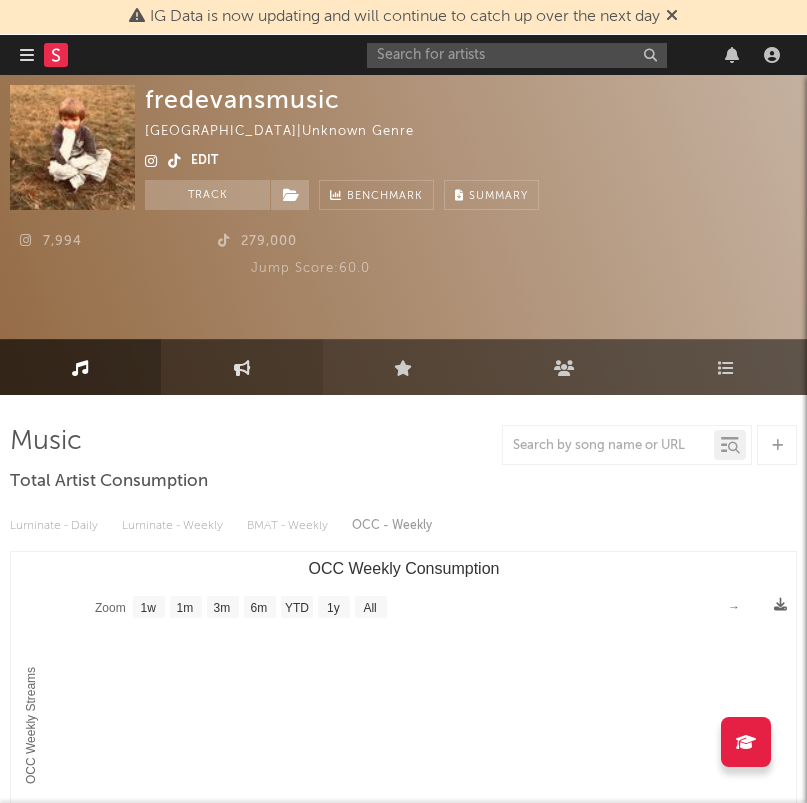 scroll, scrollTop: 0, scrollLeft: 0, axis: both 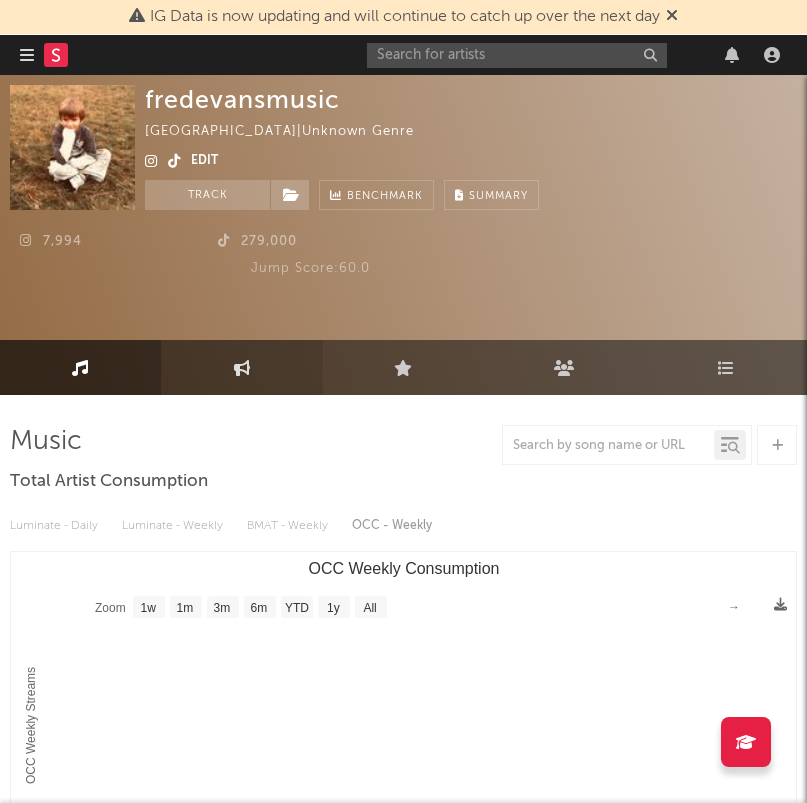 click on "Engagement" at bounding box center [241, 367] 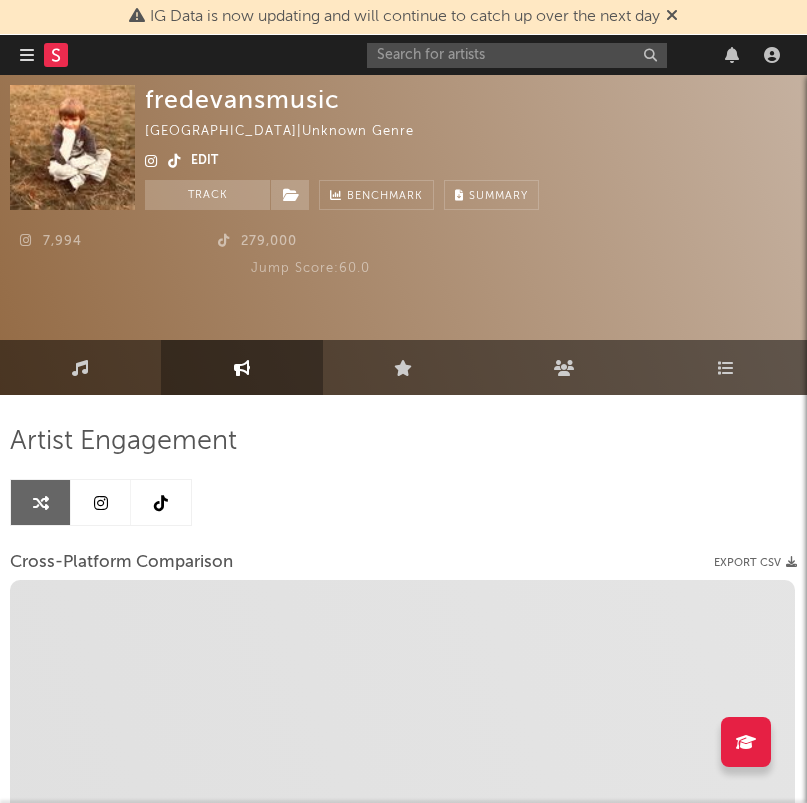 select on "1m" 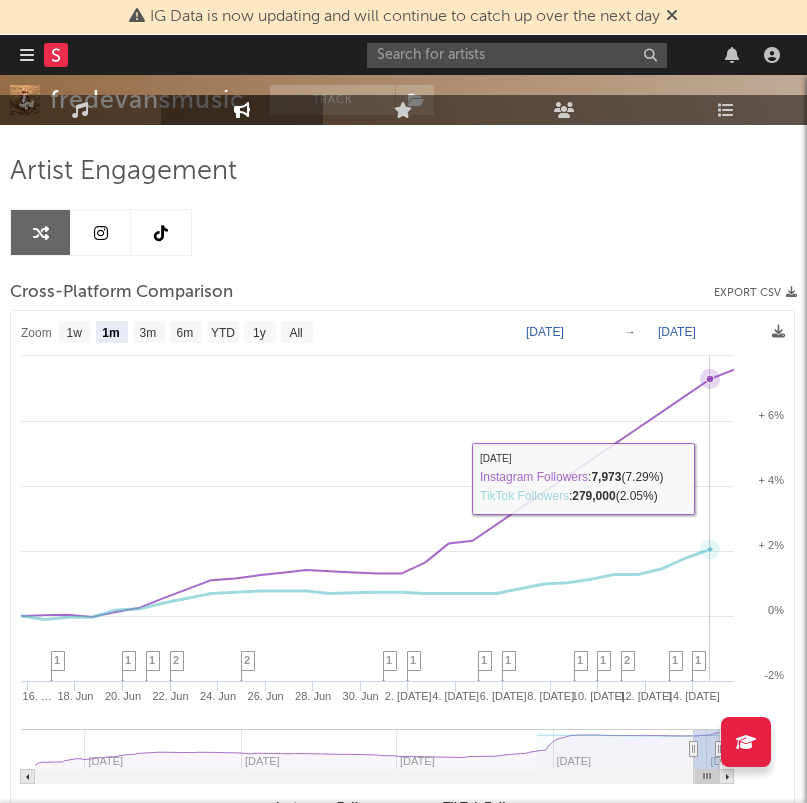 scroll, scrollTop: 286, scrollLeft: 0, axis: vertical 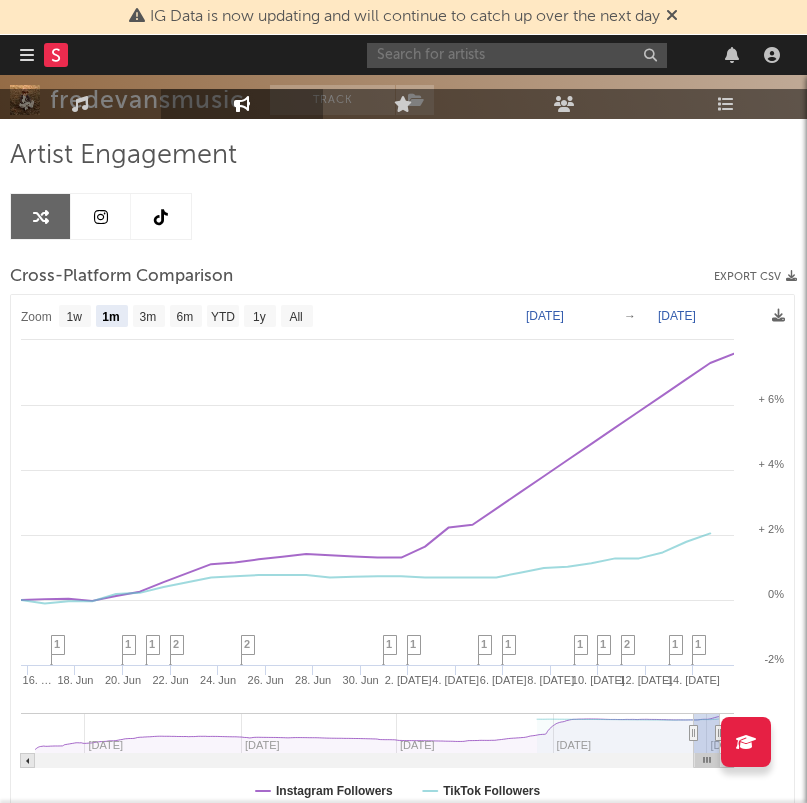 click at bounding box center (517, 55) 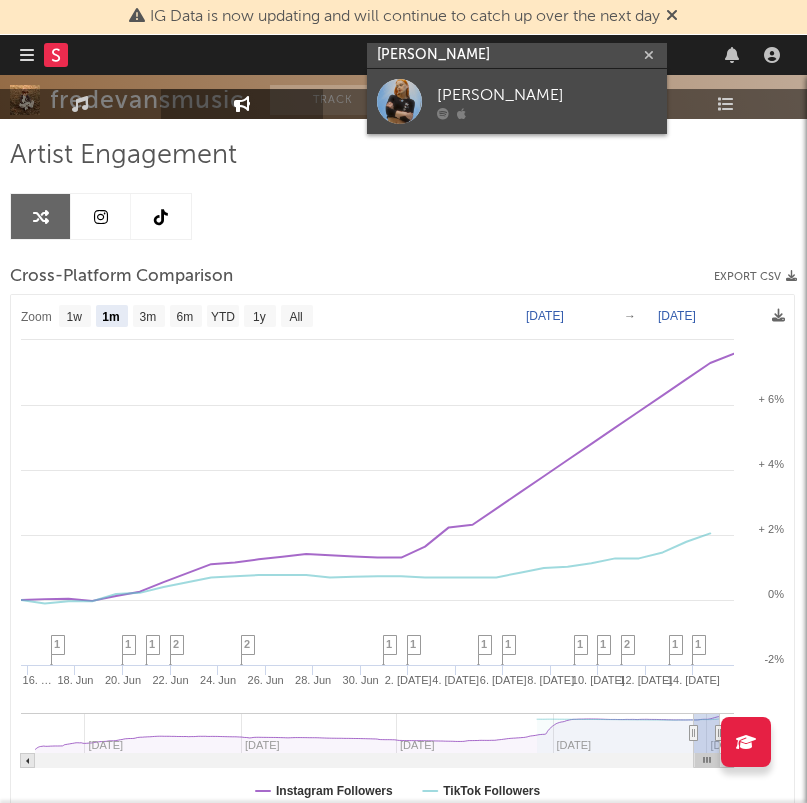 type on "darla dean l" 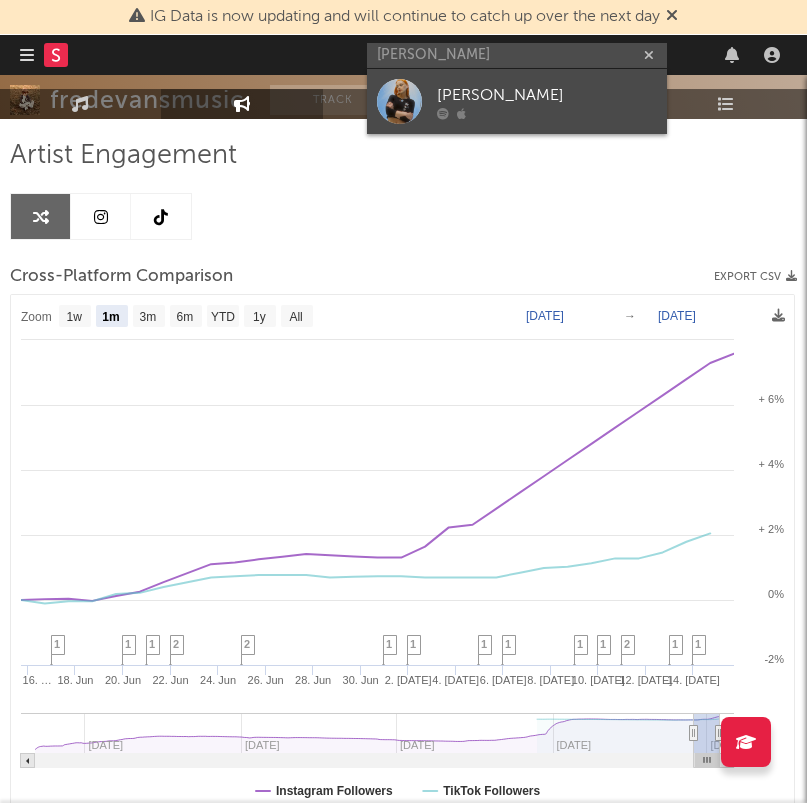 click on "Darla Dean Lewis" at bounding box center [547, 95] 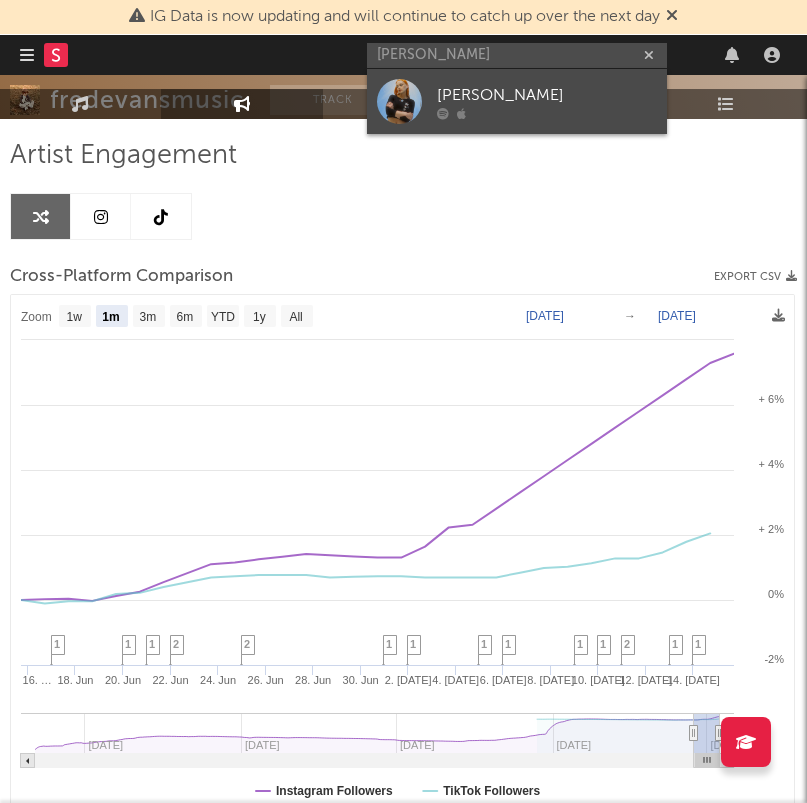type 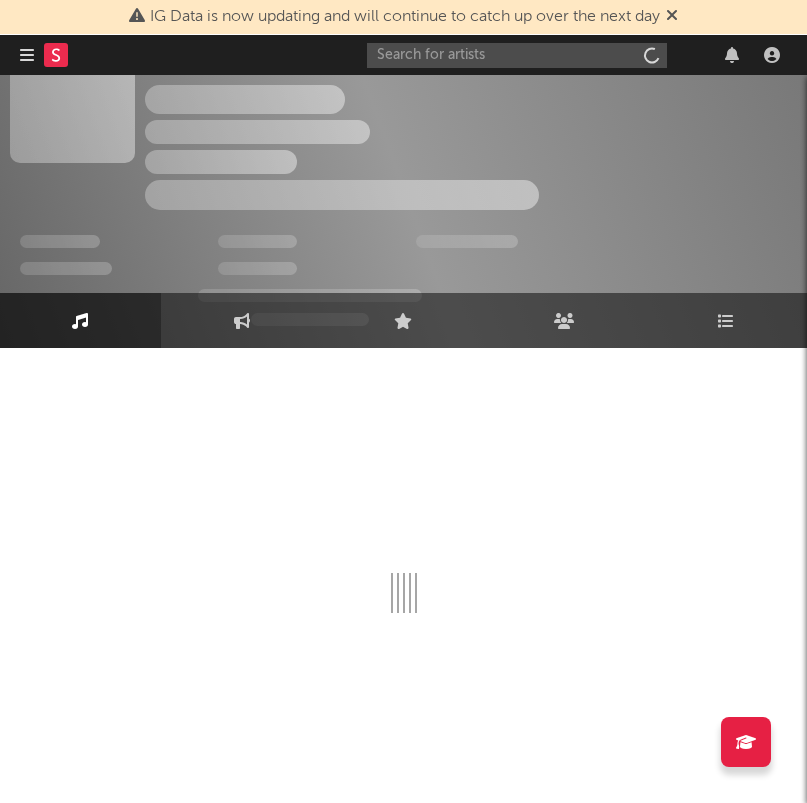 scroll, scrollTop: 47, scrollLeft: 0, axis: vertical 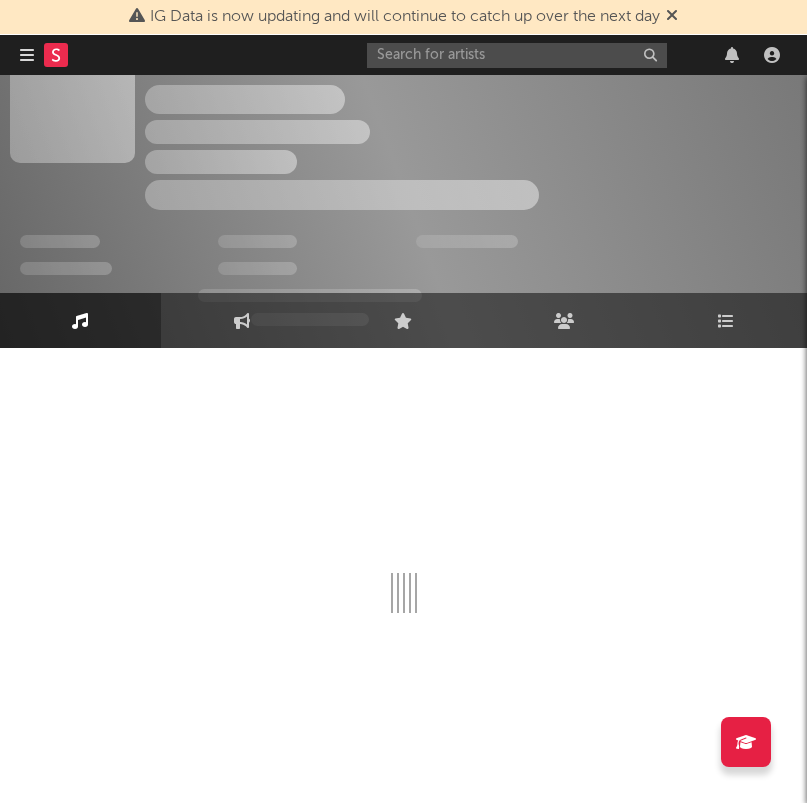 select on "1w" 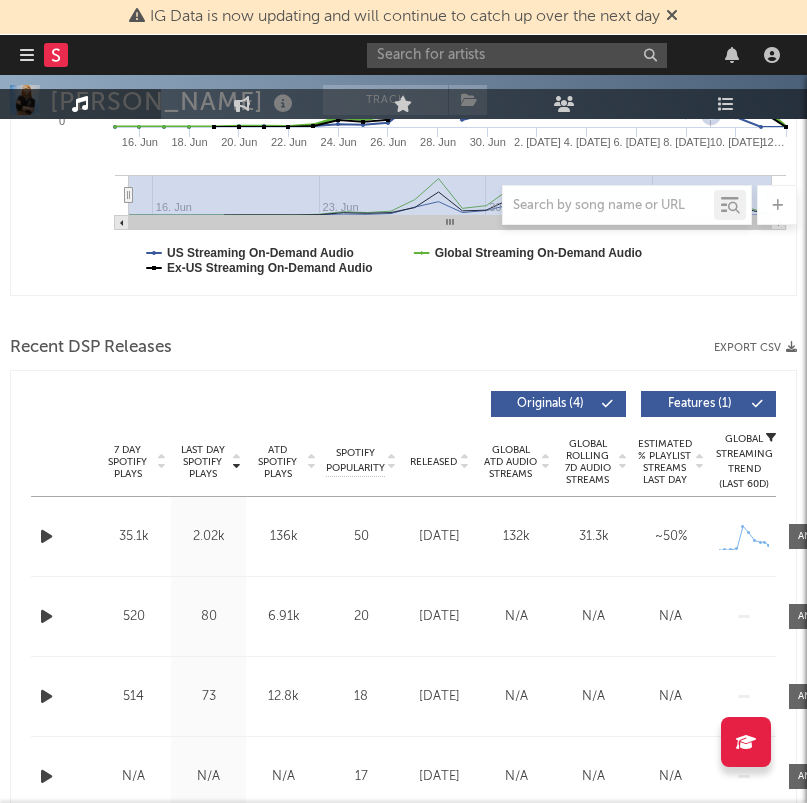 scroll, scrollTop: 841, scrollLeft: 0, axis: vertical 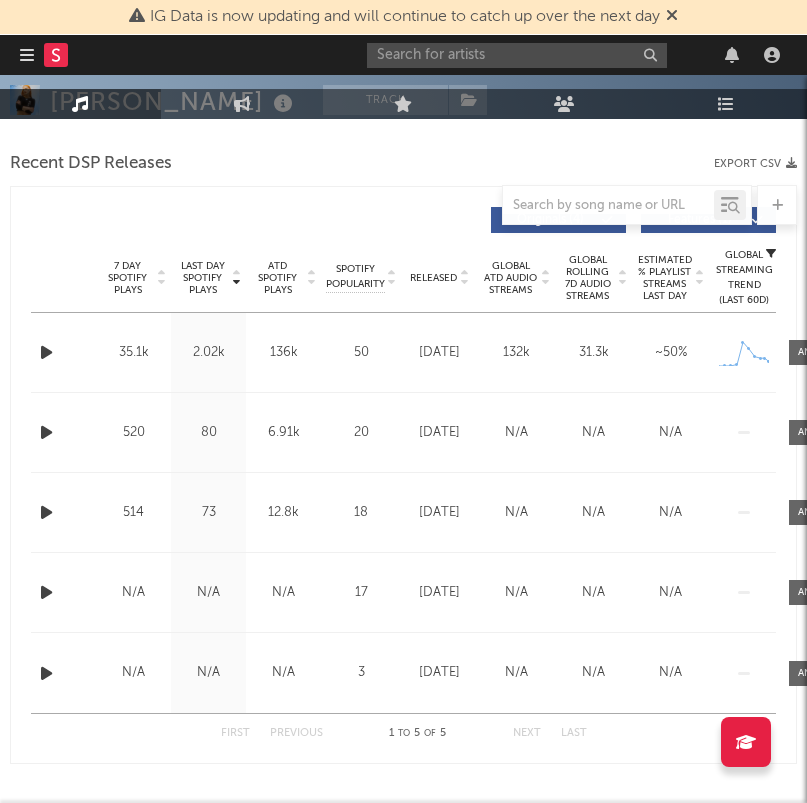 click on "Last Day Spotify Plays" at bounding box center [202, 278] 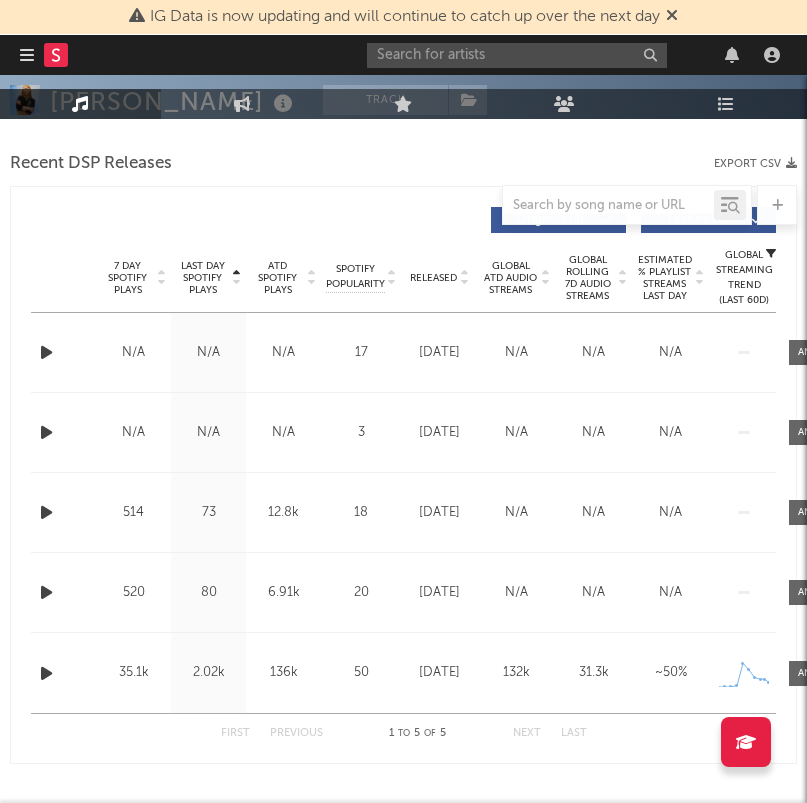 click on "Last Day Spotify Plays" at bounding box center (202, 278) 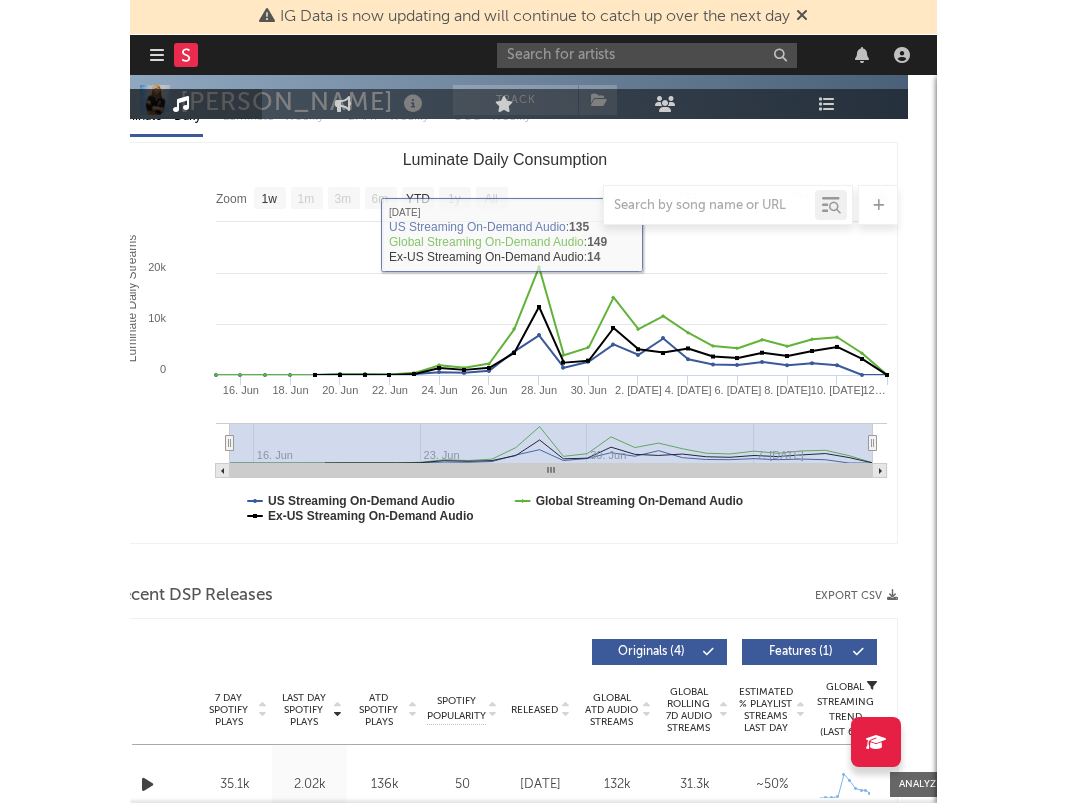 scroll, scrollTop: 409, scrollLeft: 0, axis: vertical 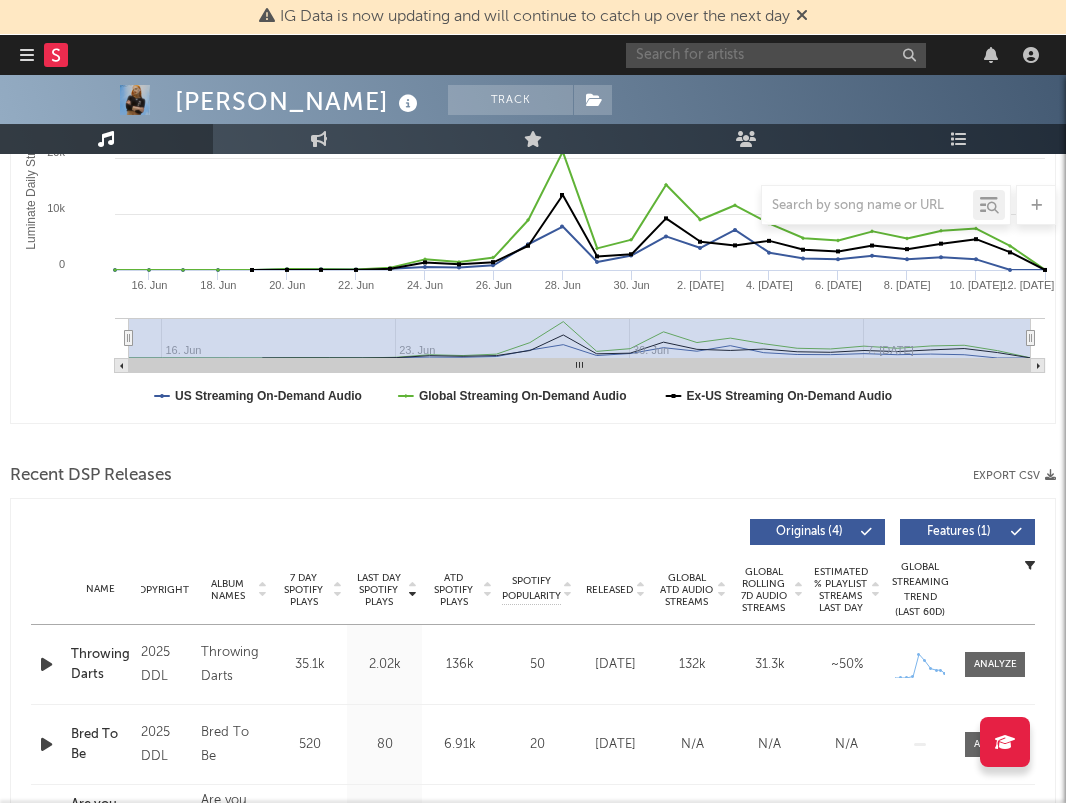 click at bounding box center (776, 55) 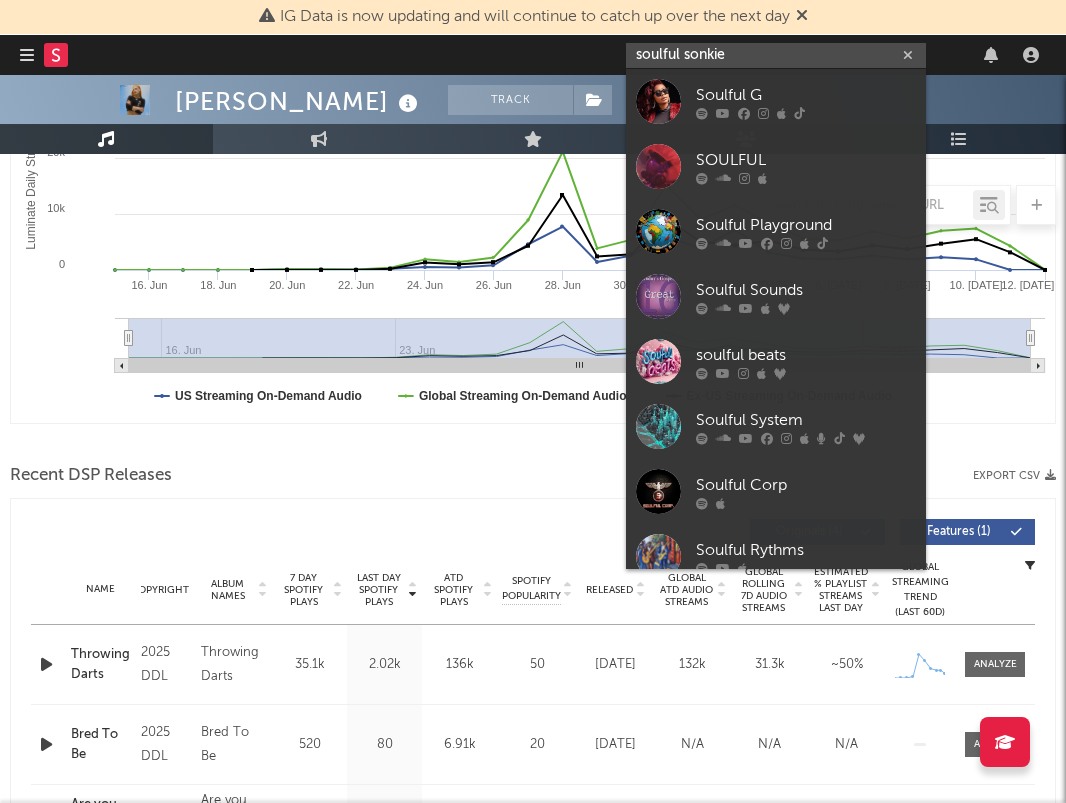 click on "soulful sonkie" at bounding box center (776, 55) 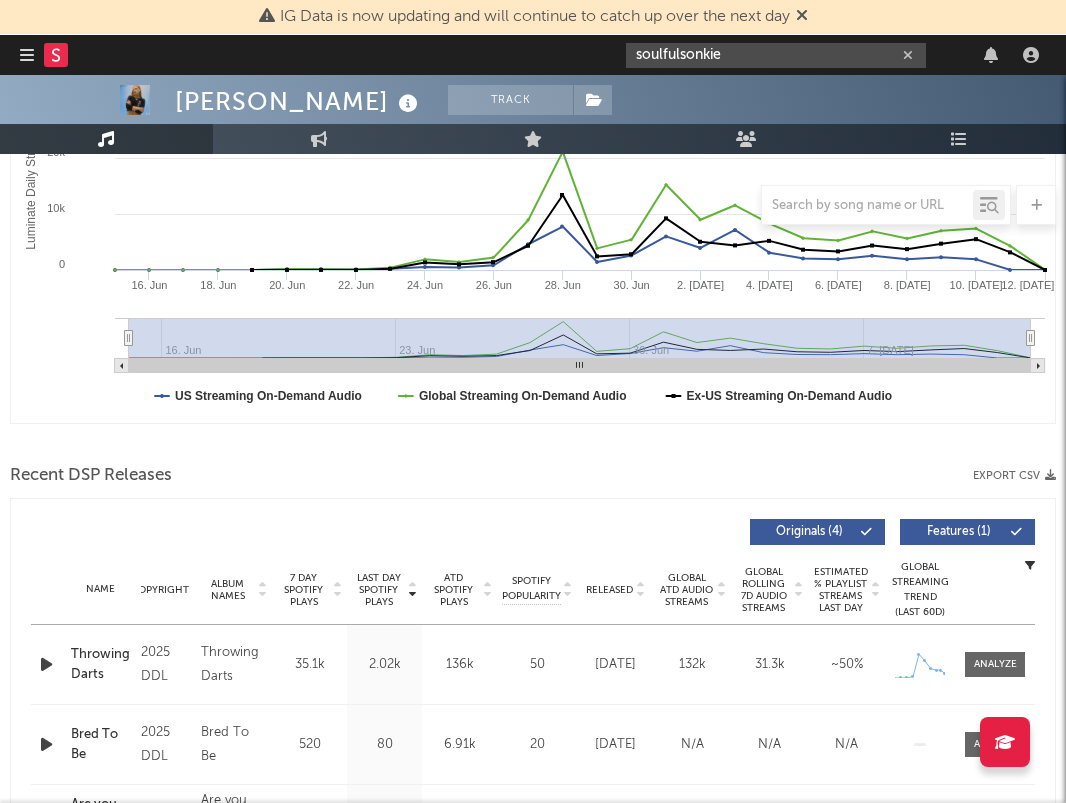 drag, startPoint x: 786, startPoint y: 53, endPoint x: 591, endPoint y: 53, distance: 195 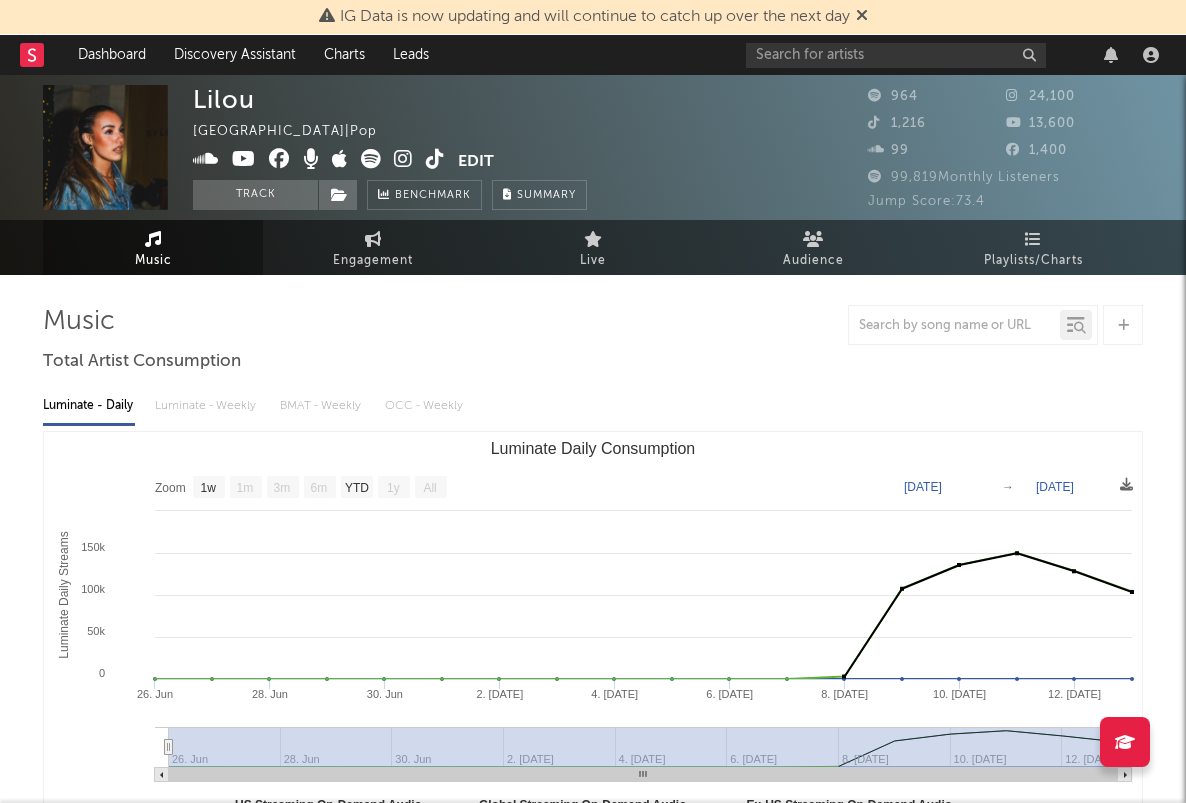 select on "1w" 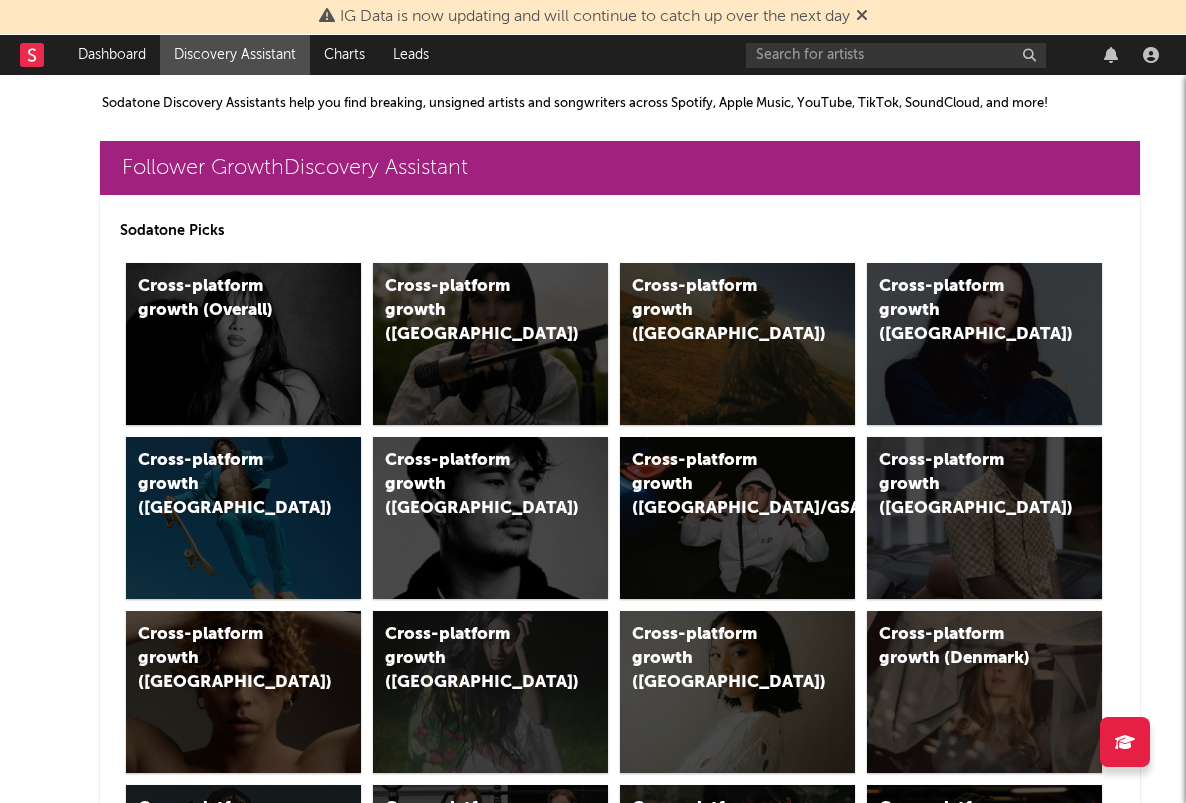 scroll, scrollTop: 0, scrollLeft: 0, axis: both 